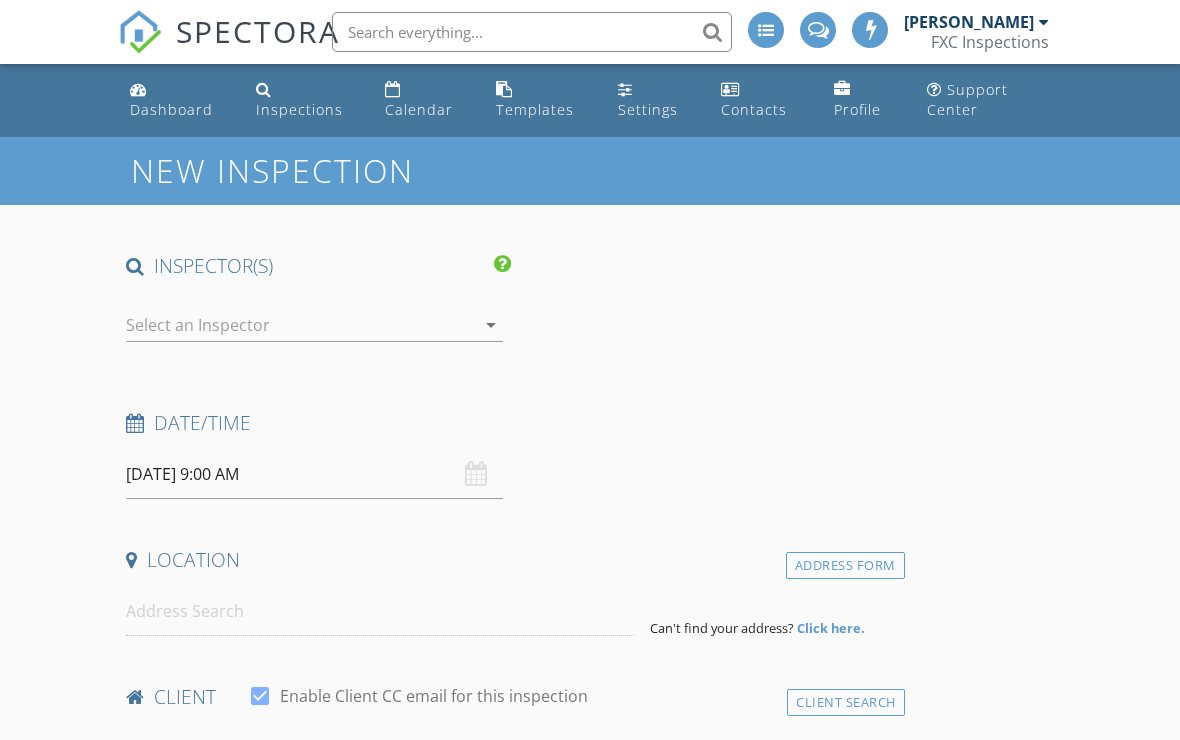 scroll, scrollTop: 0, scrollLeft: 0, axis: both 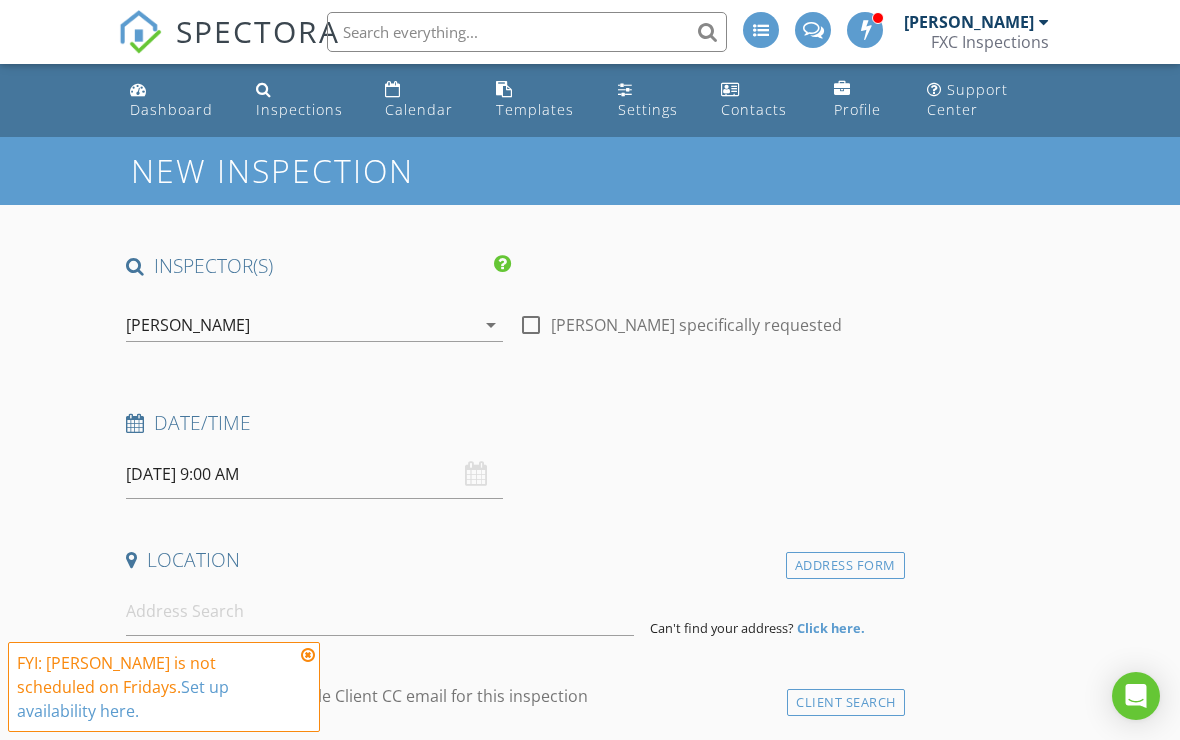 click on "Templates" at bounding box center [541, 100] 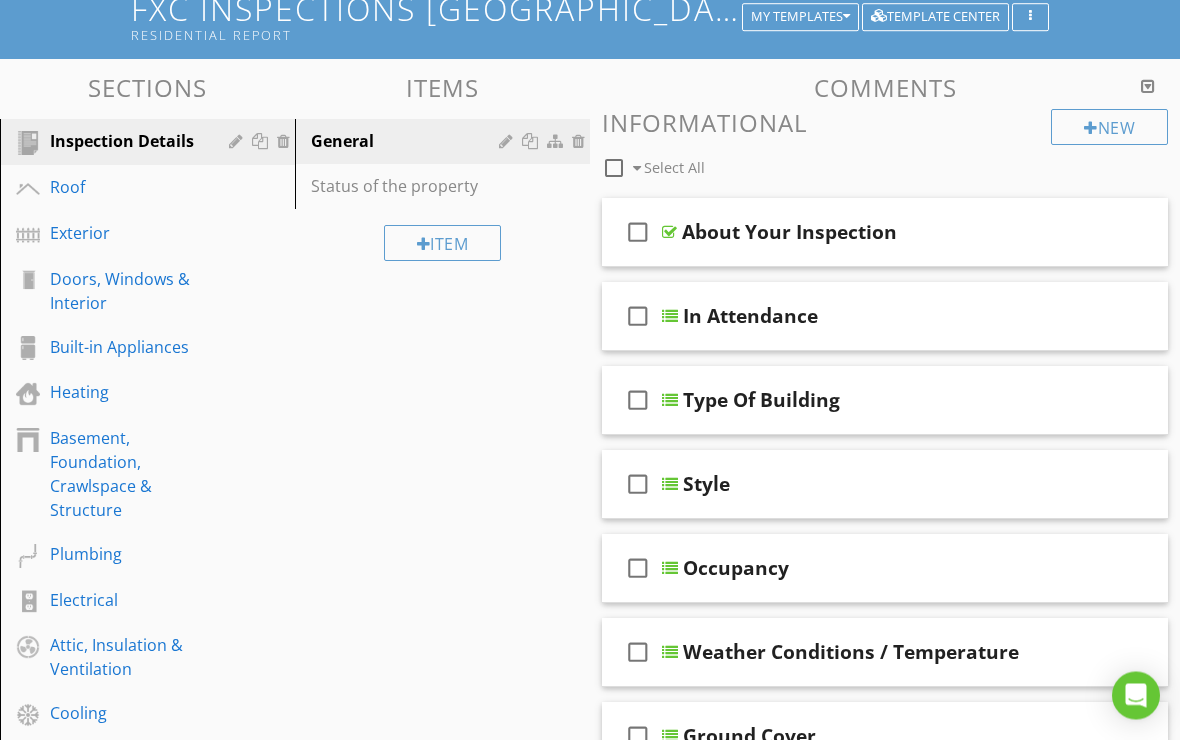 scroll, scrollTop: 162, scrollLeft: 0, axis: vertical 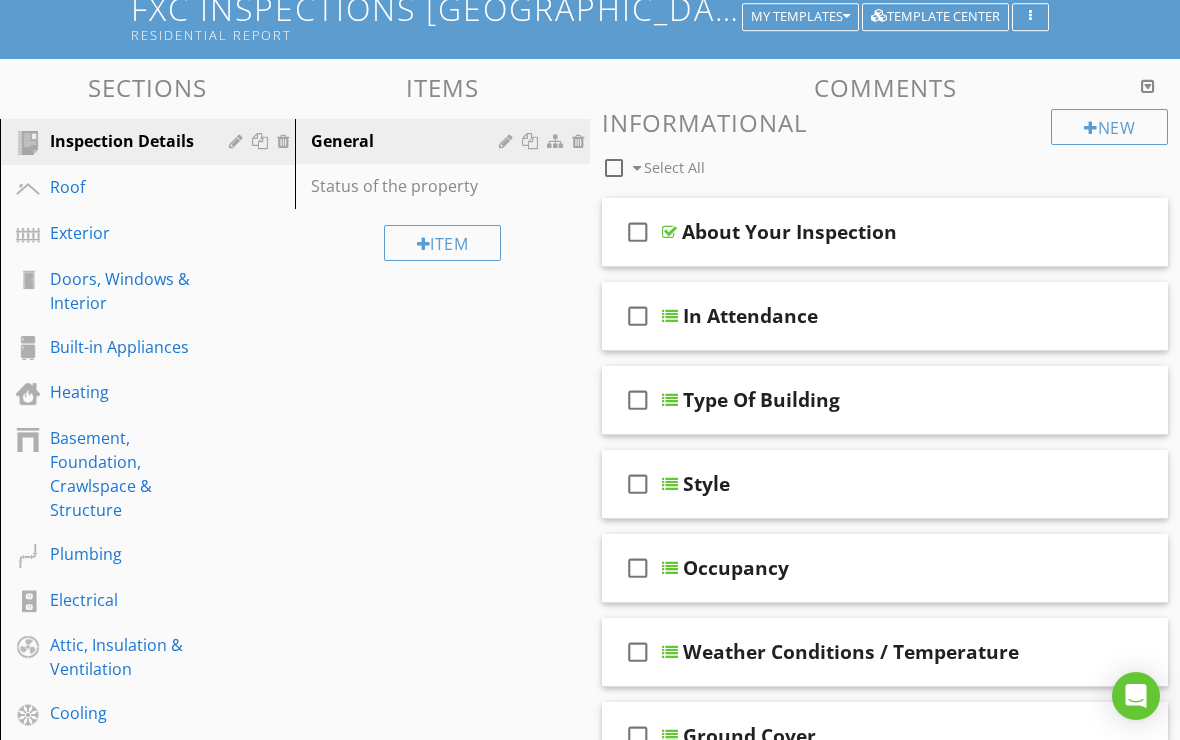 click on "Doors, Windows & Interior" at bounding box center [125, 291] 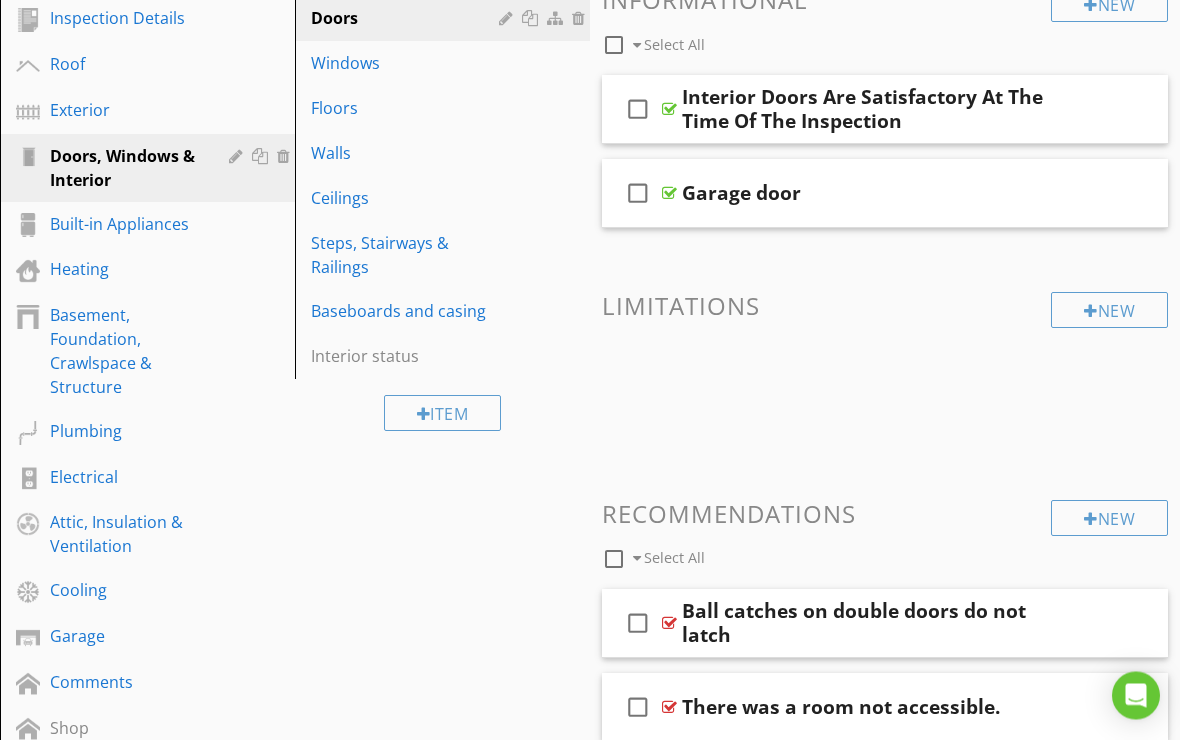 scroll, scrollTop: 285, scrollLeft: 0, axis: vertical 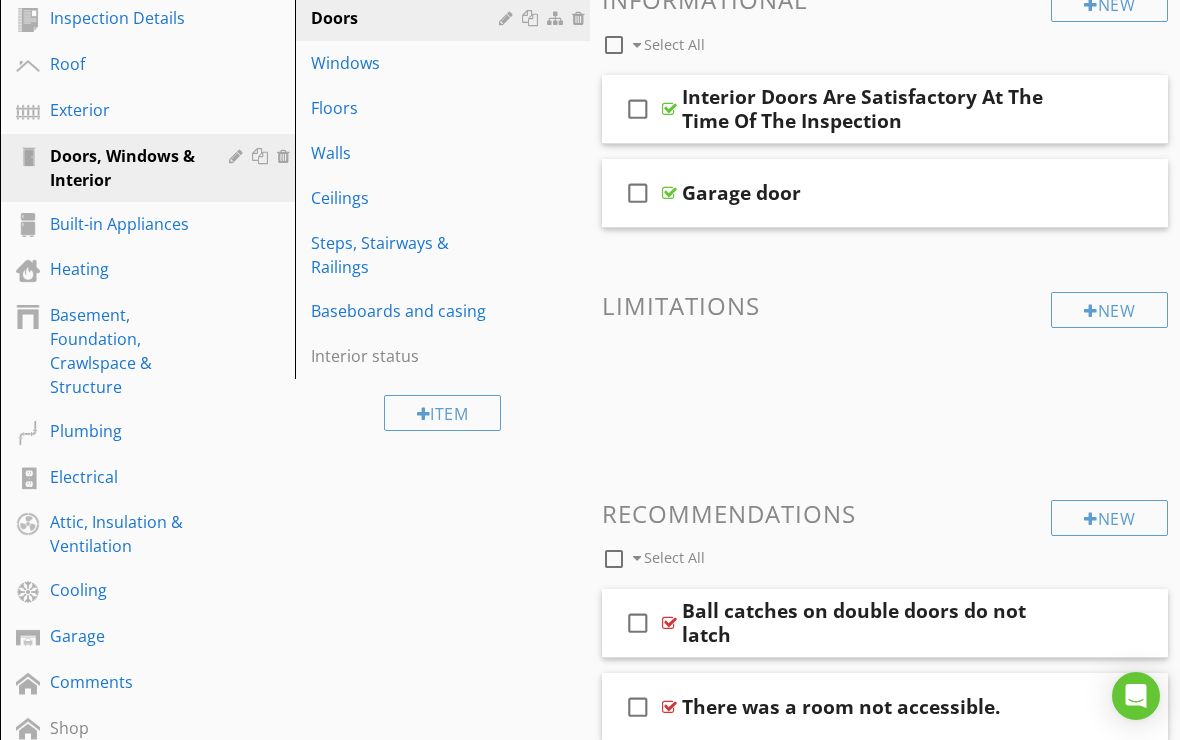 click on "Exterior" at bounding box center [125, 110] 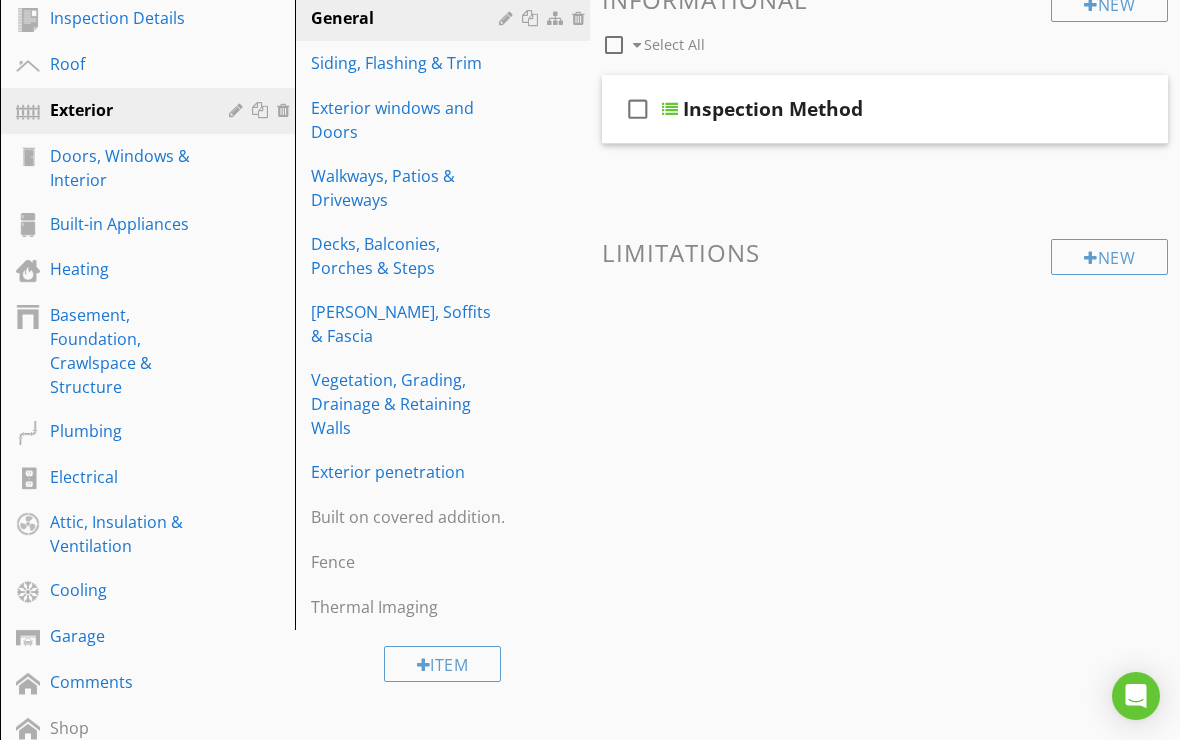 click on "Doors, Windows & Interior" at bounding box center (125, 168) 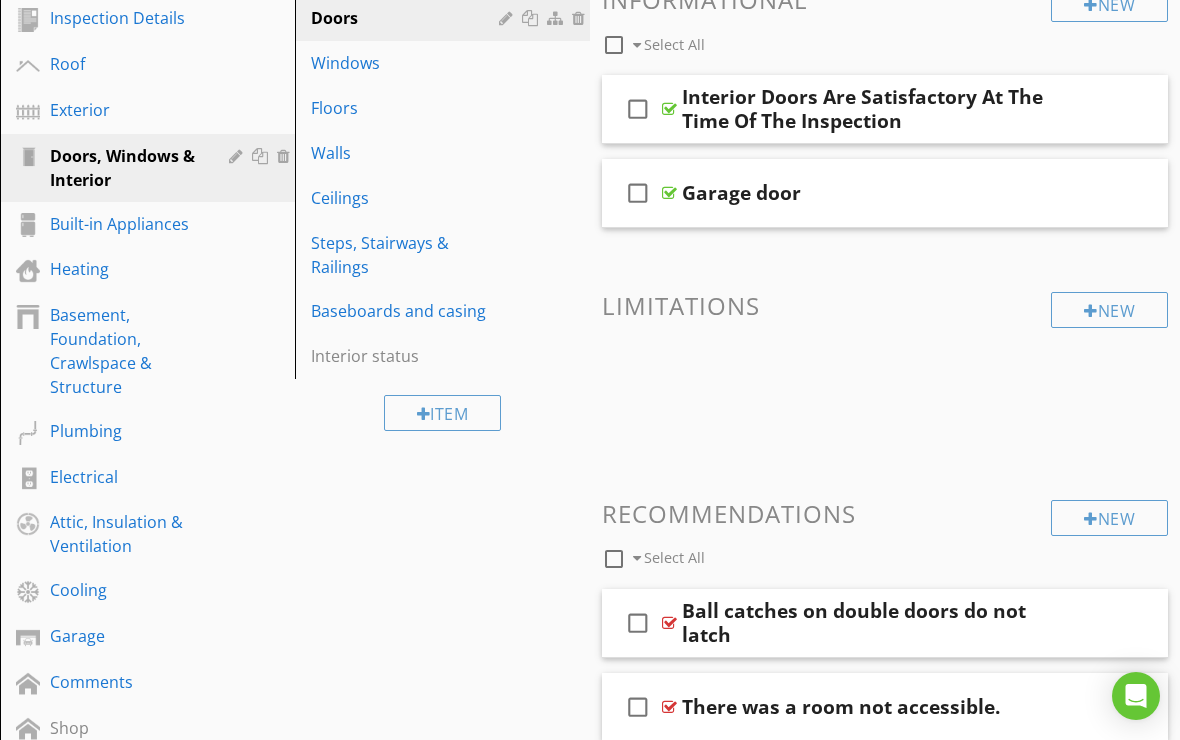 click on "Garage" at bounding box center [125, 636] 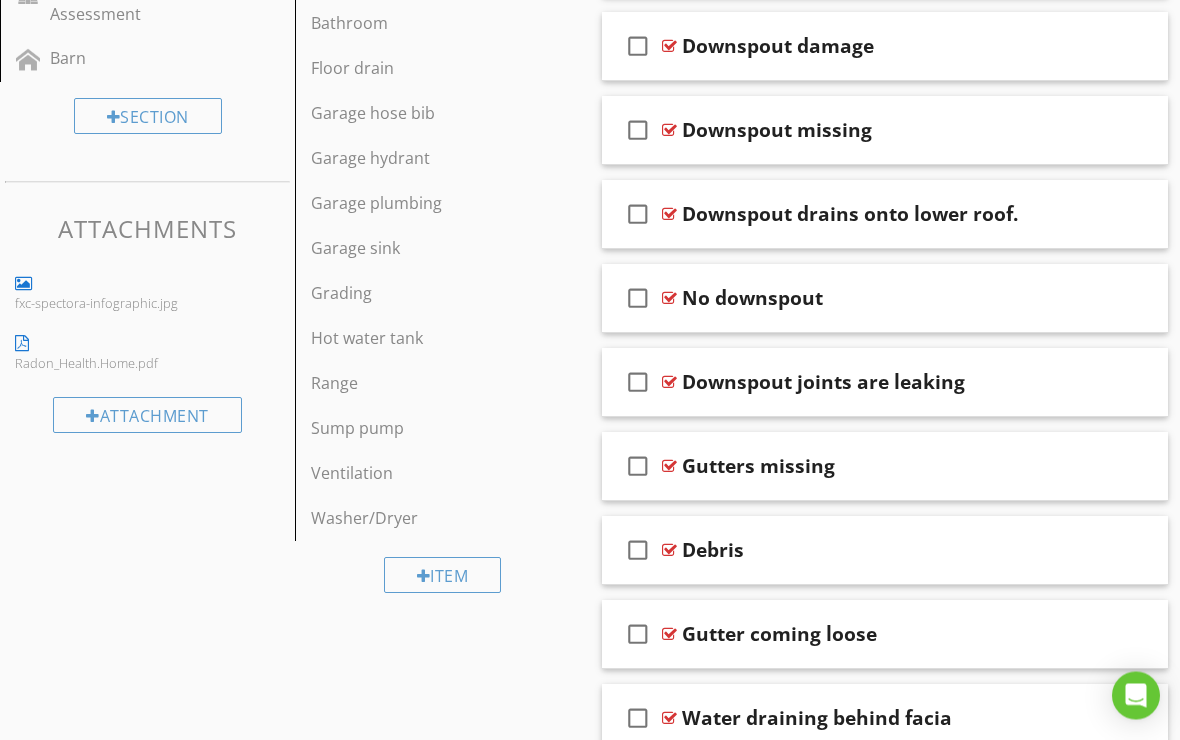 scroll, scrollTop: 1114, scrollLeft: 0, axis: vertical 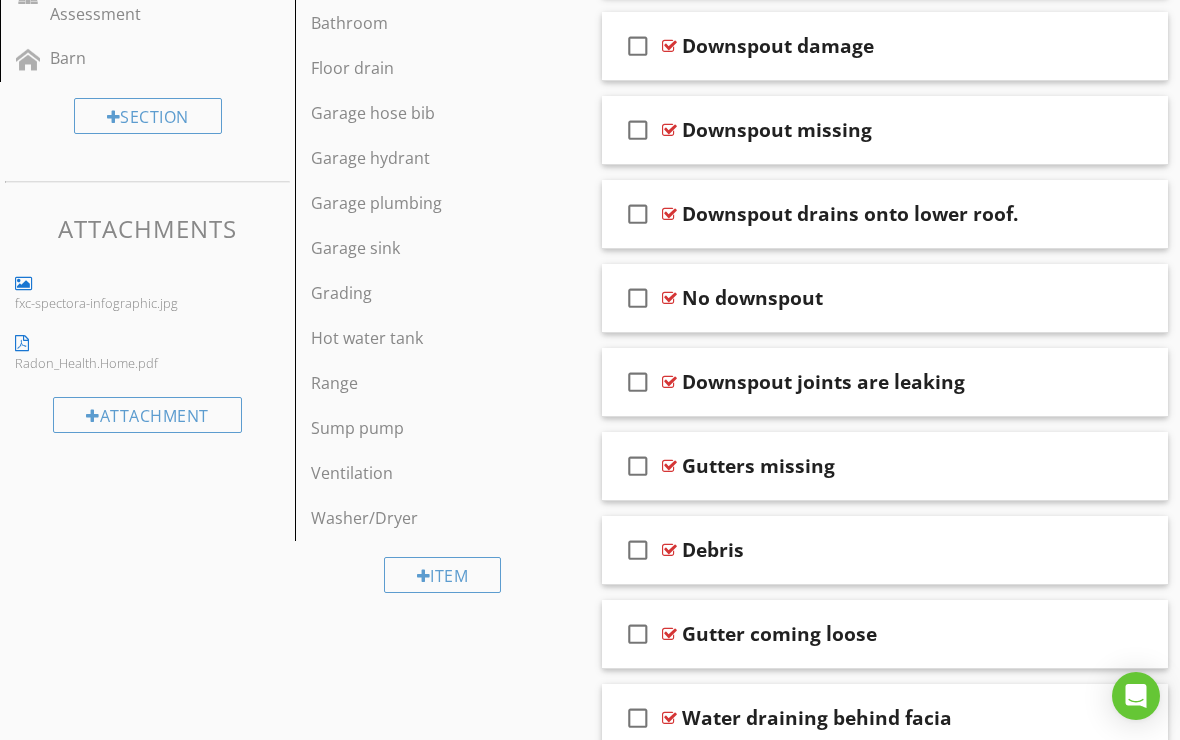 type 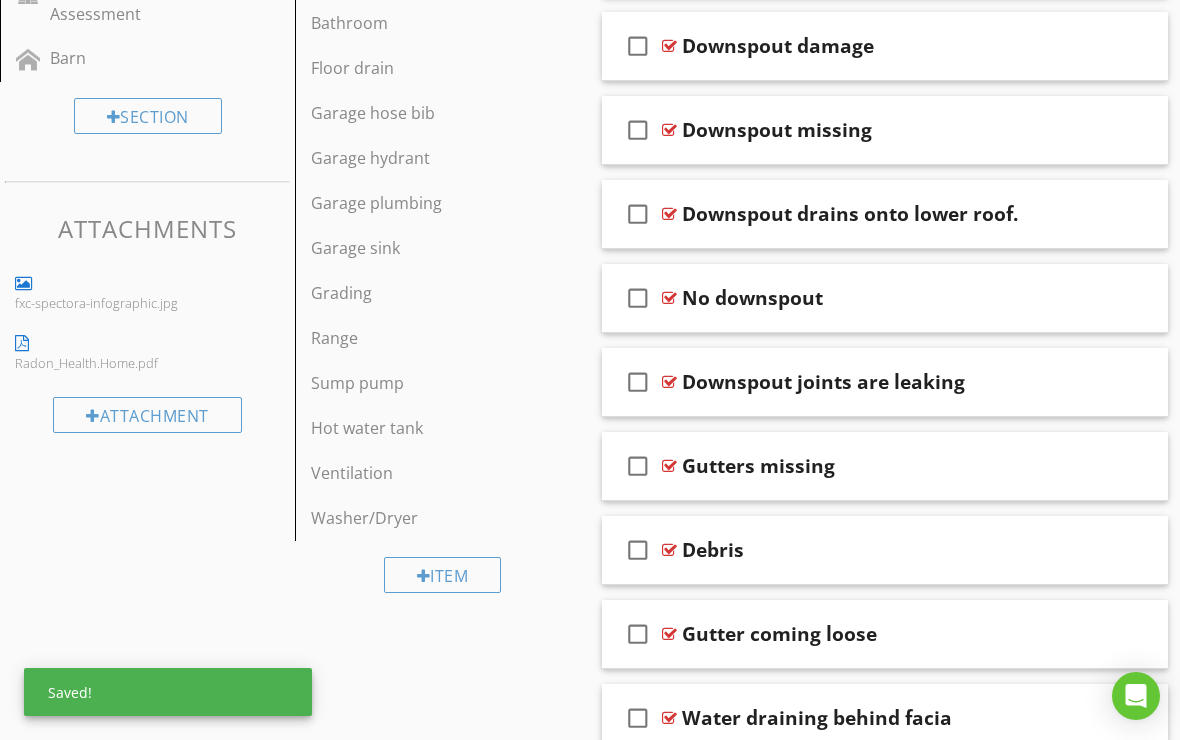 click on "Item" at bounding box center [443, 575] 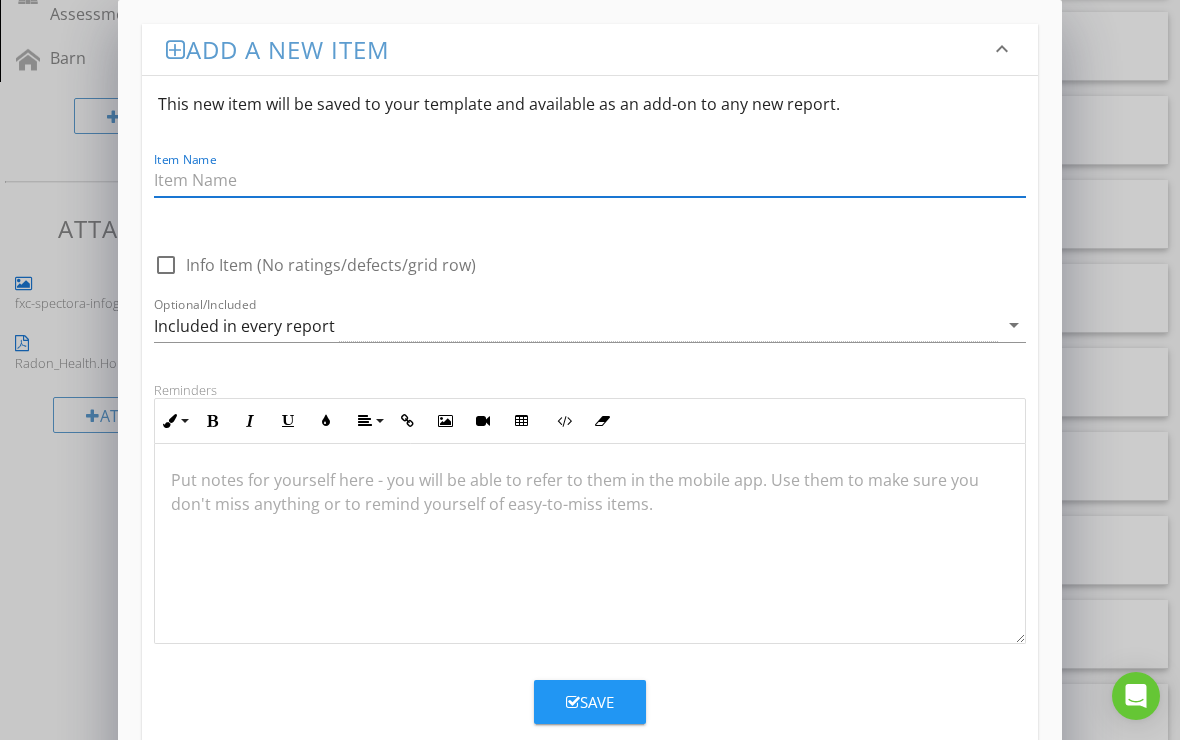 click at bounding box center (590, 180) 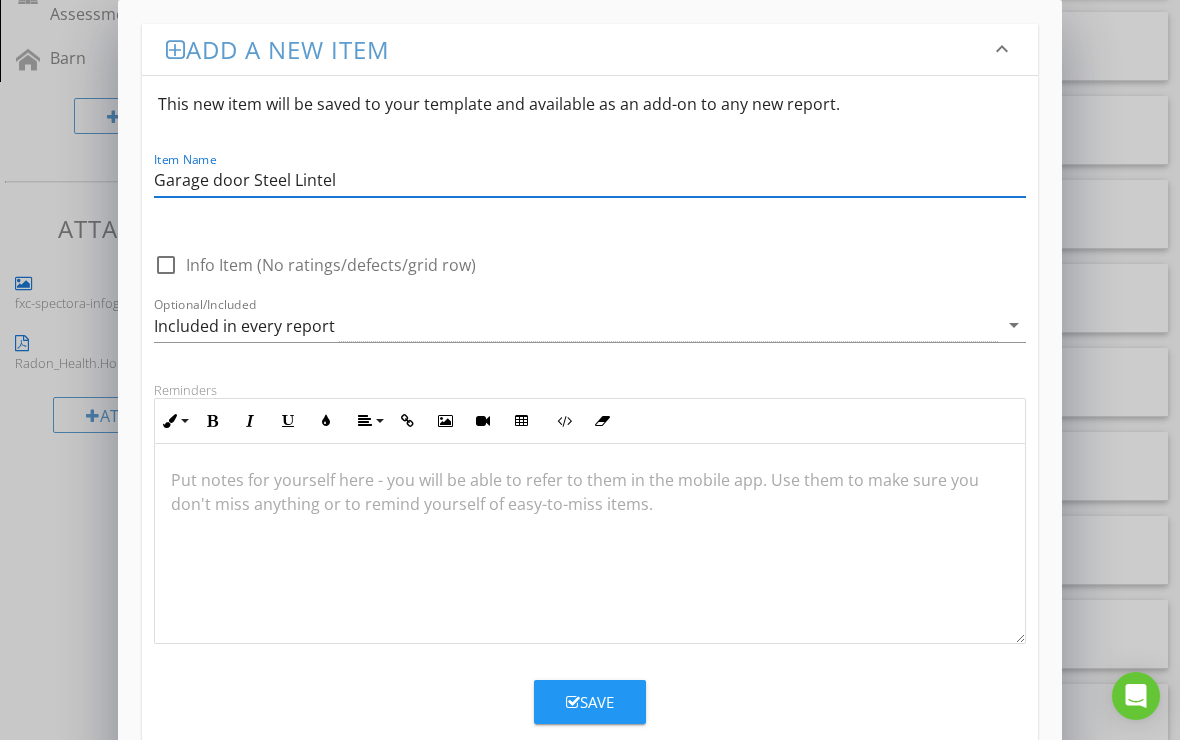 type on "Garage door Steel Lintel" 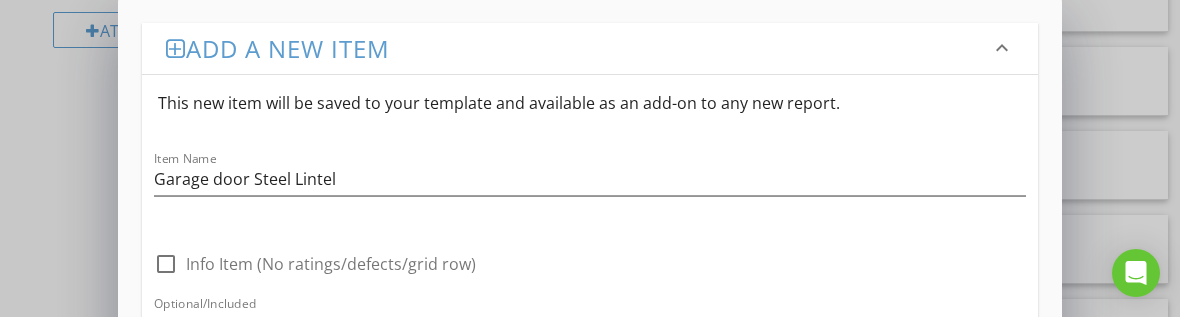 scroll, scrollTop: 1499, scrollLeft: 0, axis: vertical 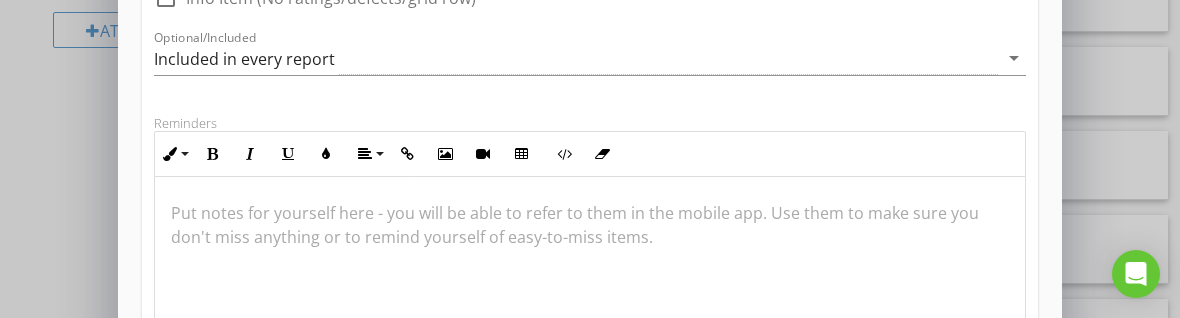 click at bounding box center [590, 213] 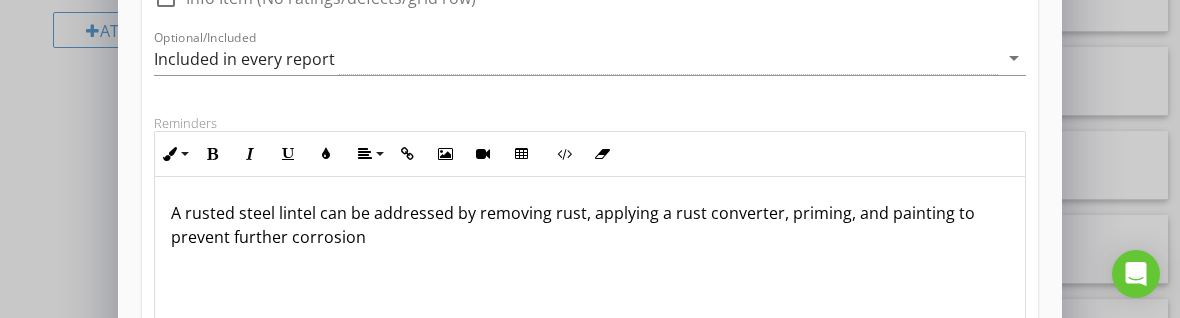 click on "A rusted steel lintel can be addressed by removing rust, applying a rust converter, priming, and painting to prevent further corrosion" at bounding box center [590, 277] 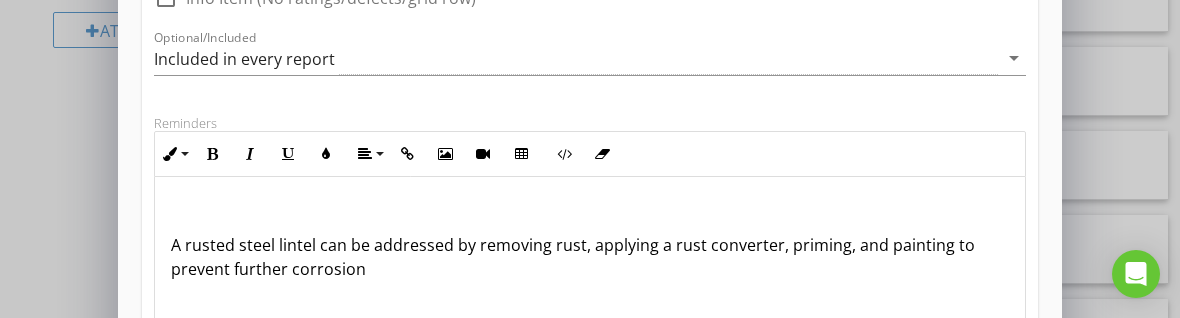 click on "A rusted steel lintel can be addressed by removing rust, applying a rust converter, priming, and painting to prevent further corrosion" at bounding box center [590, 277] 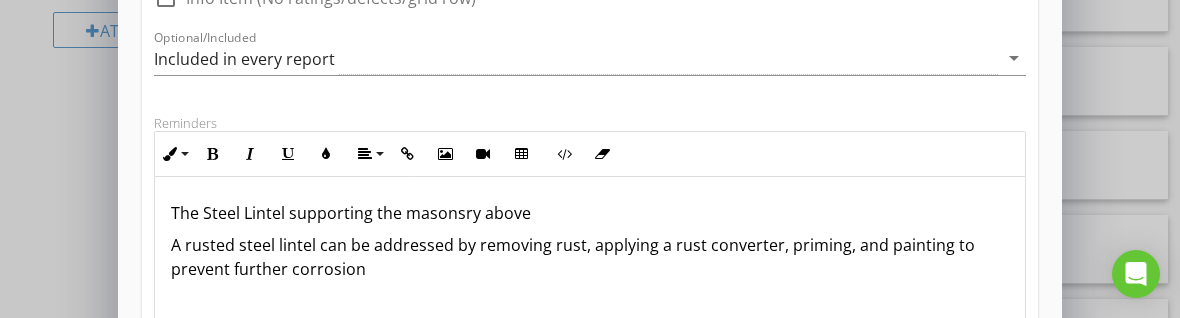 click on "The Steel Lintel supporting the masonsry above" at bounding box center (590, 213) 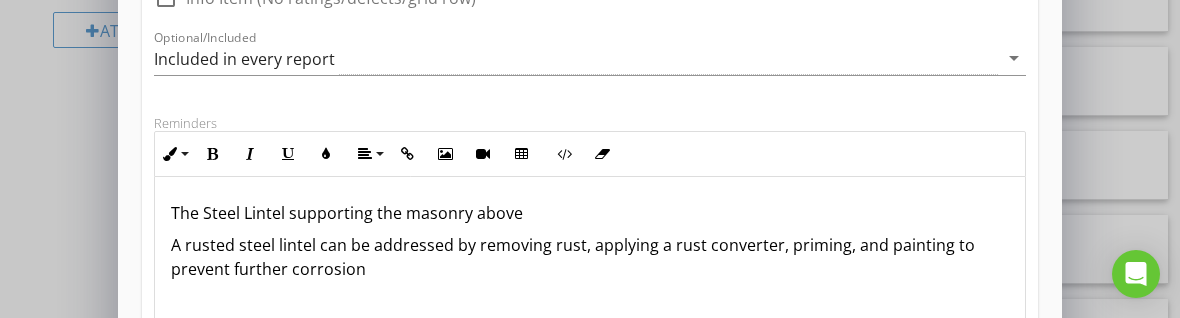 click on "The Steel Lintel supporting the masonry above" at bounding box center [590, 213] 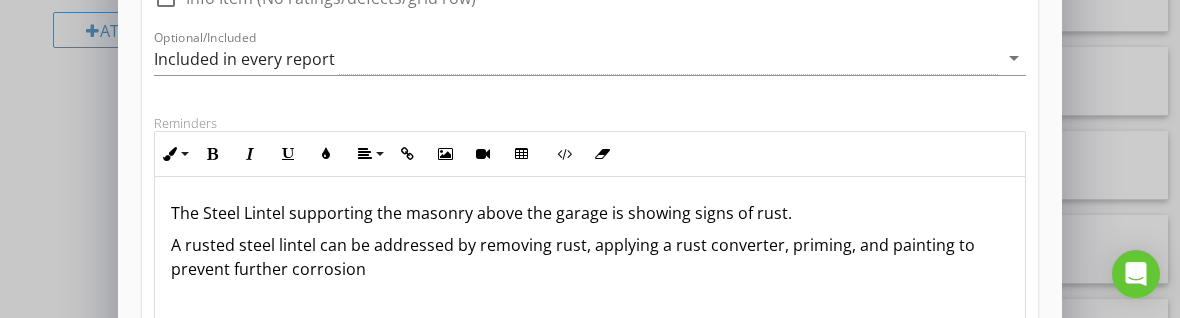 click on "A rusted steel lintel can be addressed by removing rust, applying a rust converter, priming, and painting to prevent further corrosion" at bounding box center [590, 257] 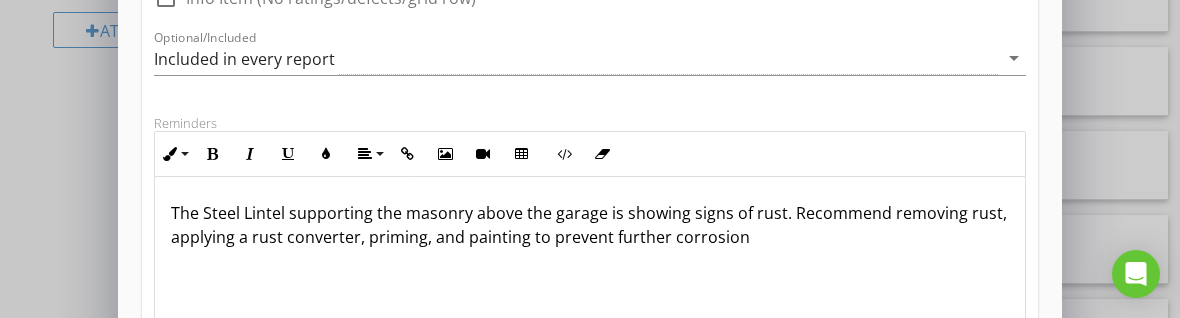 click on "The Steel Lintel supporting the masonry above the garage is showing signs of rust. Recommend removing rust, applying a rust converter, priming, and painting to prevent further corrosion" at bounding box center (590, 225) 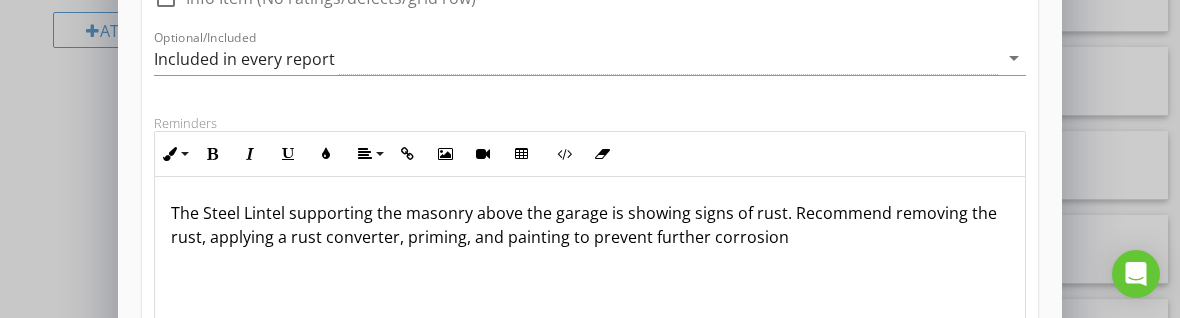 click on "The Steel Lintel supporting the masonry above the garage is showing signs of rust. Recommend removing the rust, applying a rust converter, priming, and painting to prevent further corrosion" at bounding box center (590, 225) 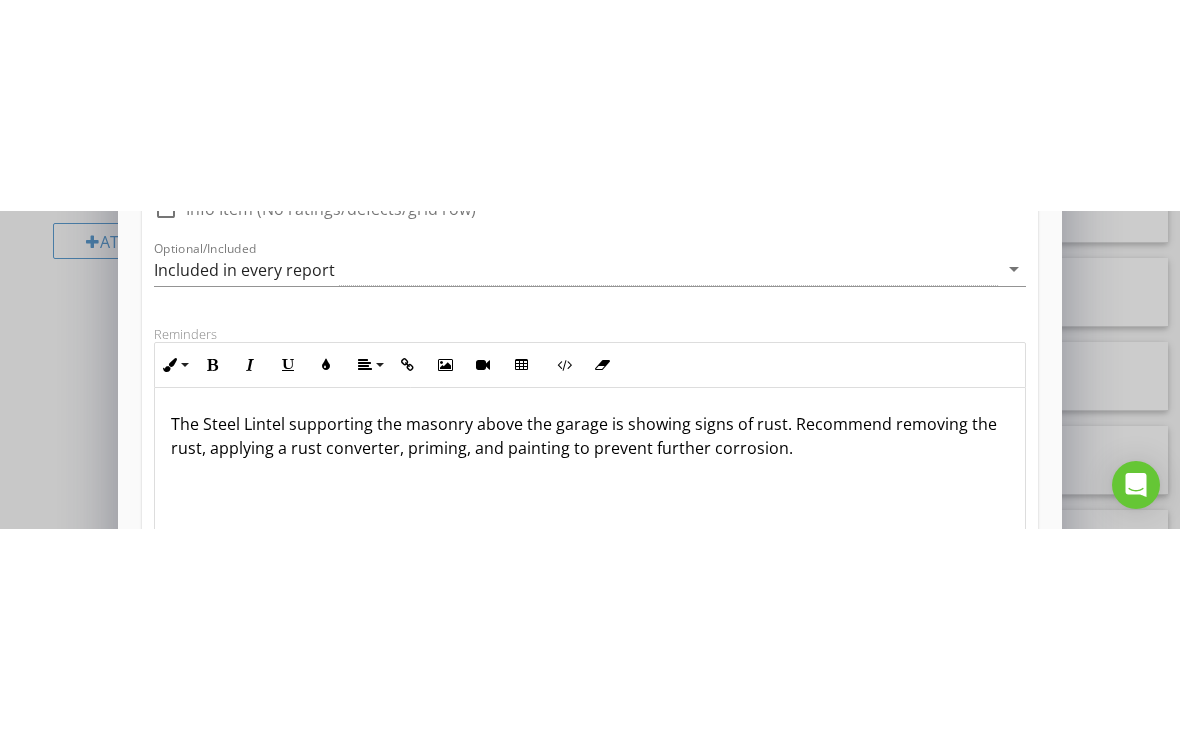scroll, scrollTop: 1475, scrollLeft: 0, axis: vertical 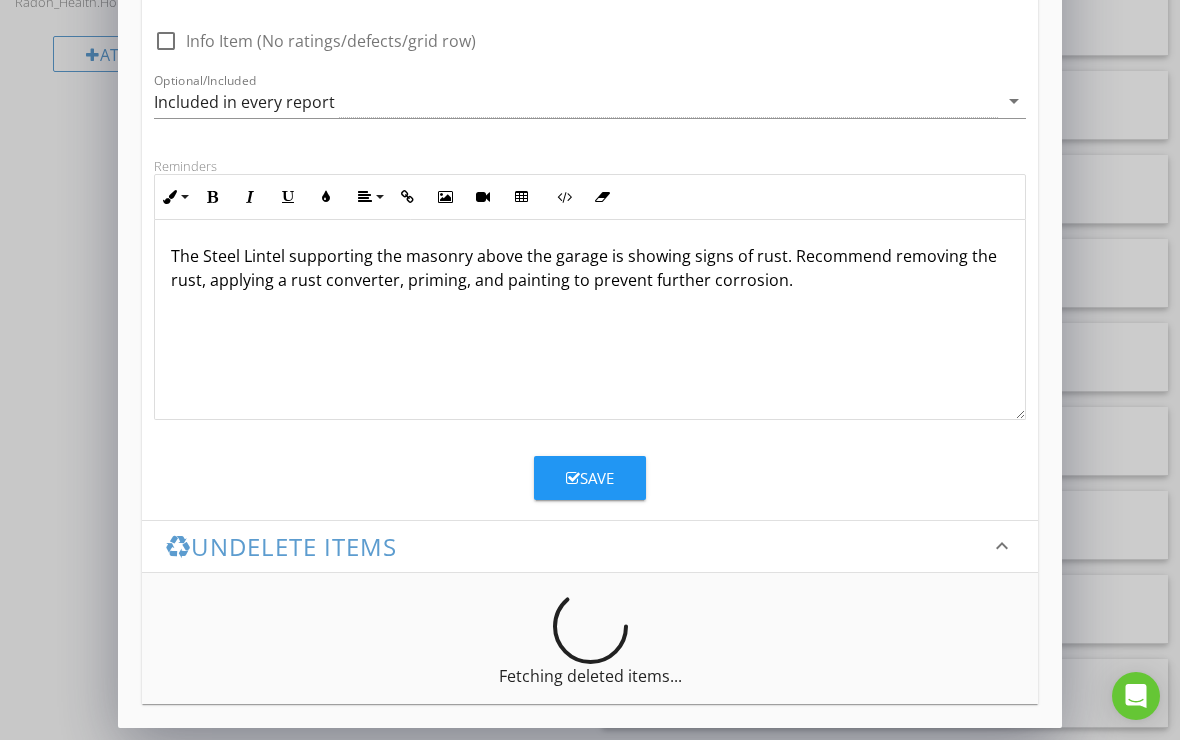 click on "Save" at bounding box center (590, 478) 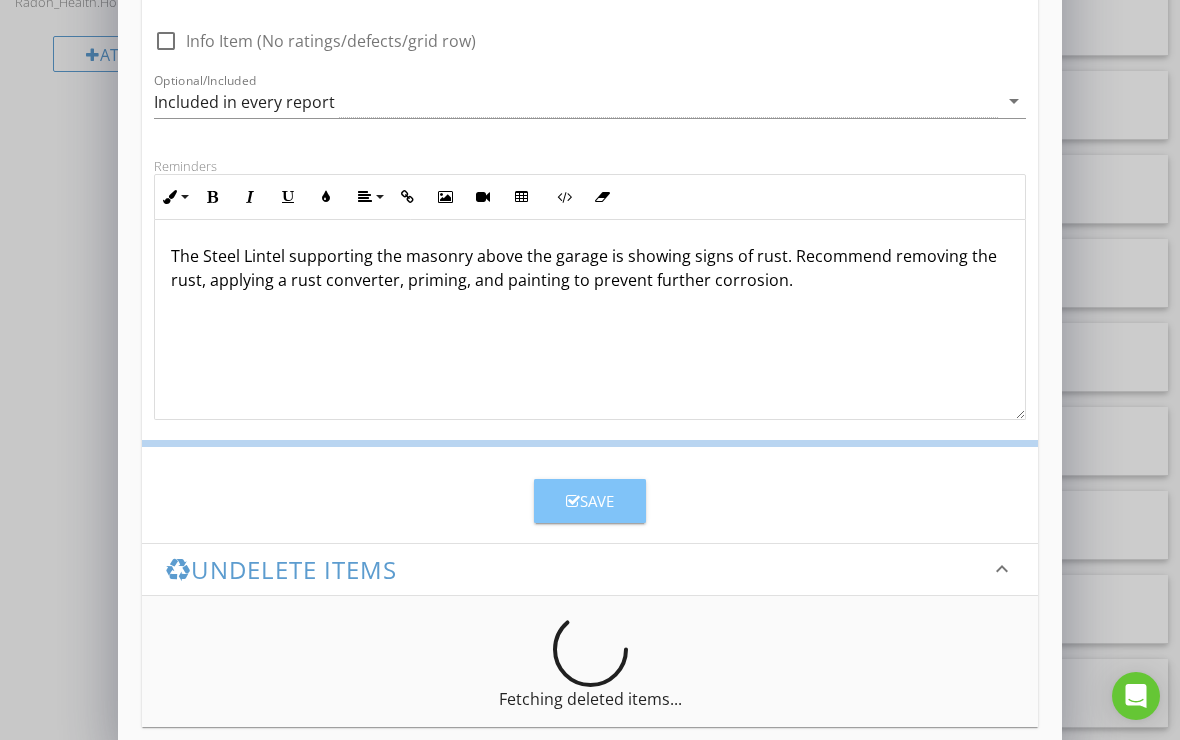 scroll, scrollTop: 127, scrollLeft: 0, axis: vertical 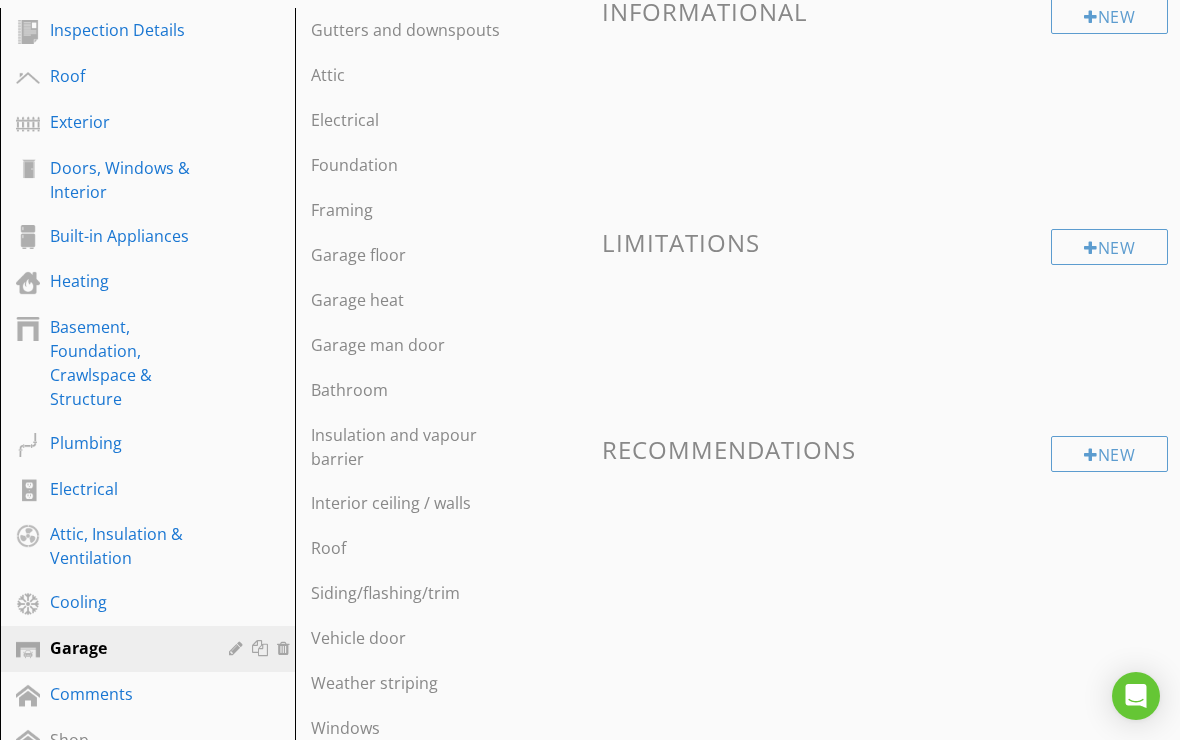 click on "Electrical" at bounding box center [408, 120] 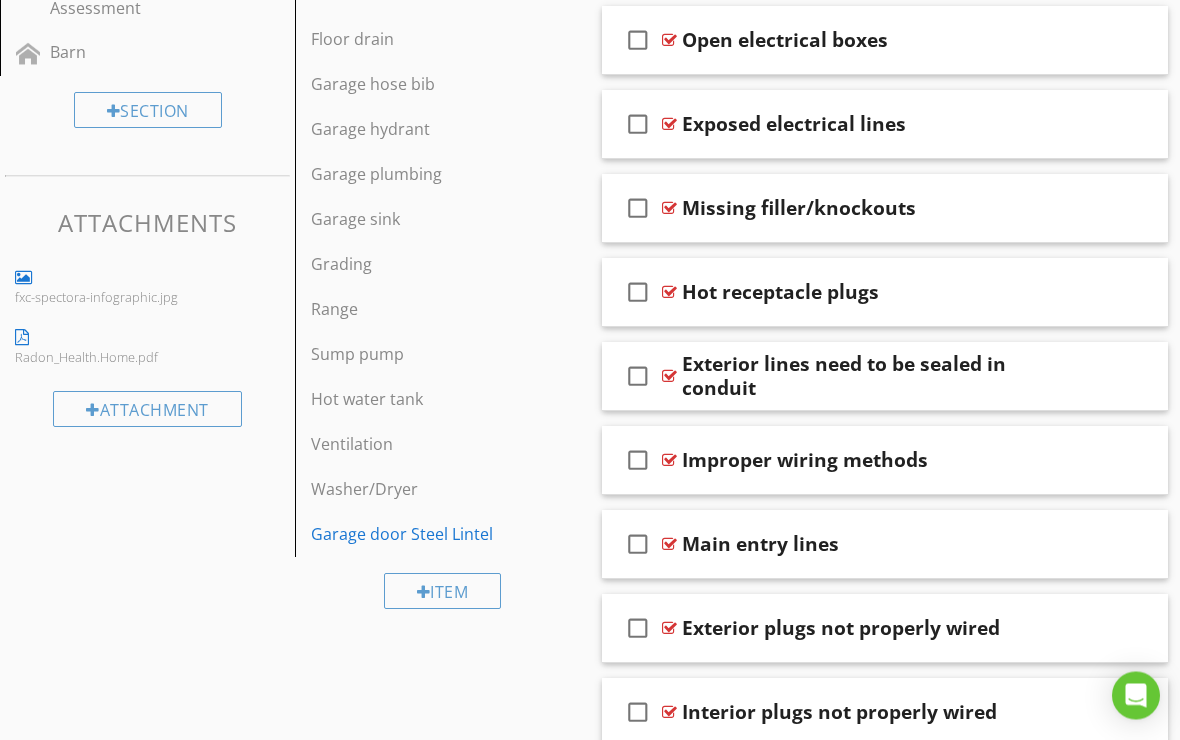 scroll, scrollTop: 1120, scrollLeft: 0, axis: vertical 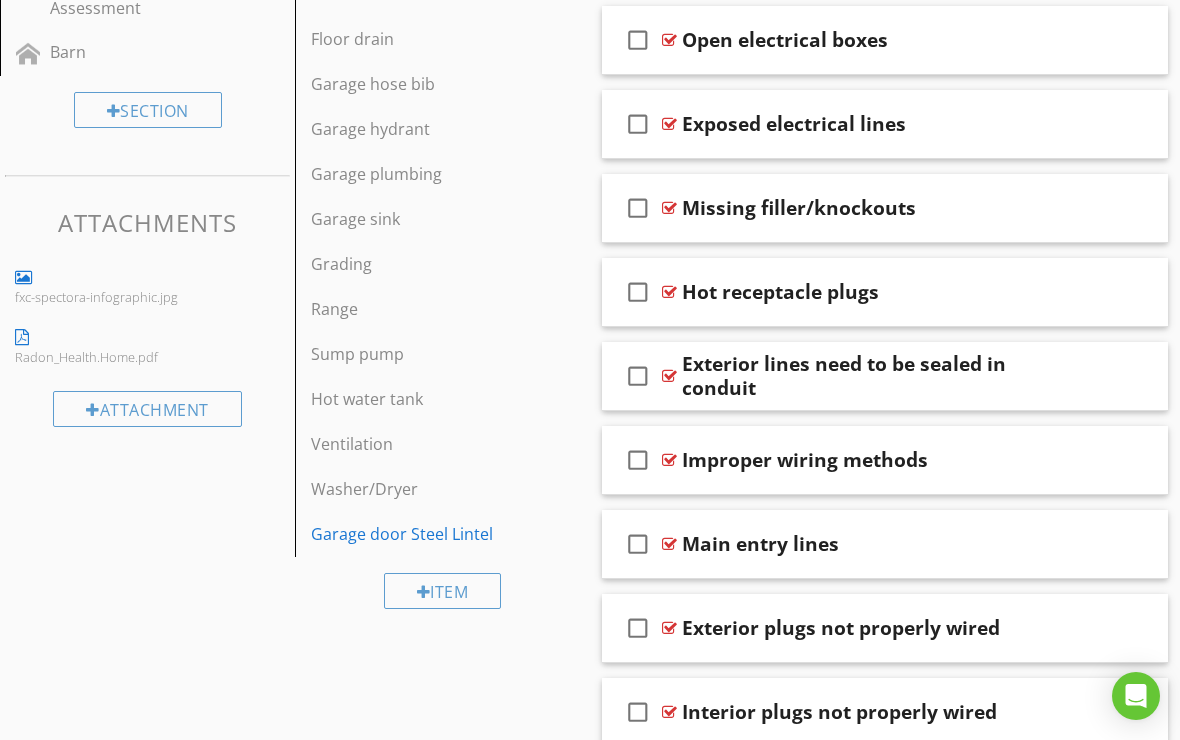 type 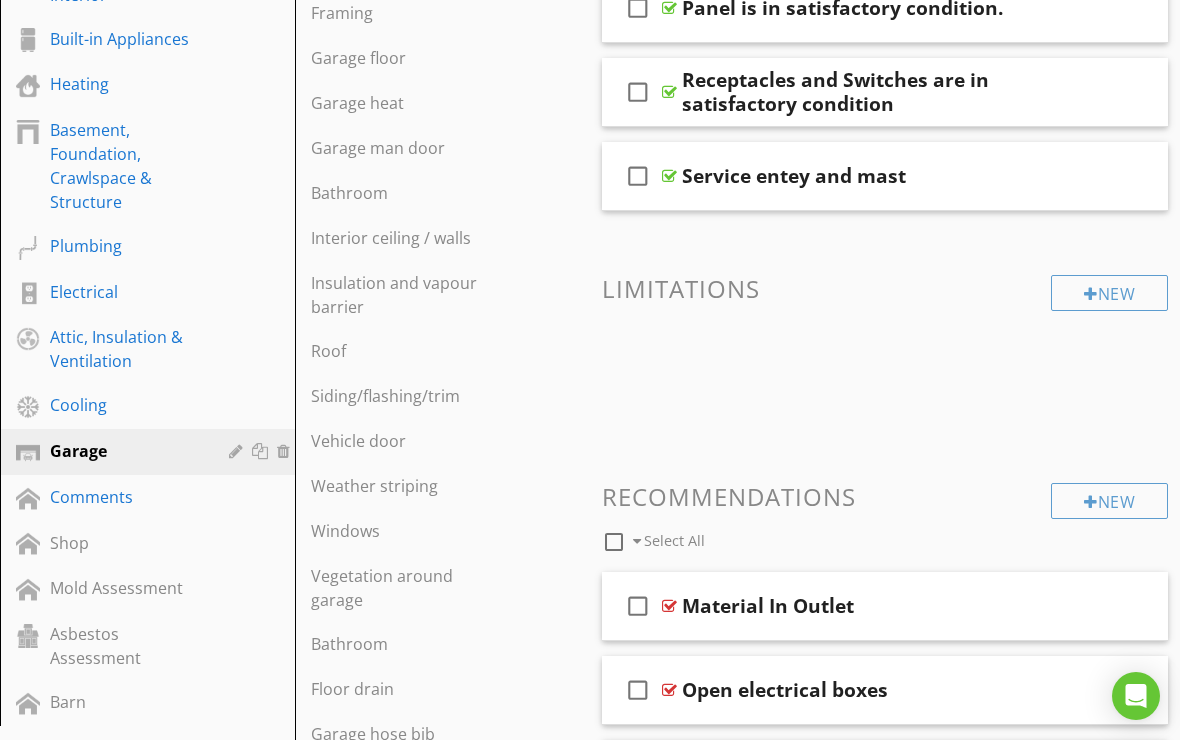 scroll, scrollTop: 459, scrollLeft: 0, axis: vertical 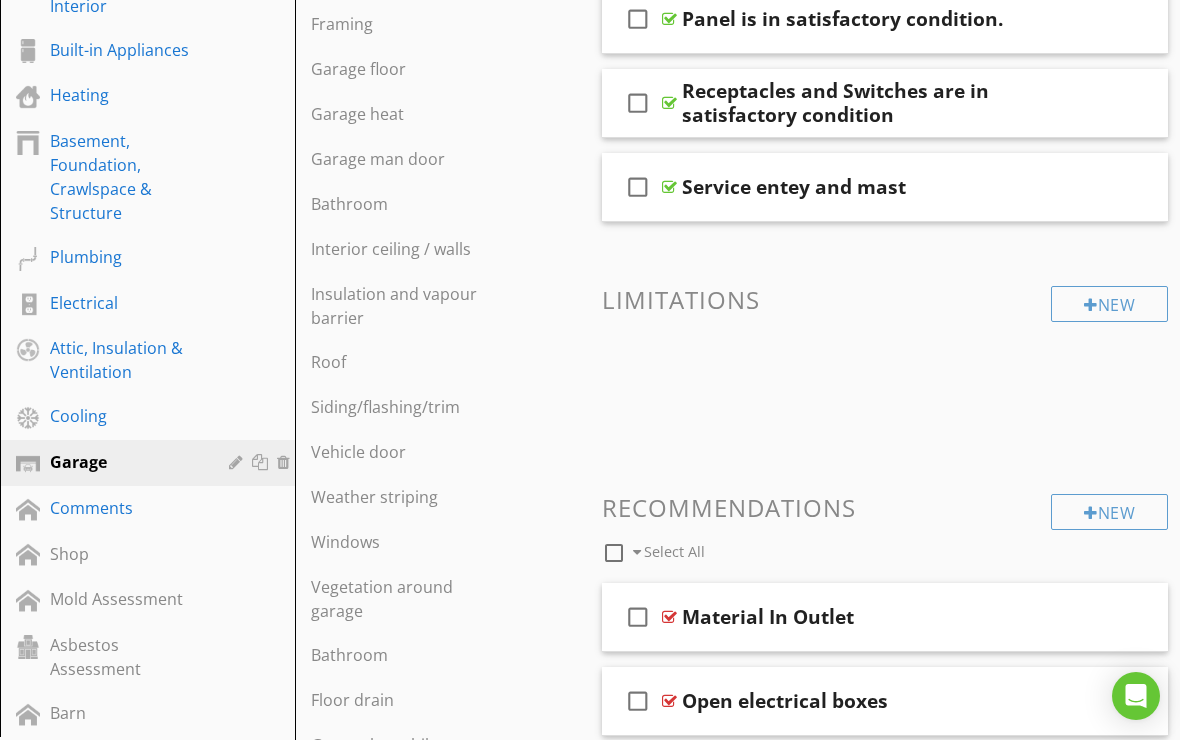 click on "New
Informational   check_box_outline_blank     Select All       check_box_outline_blank
Panel
check_box_outline_blank
Panel is in satisfactory condition.
check_box_outline_blank
Receptacles and Switches are in satisfactory condition
check_box_outline_blank
Service entey and mast
New
Limitations
New
Recommendations   check_box_outline_blank     Select All     check_box_outline_blank
Material In Outlet
check_box_outline_blank
Open electrical boxes
check_box_outline_blank
Exposed electrical lines
check_box_outline_blank
Missing filler/knockouts
check_box_outline_blank" at bounding box center (885, 1996) 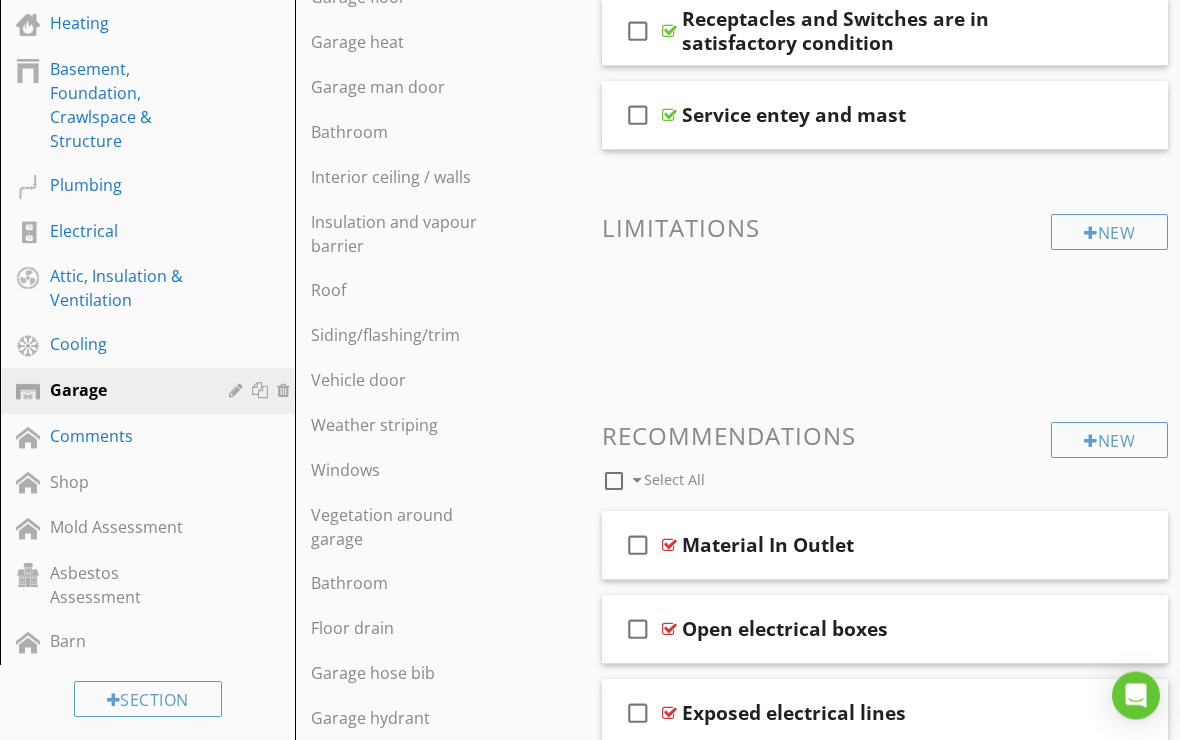 scroll, scrollTop: 531, scrollLeft: 0, axis: vertical 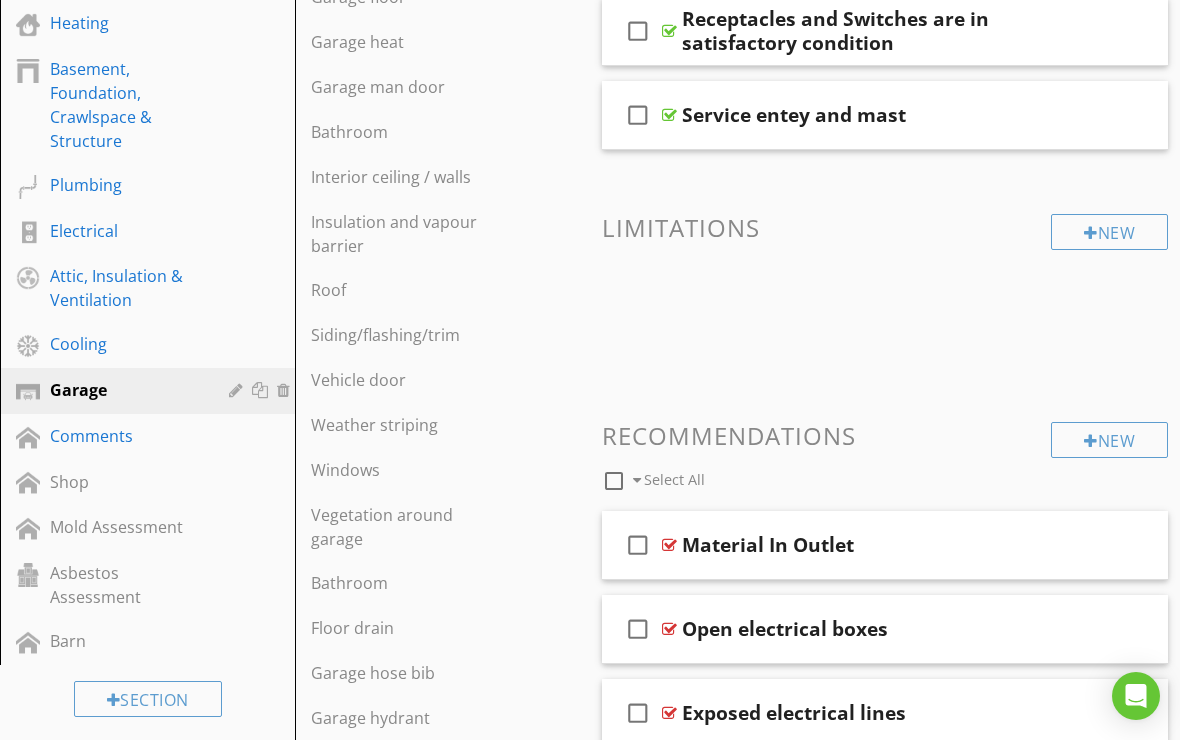 click on "New" at bounding box center (1109, 440) 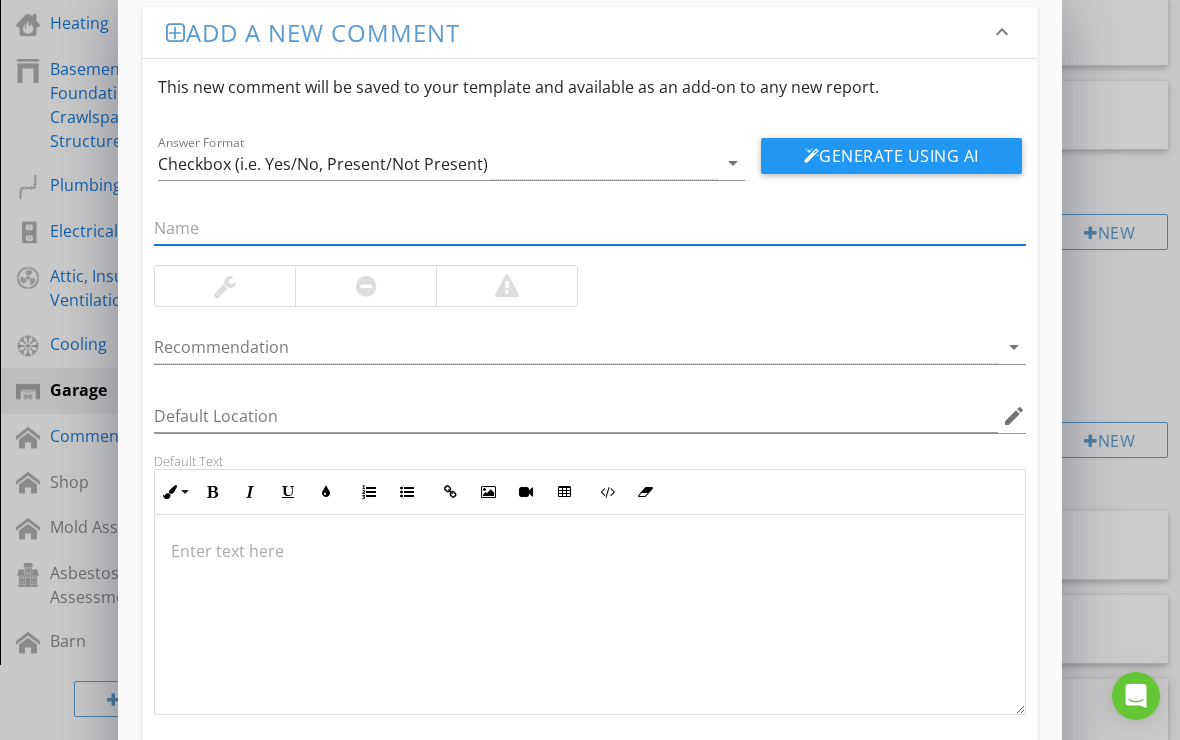 scroll, scrollTop: 16, scrollLeft: 0, axis: vertical 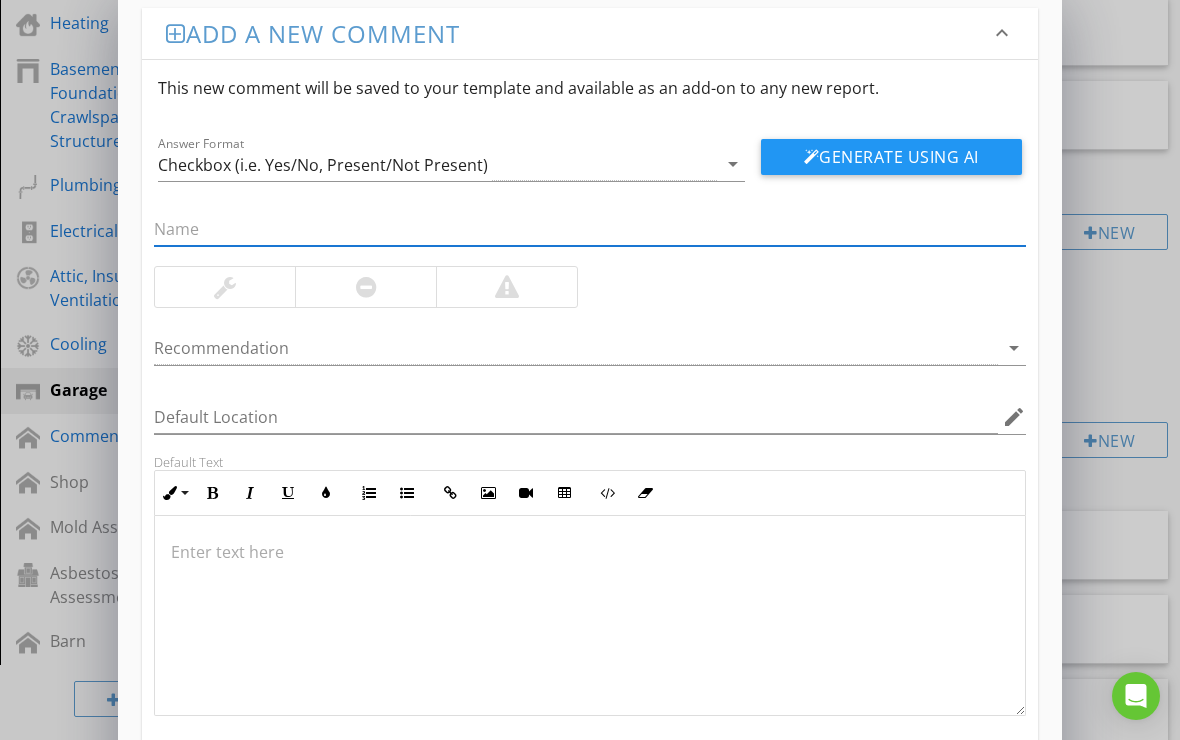 click at bounding box center [590, 616] 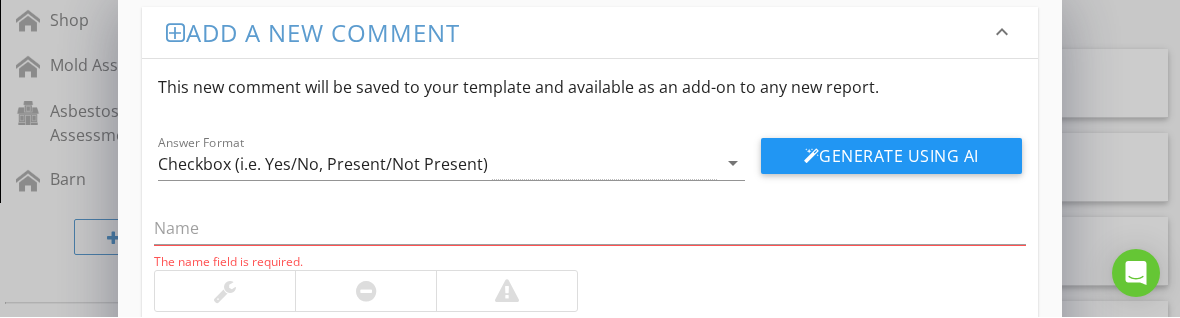scroll, scrollTop: 993, scrollLeft: 0, axis: vertical 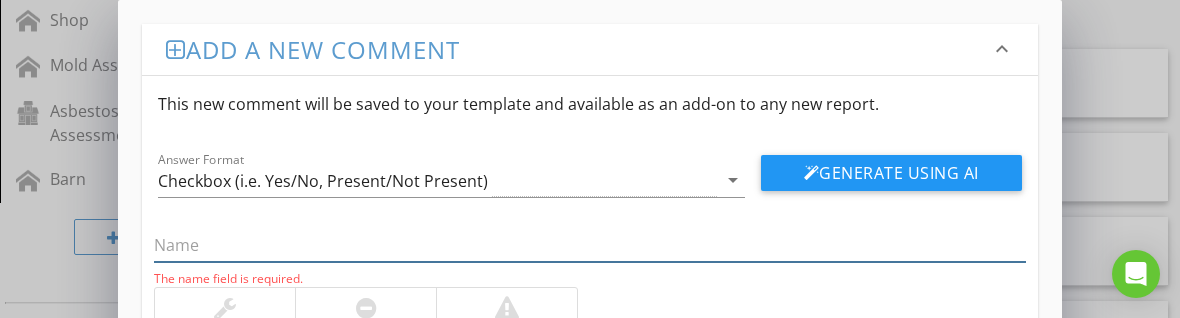 click at bounding box center [590, 245] 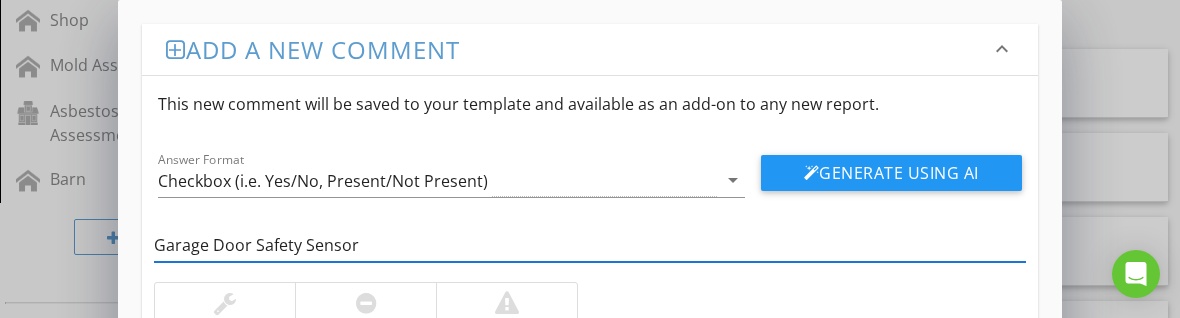 type on "Garage Door Safety Sensors" 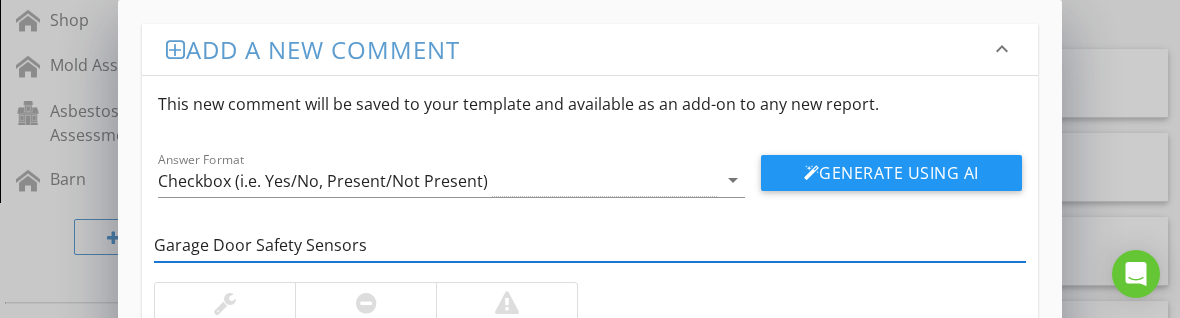 click on "Generate Using AI" at bounding box center (891, 173) 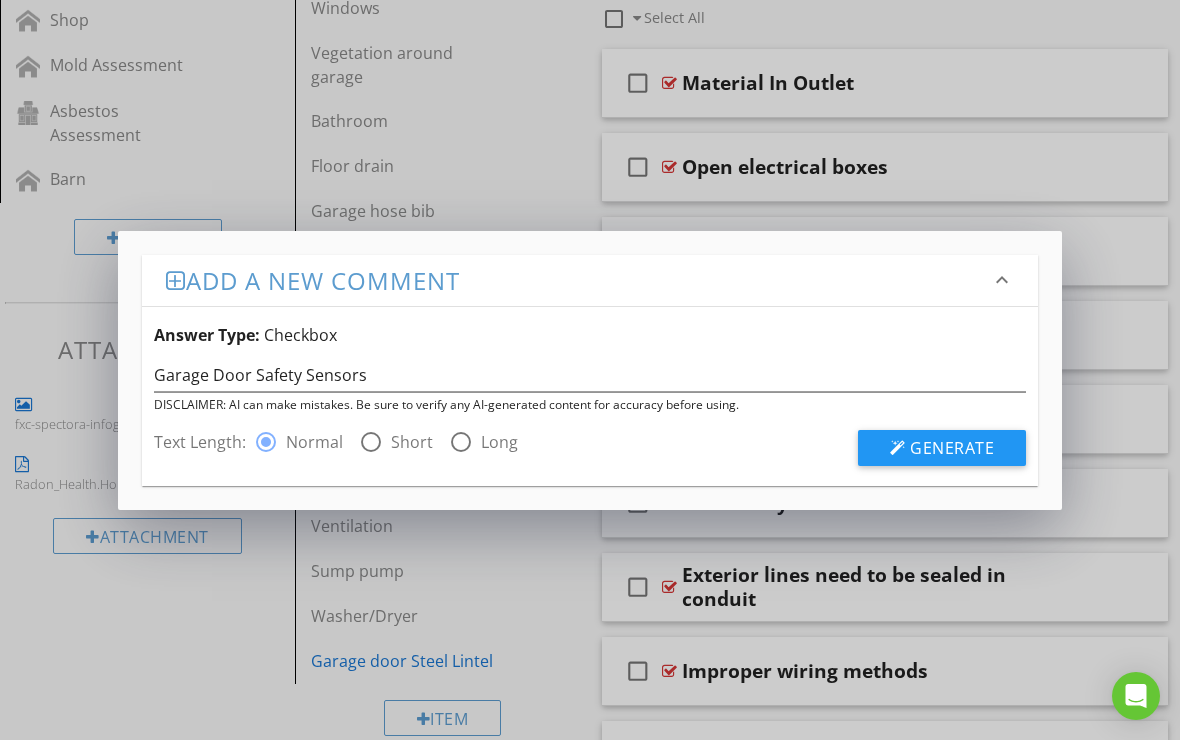 click on "Generate" at bounding box center (952, 448) 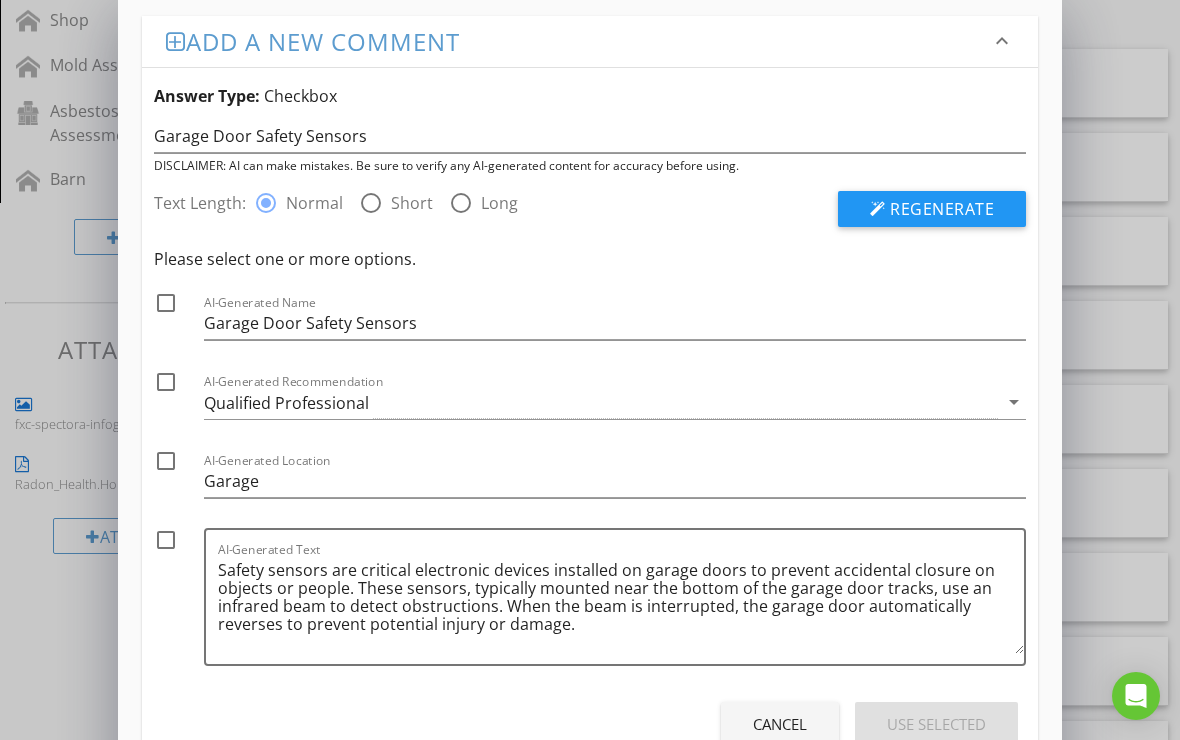 scroll, scrollTop: 9, scrollLeft: 0, axis: vertical 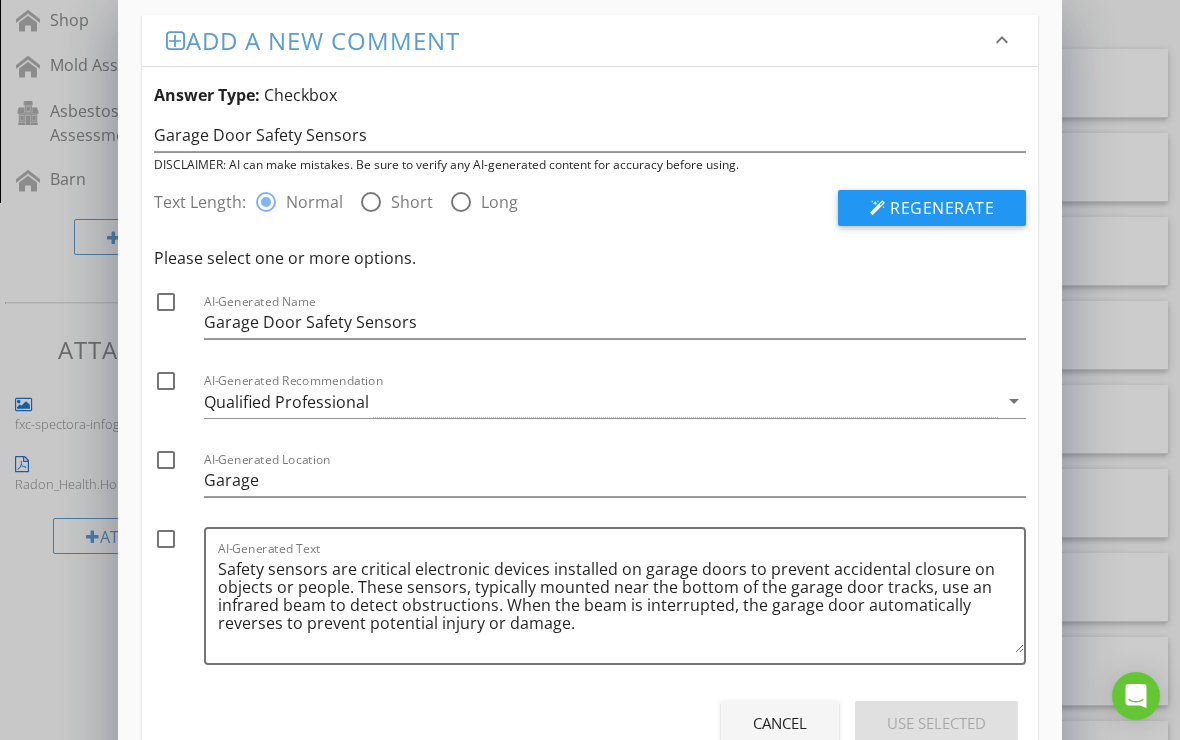 click on "Safety sensors are critical electronic devices installed on garage doors to prevent accidental closure on objects or people. These sensors, typically mounted near the bottom of the garage door tracks, use an infrared beam to detect obstructions. When the beam is interrupted, the garage door automatically reverses to prevent potential injury or damage." at bounding box center [621, 603] 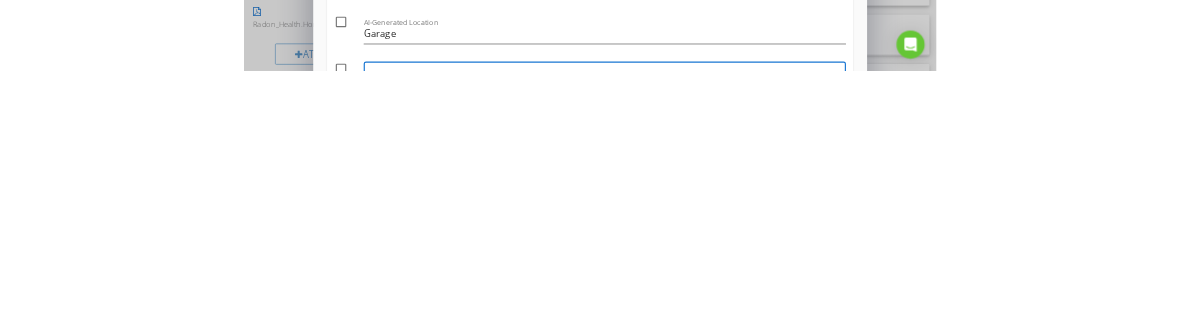 scroll, scrollTop: 1437, scrollLeft: 0, axis: vertical 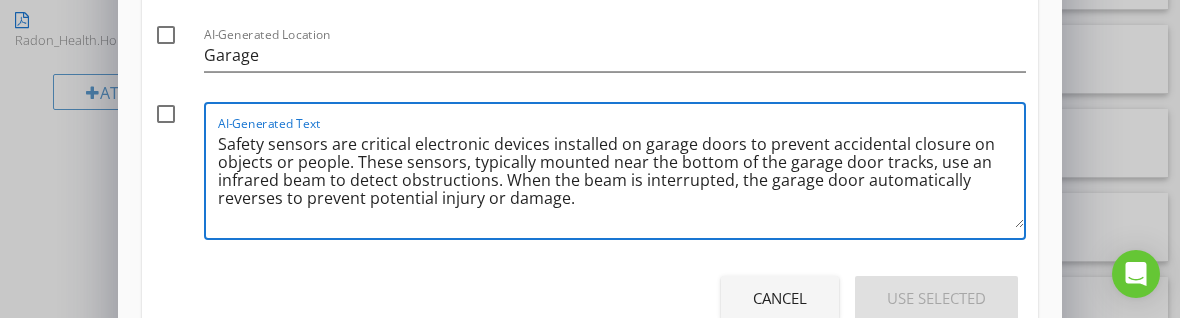 click on "Safety sensors are critical electronic devices installed on garage doors to prevent accidental closure on objects or people. These sensors, typically mounted near the bottom of the garage door tracks, use an infrared beam to detect obstructions. When the beam is interrupted, the garage door automatically reverses to prevent potential injury or damage." at bounding box center [621, 178] 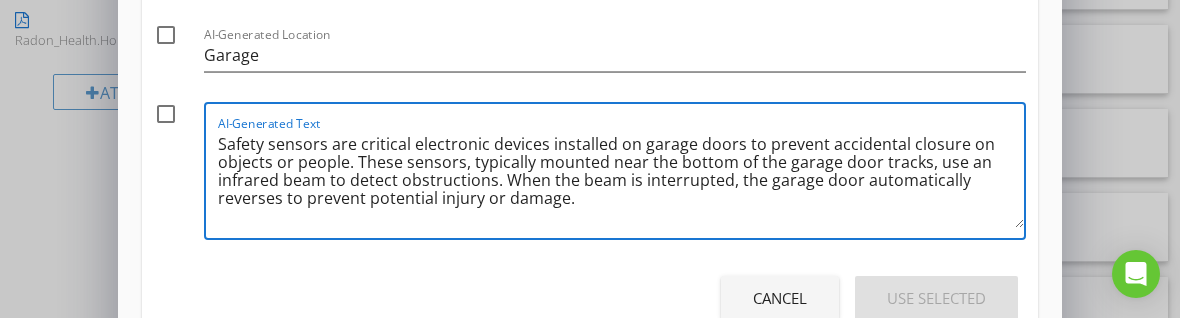 paste on "Garage door safety sensors should be placed 4-6 inches off the ground to effectively detect obstructions and prevent injury or damage. This height ensures the sensors can detect small children, pets, or objects that might be in the door's path, triggering the door to stop and reverse direction" 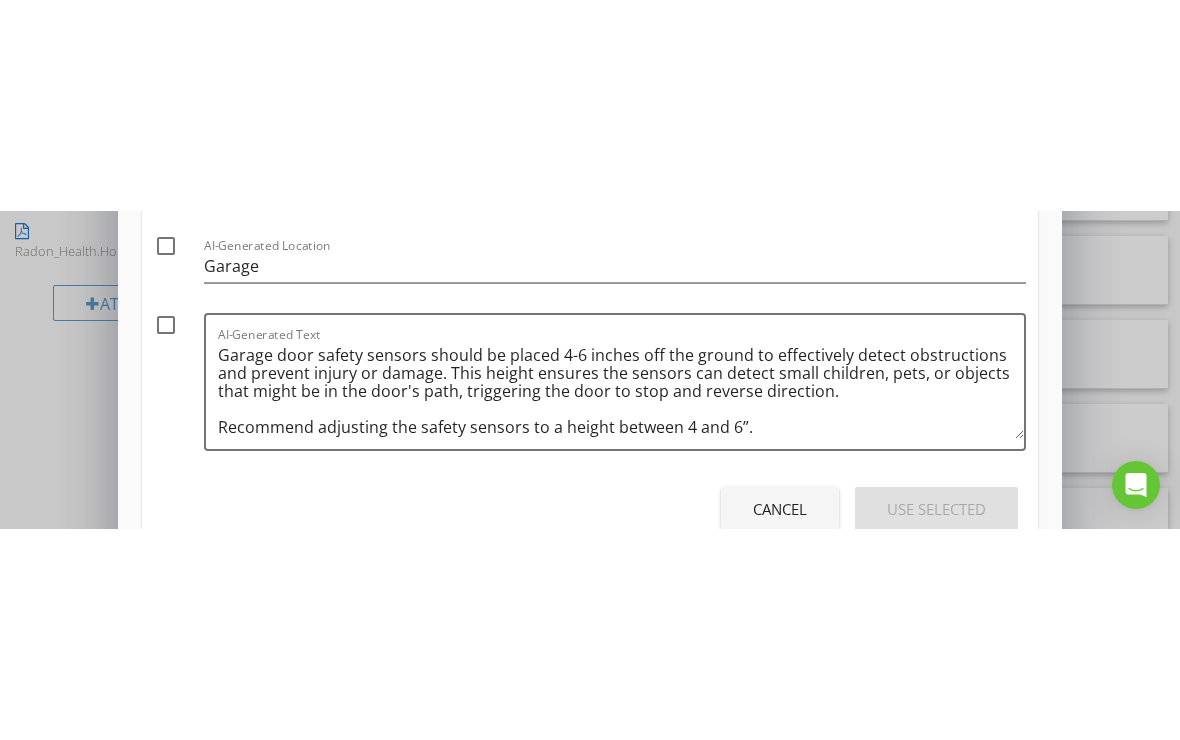 scroll, scrollTop: 76, scrollLeft: 0, axis: vertical 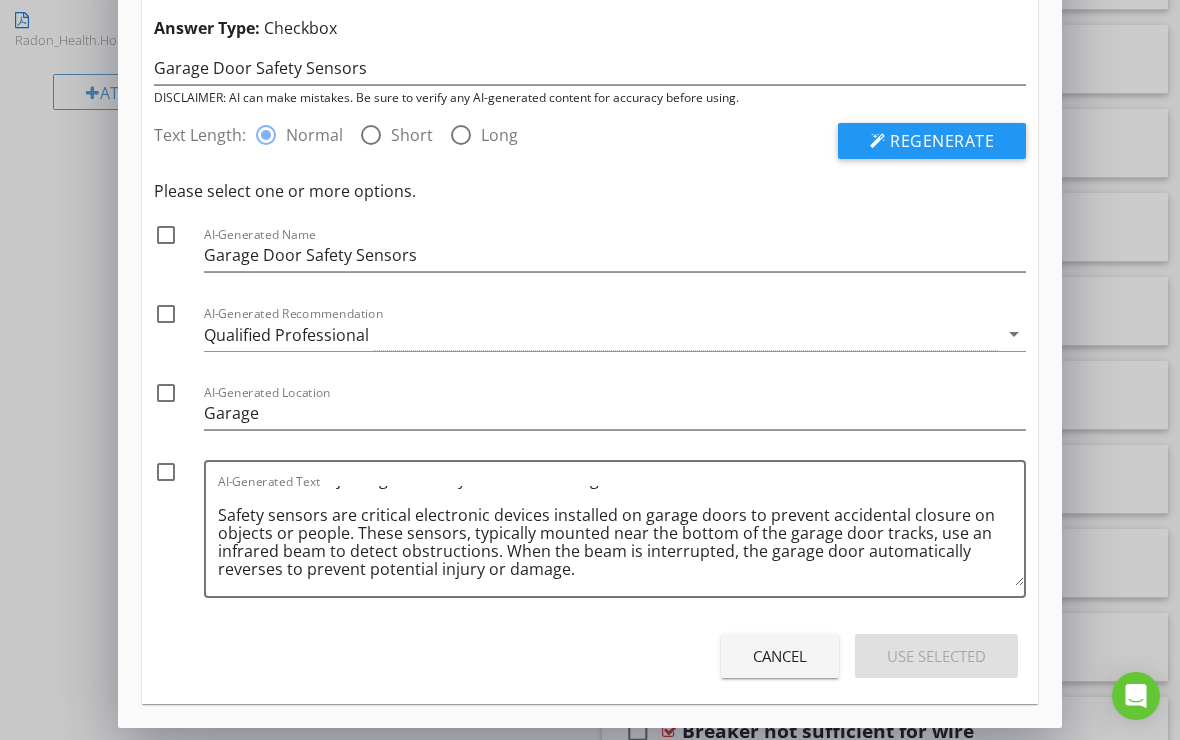 click on "Garage door safety sensors should be placed 4-6 inches off the ground to effectively detect obstructions and prevent injury or damage. This height ensures the sensors can detect small children, pets, or objects that might be in the door's path, triggering the door to stop and reverse direction.
Recommend adjusting the safety sensors to a height between 4 and 6”.
Safety sensors are critical electronic devices installed on garage doors to prevent accidental closure on objects or people. These sensors, typically mounted near the bottom of the garage door tracks, use an infrared beam to detect obstructions. When the beam is interrupted, the garage door automatically reverses to prevent potential injury or damage." at bounding box center (621, 536) 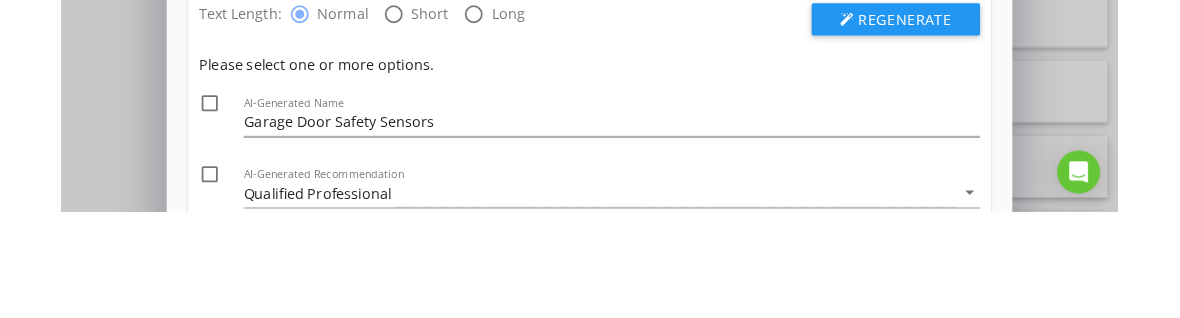 scroll, scrollTop: 1814, scrollLeft: 0, axis: vertical 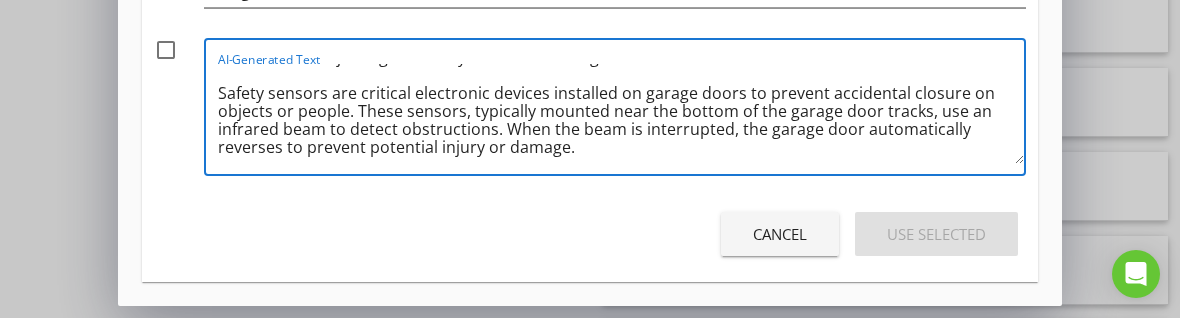 click on "Garage door safety sensors should be placed 4-6 inches off the ground to effectively detect obstructions and prevent injury or damage. This height ensures the sensors can detect small children, pets, or objects that might be in the door's path, triggering the door to stop and reverse direction.
Recommend adjusting the safety sensors to a height between 4 and 6”.
Safety sensors are critical electronic devices installed on garage doors to prevent accidental closure on objects or people. These sensors, typically mounted near the bottom of the garage door tracks, use an infrared beam to detect obstructions. When the beam is interrupted, the garage door automatically reverses to prevent potential injury or damage." at bounding box center (621, 114) 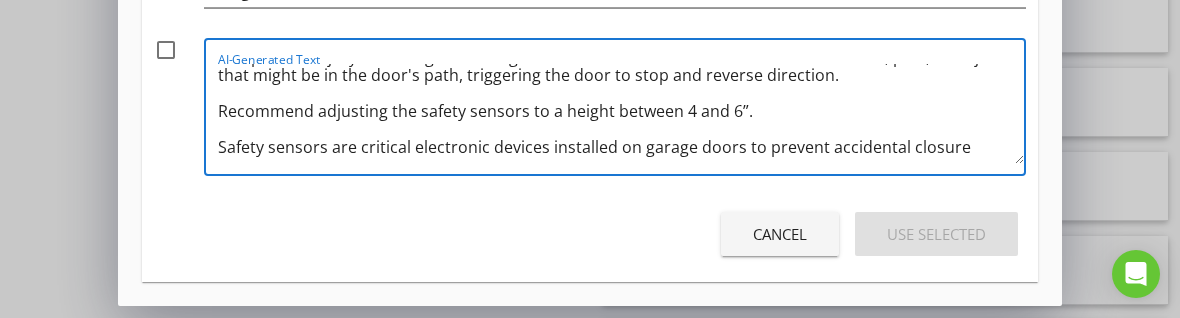 scroll, scrollTop: 41, scrollLeft: 0, axis: vertical 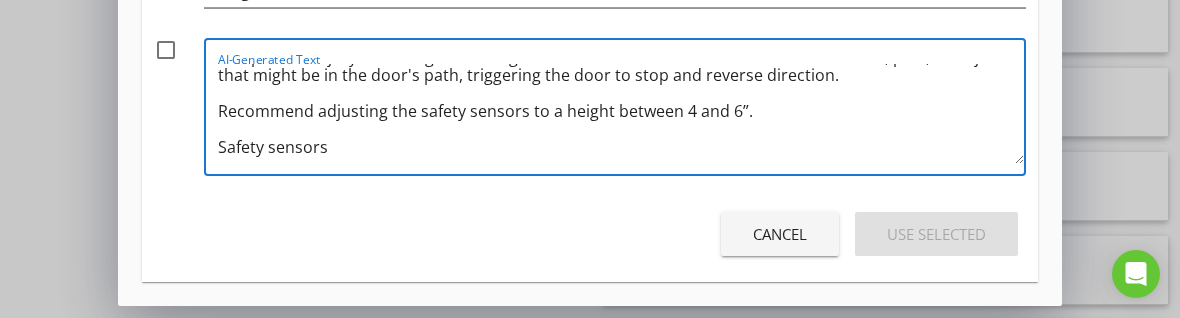 type on "Garage door safety sensors should be placed 4-6 inches off the ground to effectively detect obstructions and prevent injury or damage. This height ensures the sensors can detect small children, pets, or objects that might be in the door's path, triggering the door to stop and reverse direction.
Recommend adjusting the safety sensors to a height between 4 and 6”." 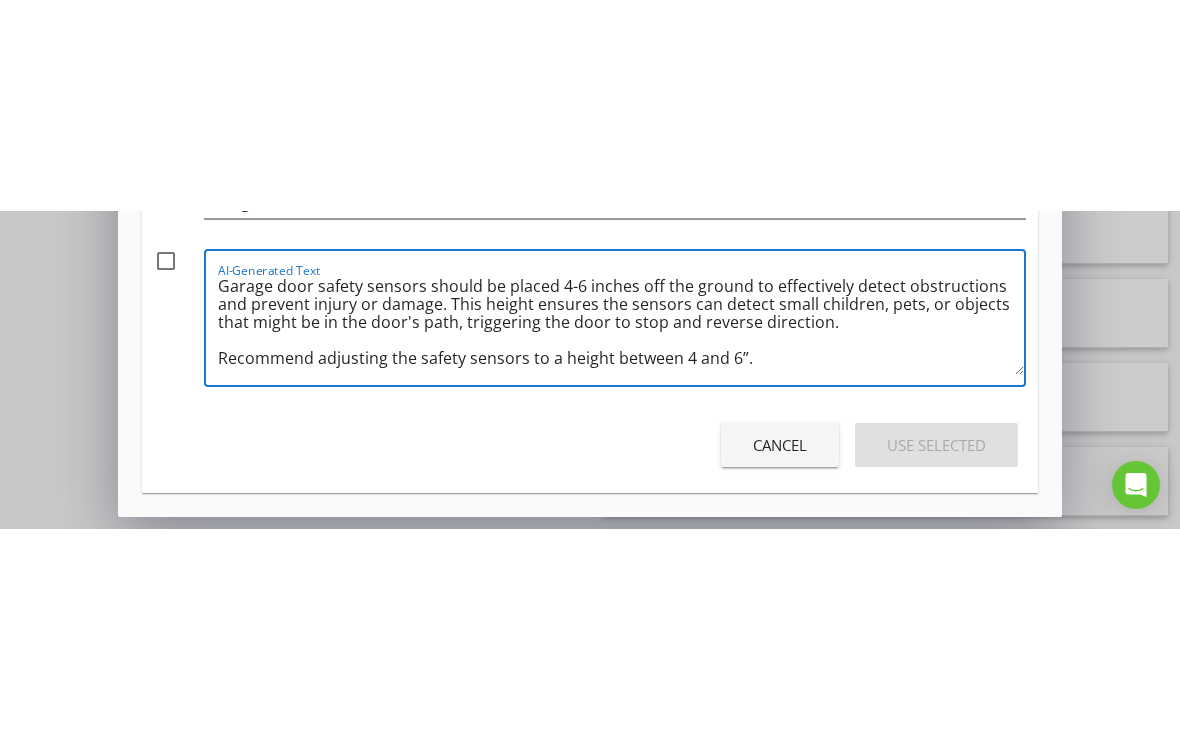 scroll, scrollTop: 35, scrollLeft: 0, axis: vertical 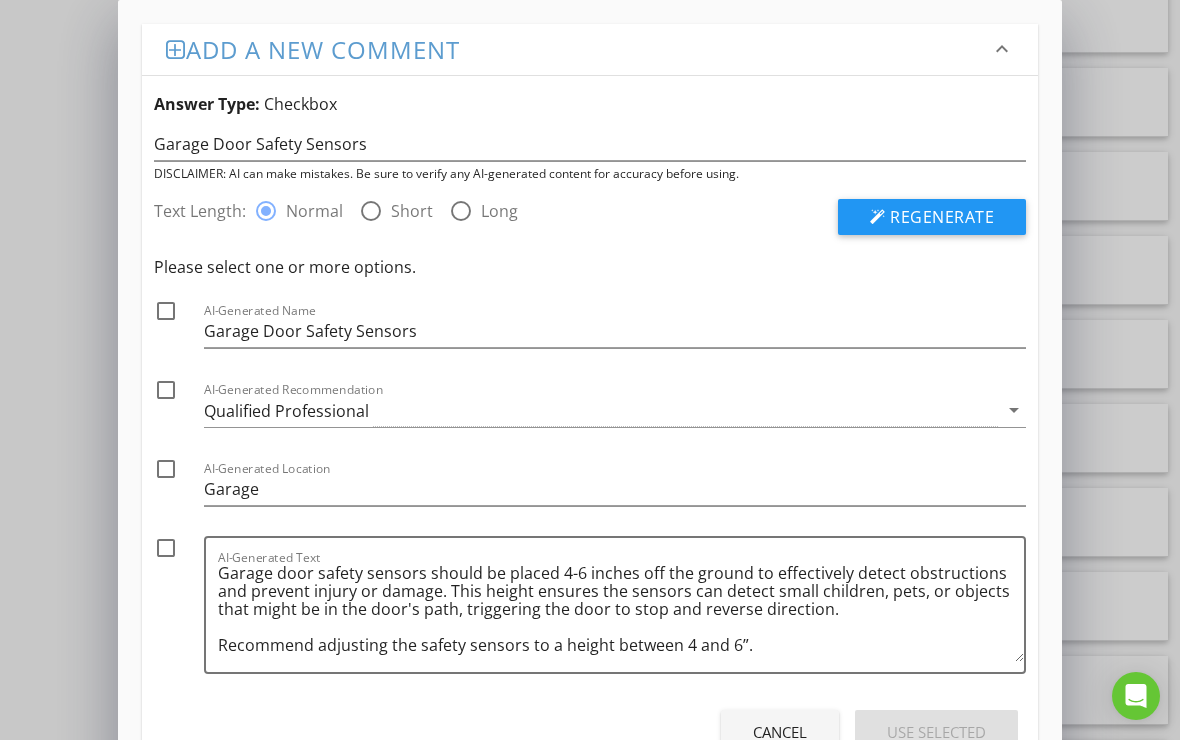 click on "Regenerate" at bounding box center (932, 217) 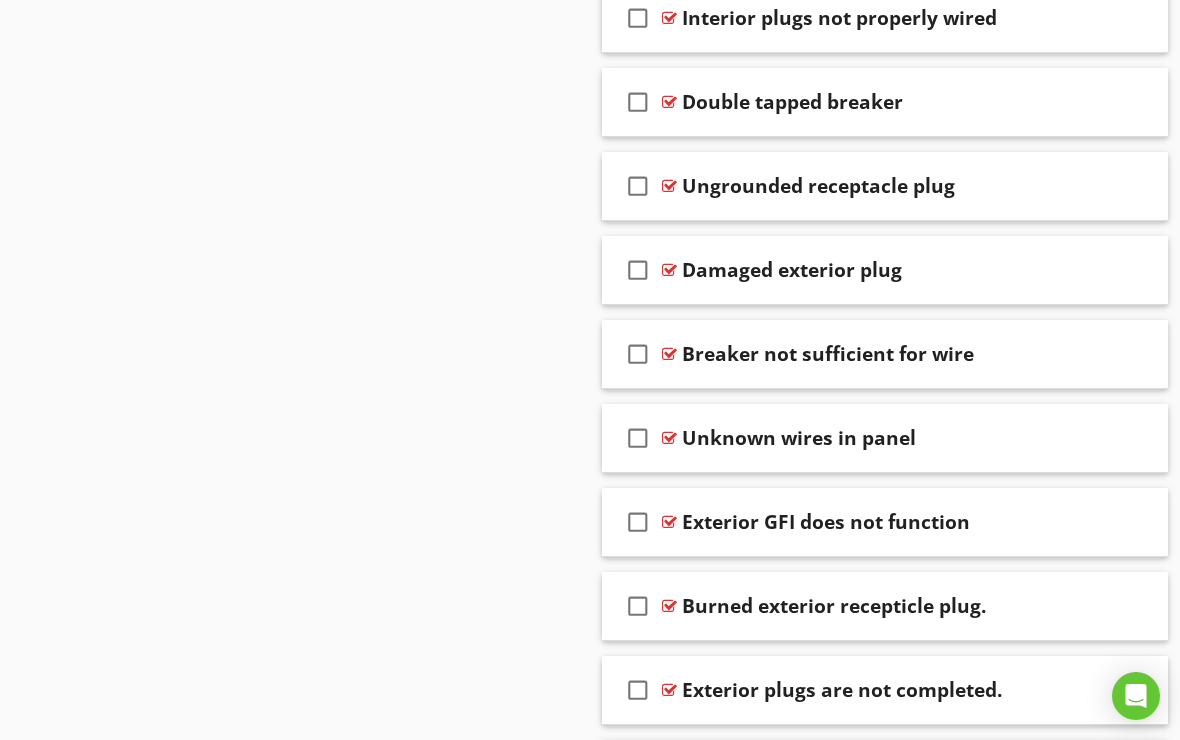 click at bounding box center (590, 370) 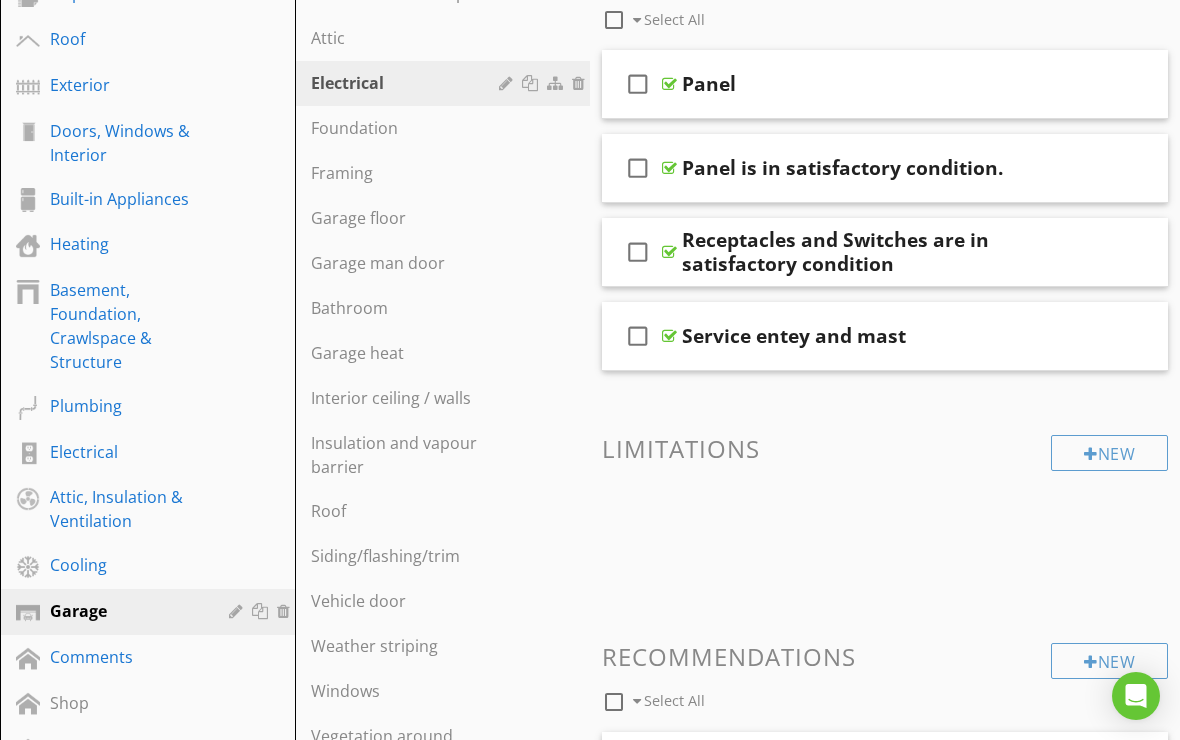 scroll, scrollTop: 261, scrollLeft: 0, axis: vertical 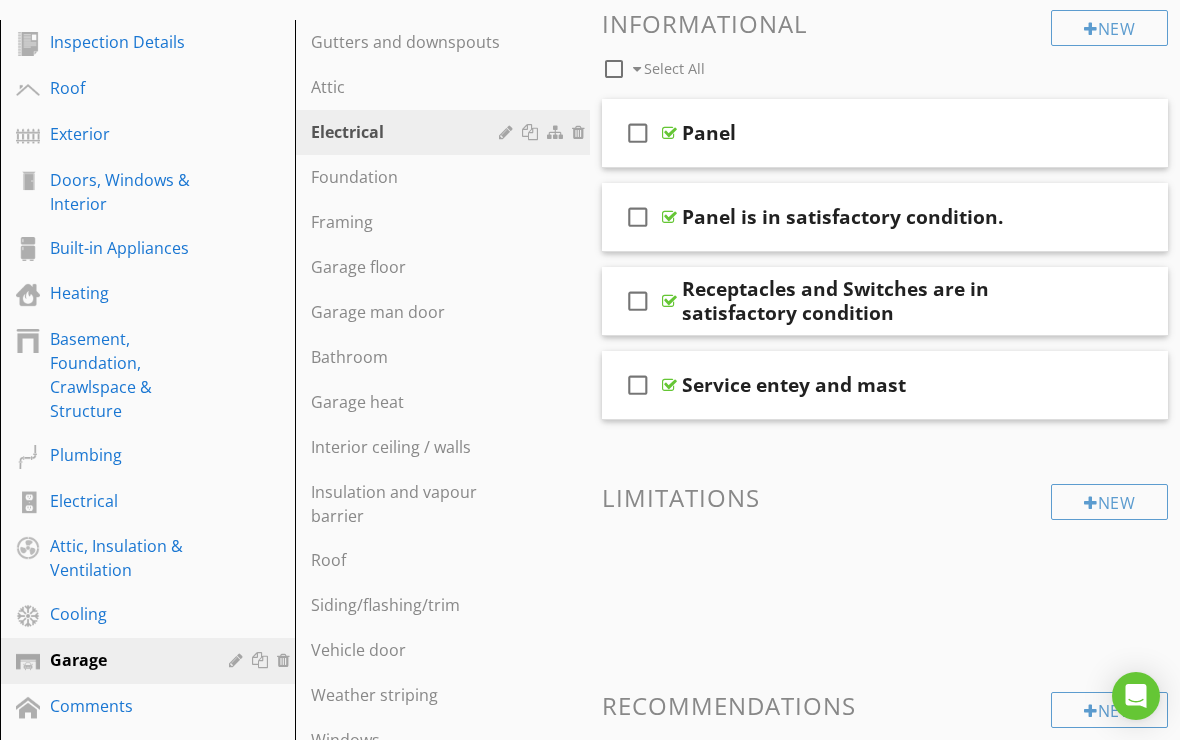 click on "Electrical" at bounding box center [408, 132] 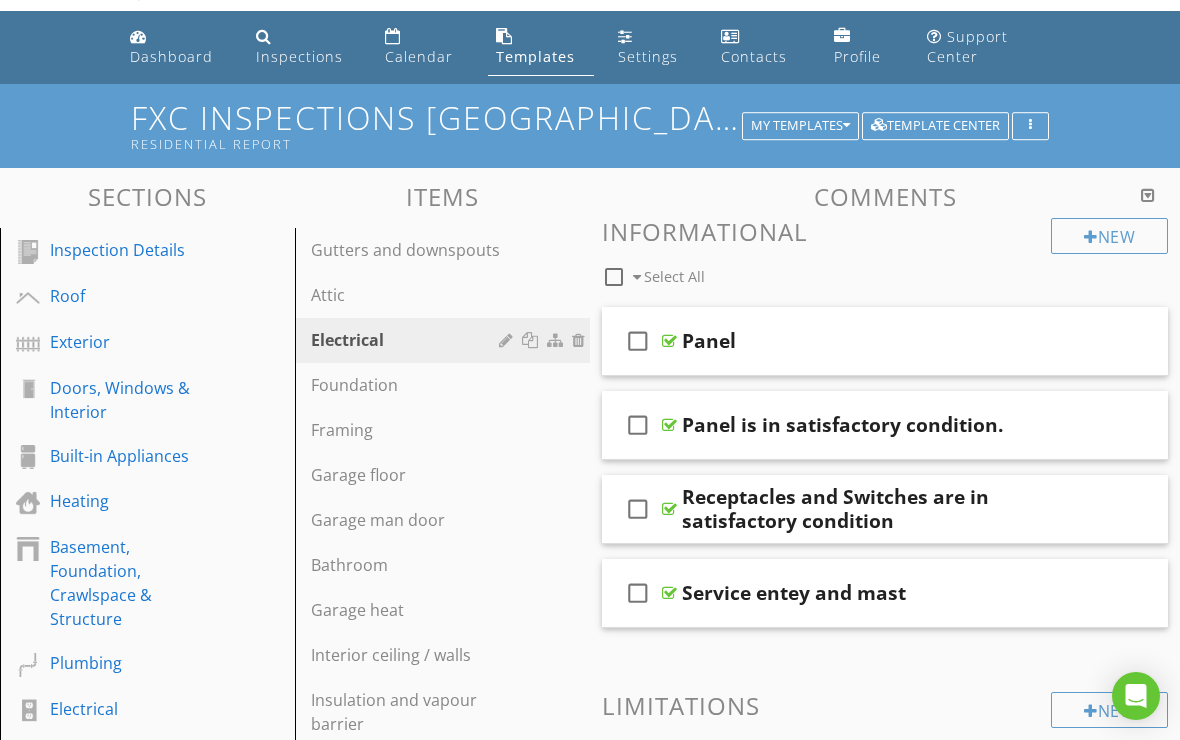 scroll, scrollTop: 0, scrollLeft: 0, axis: both 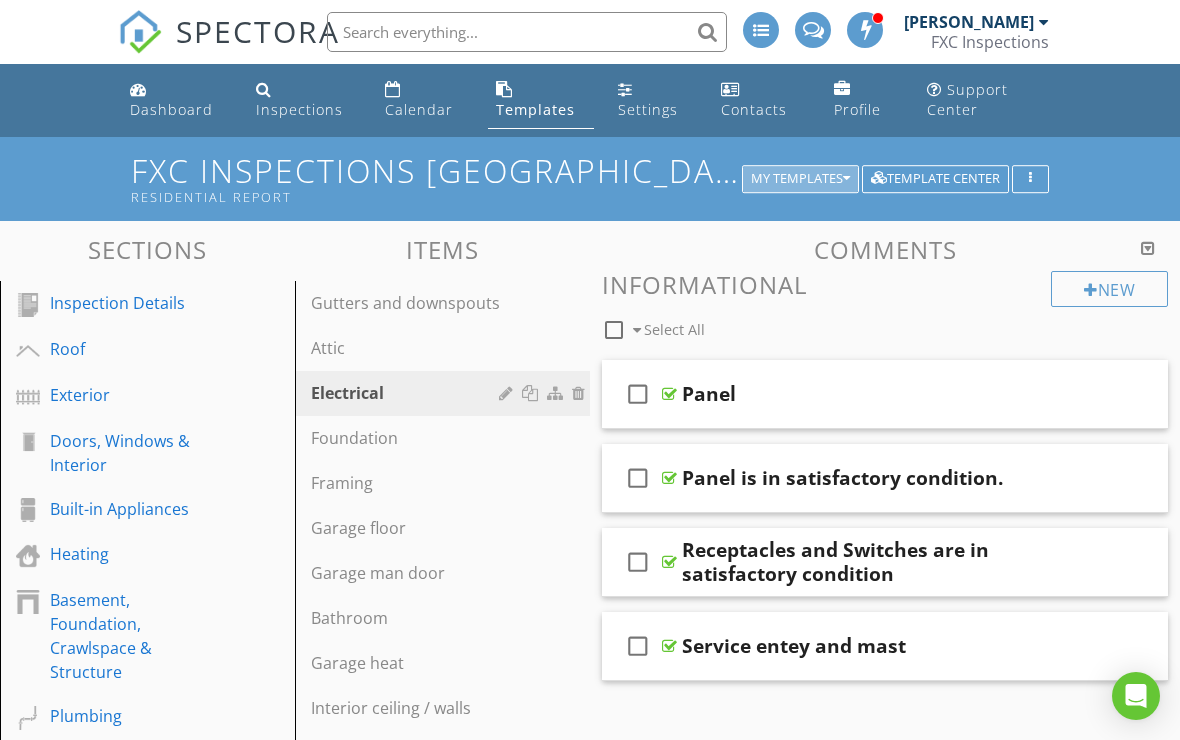 click on "My Templates" at bounding box center [800, 179] 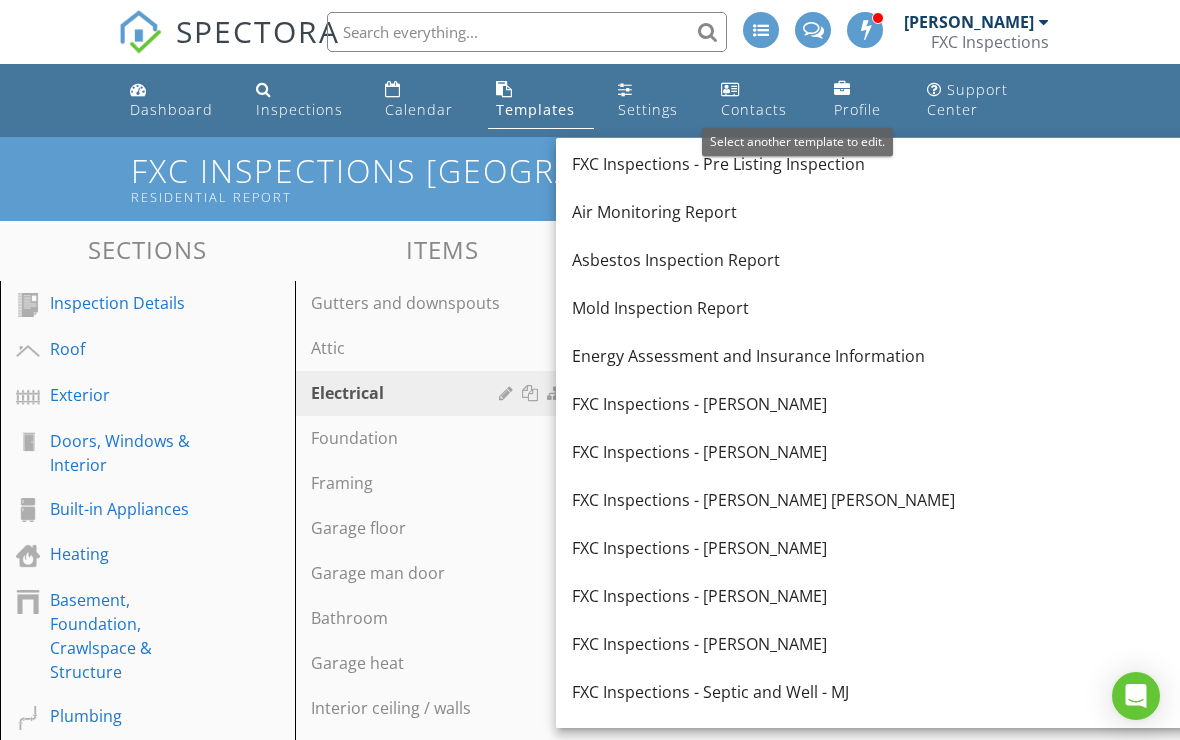 scroll, scrollTop: 194, scrollLeft: 0, axis: vertical 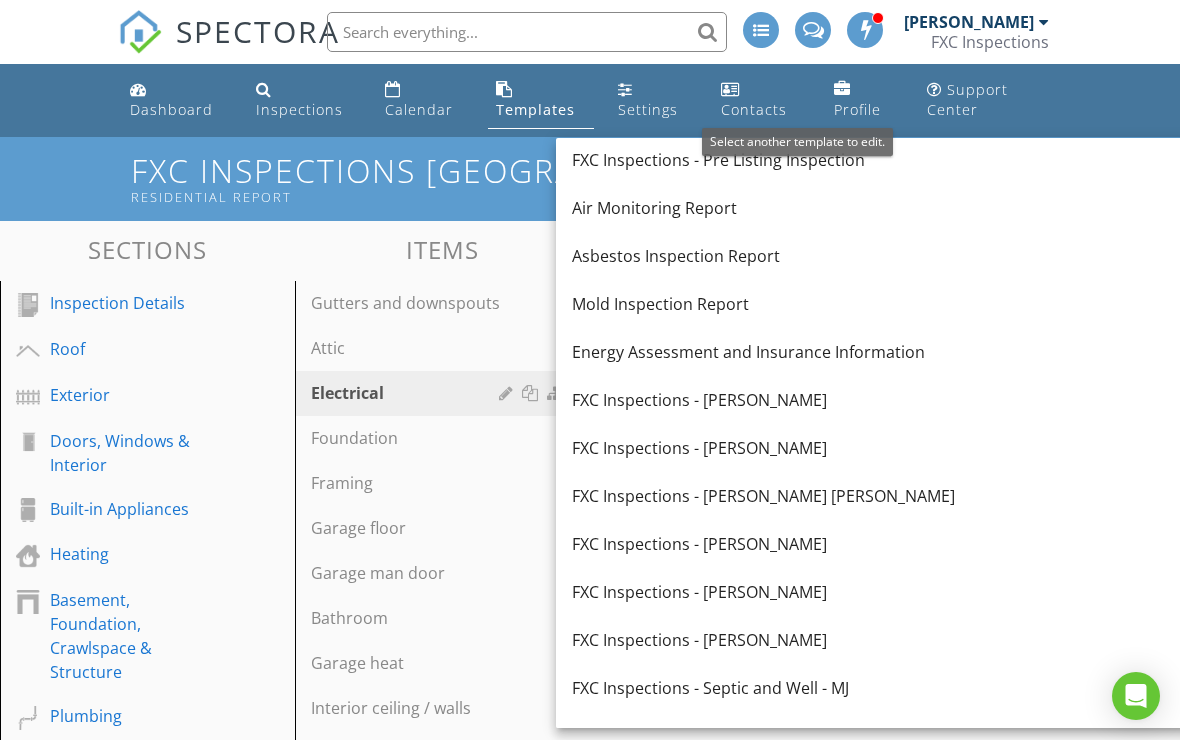 click on "FXC Inspections - [PERSON_NAME]" at bounding box center (918, 640) 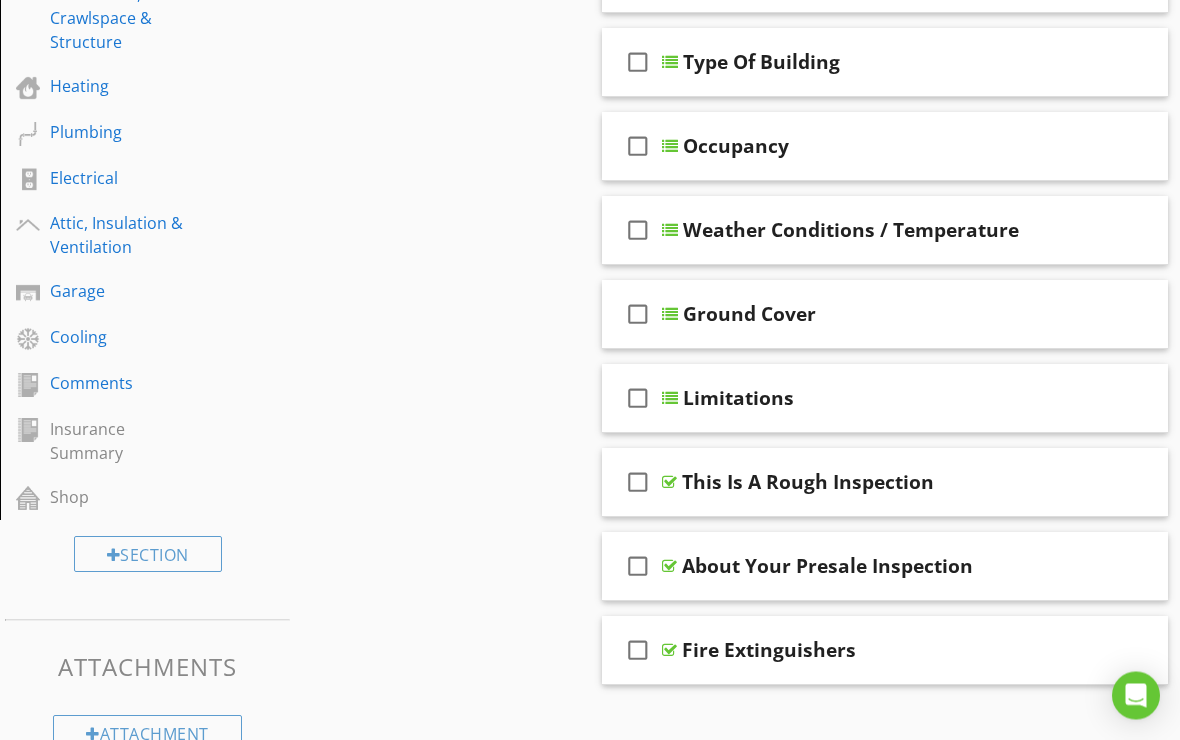 scroll, scrollTop: 584, scrollLeft: 0, axis: vertical 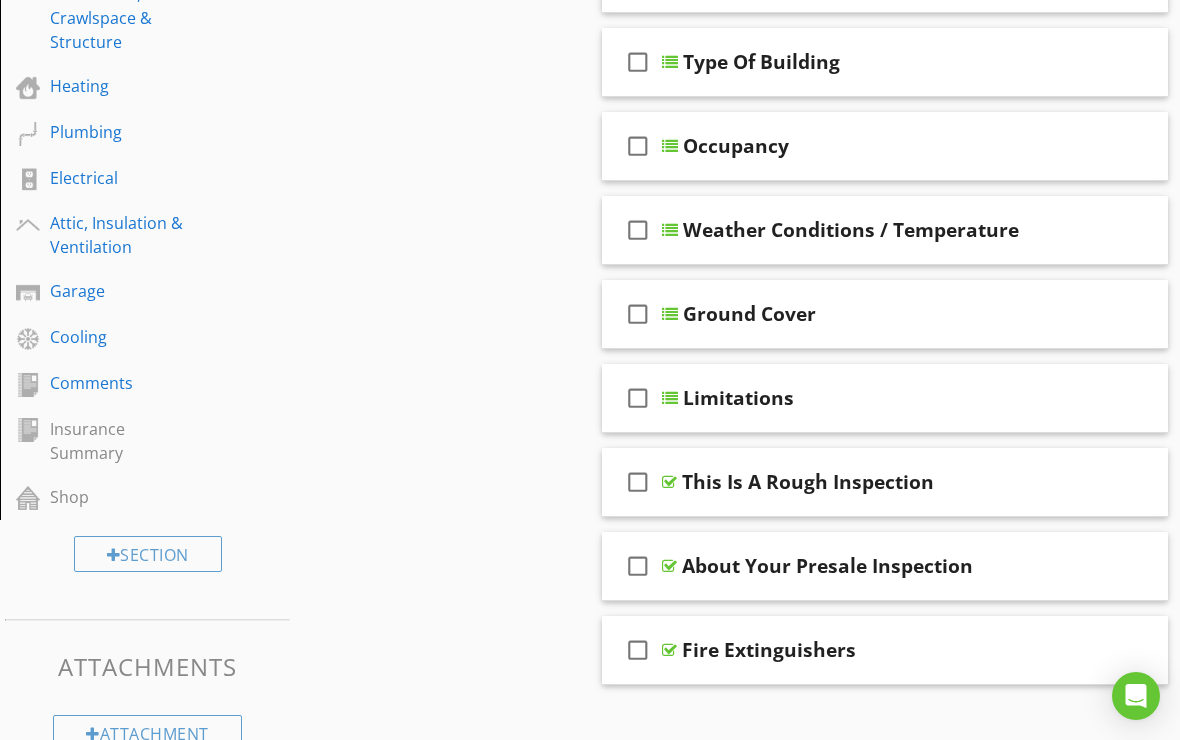 click on "Garage" at bounding box center (125, 291) 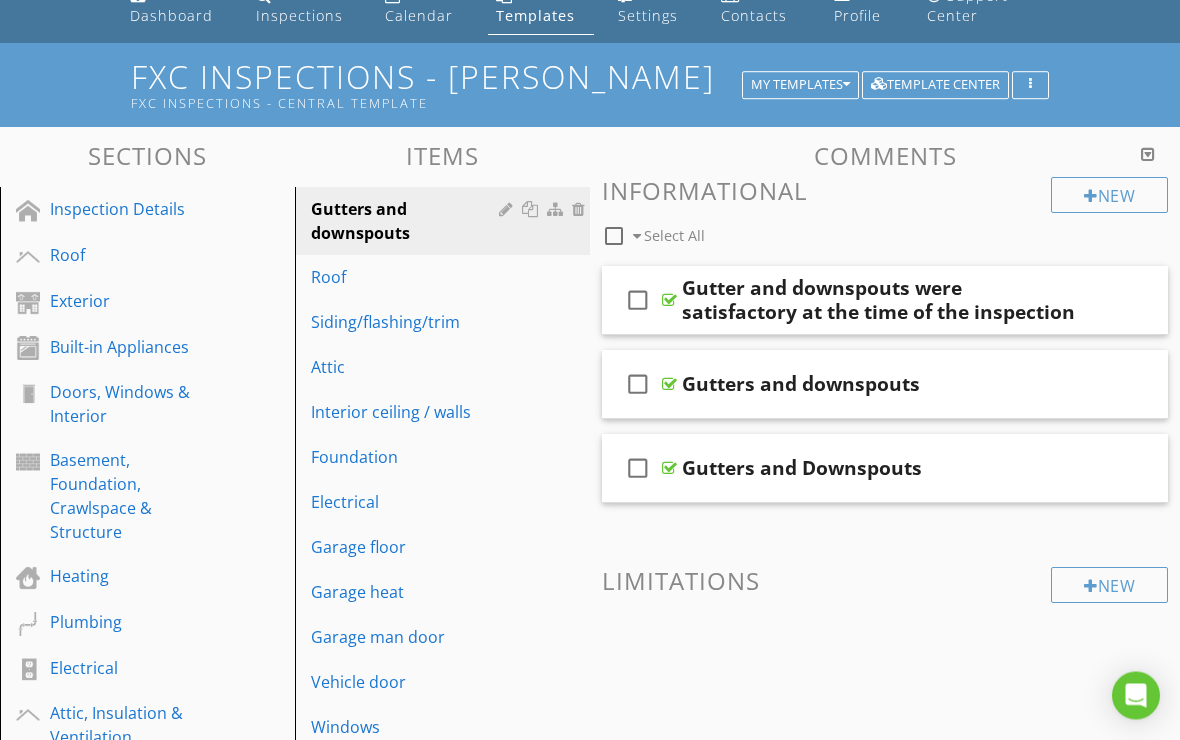 scroll, scrollTop: 94, scrollLeft: 0, axis: vertical 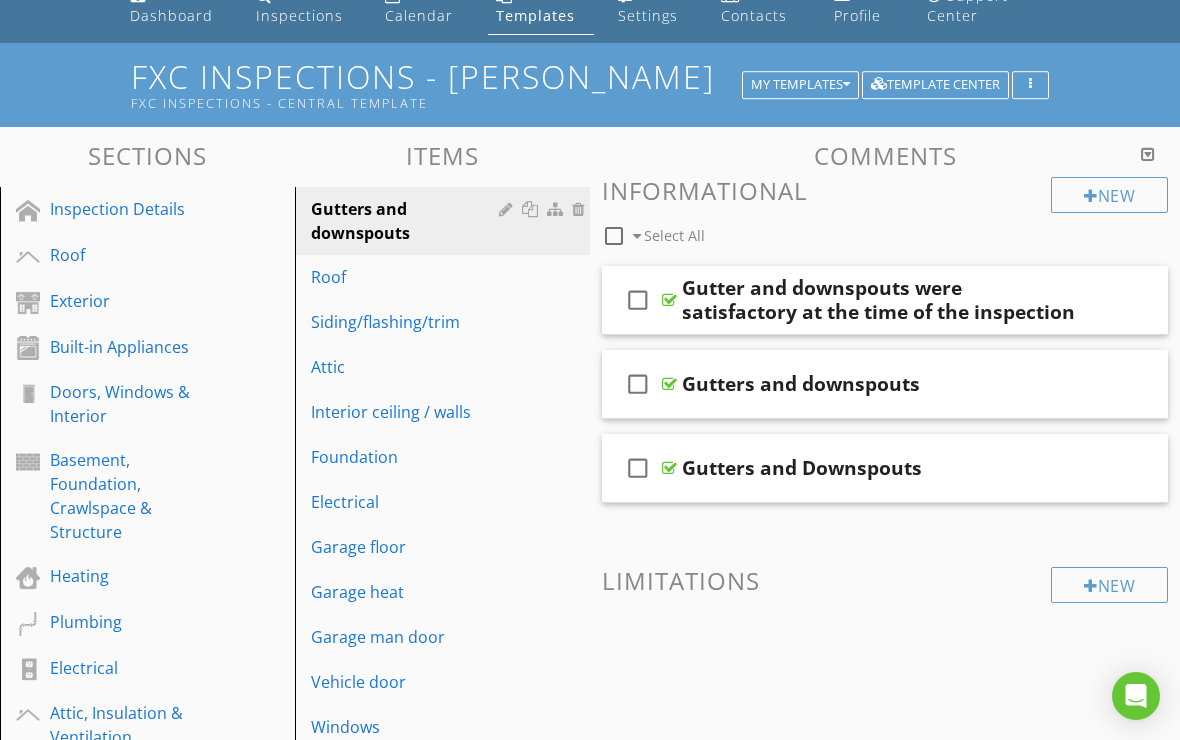 click on "Electrical" at bounding box center [408, 502] 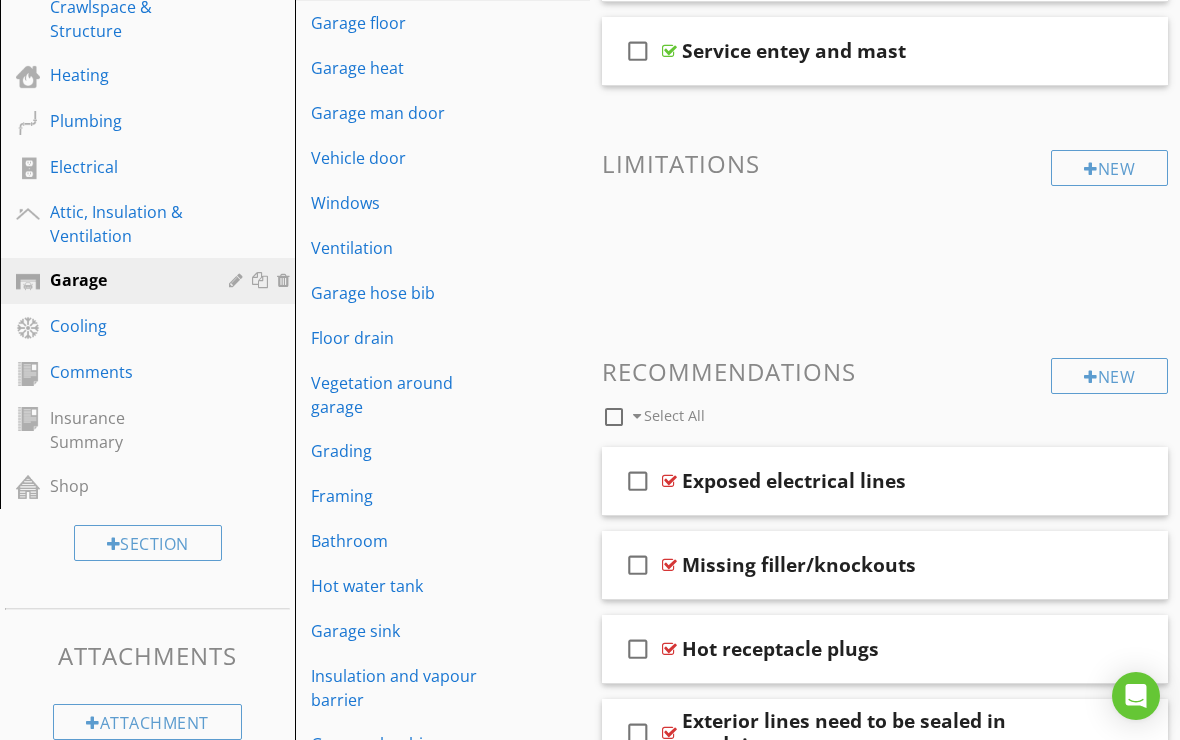 scroll, scrollTop: 406, scrollLeft: 0, axis: vertical 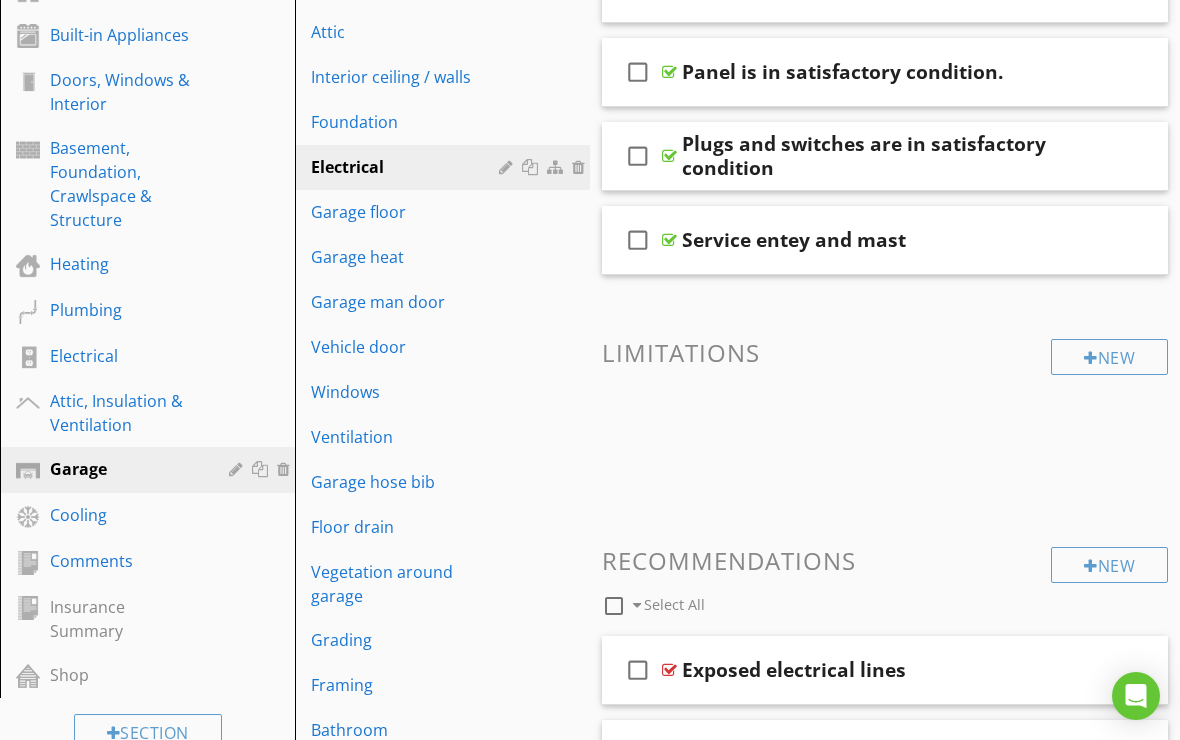 click on "New" at bounding box center [1109, 565] 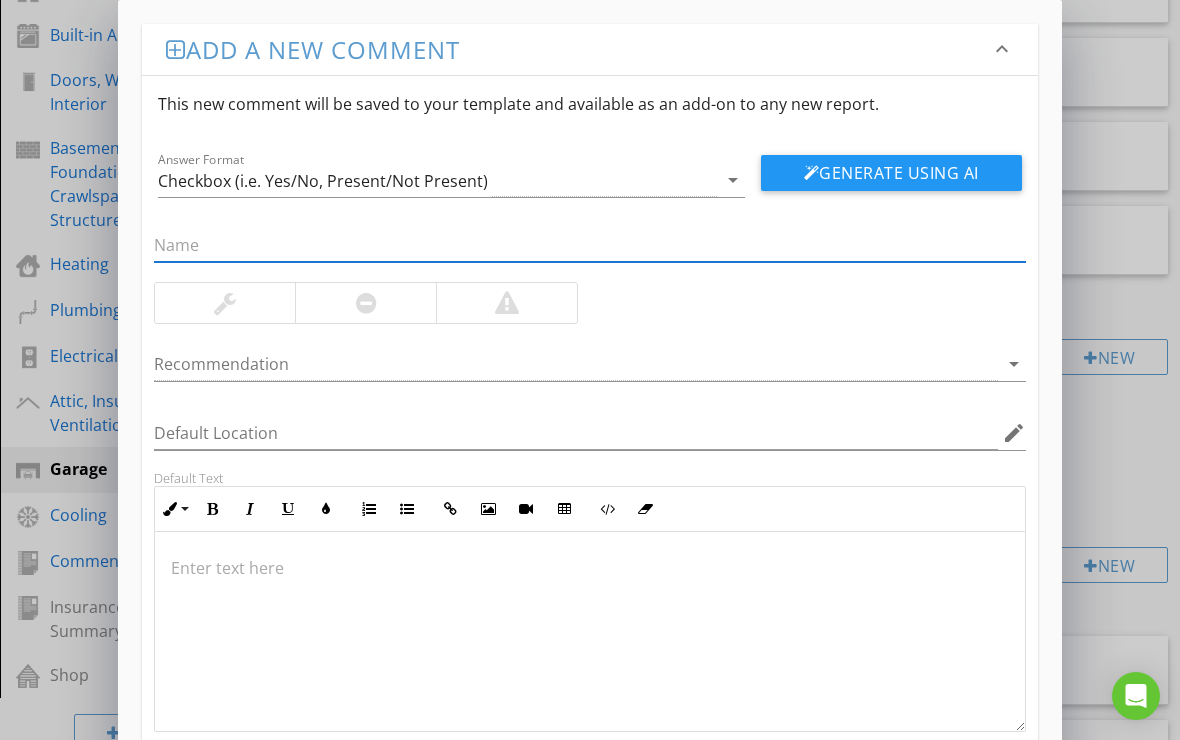 click at bounding box center [590, 568] 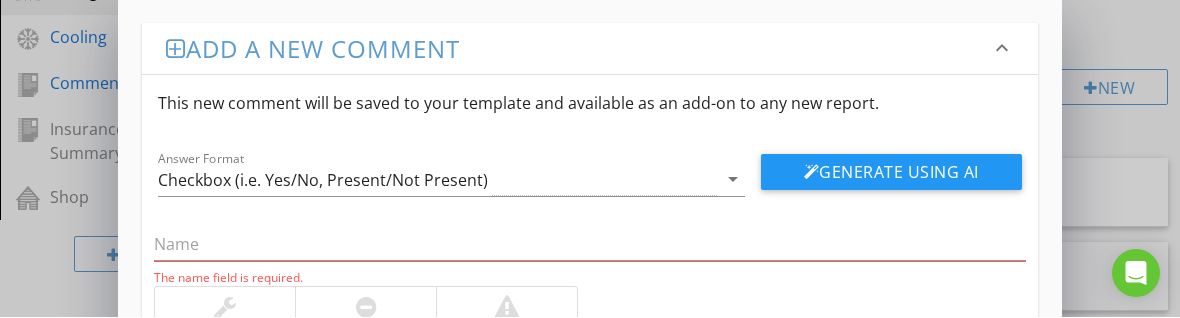 scroll, scrollTop: 884, scrollLeft: 0, axis: vertical 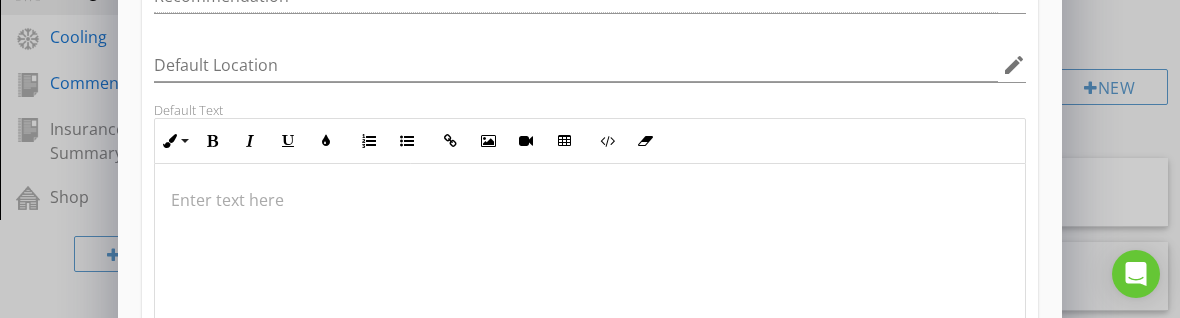 click at bounding box center (590, 200) 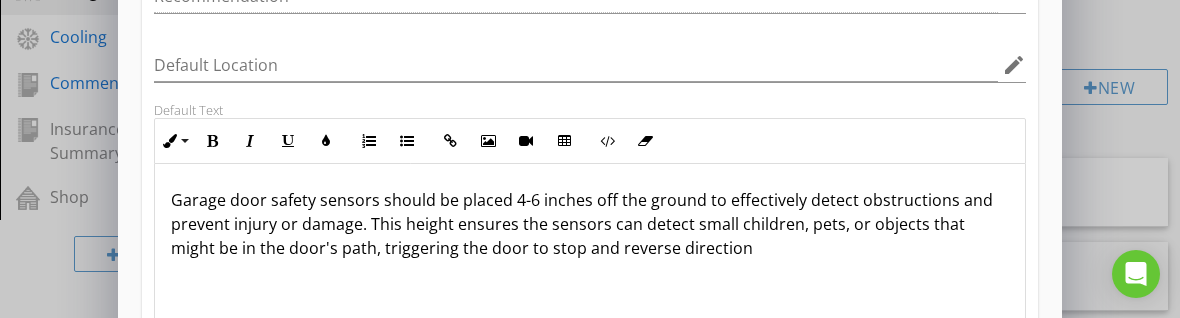 type 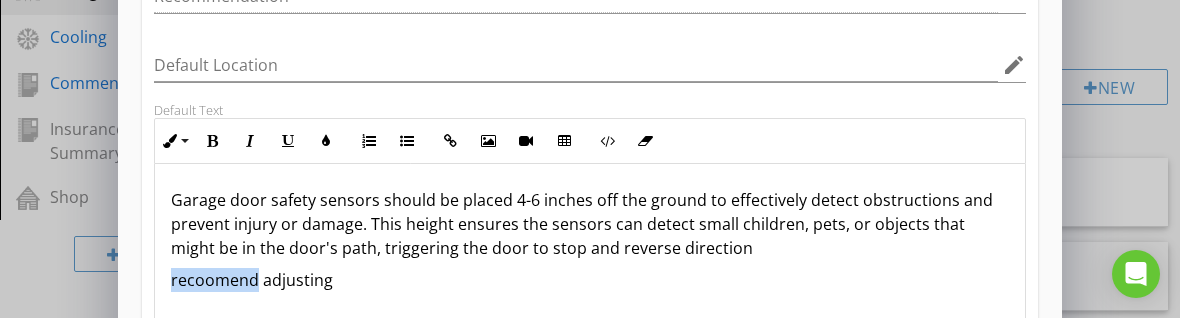 click on "recoomend adjusting" at bounding box center [590, 280] 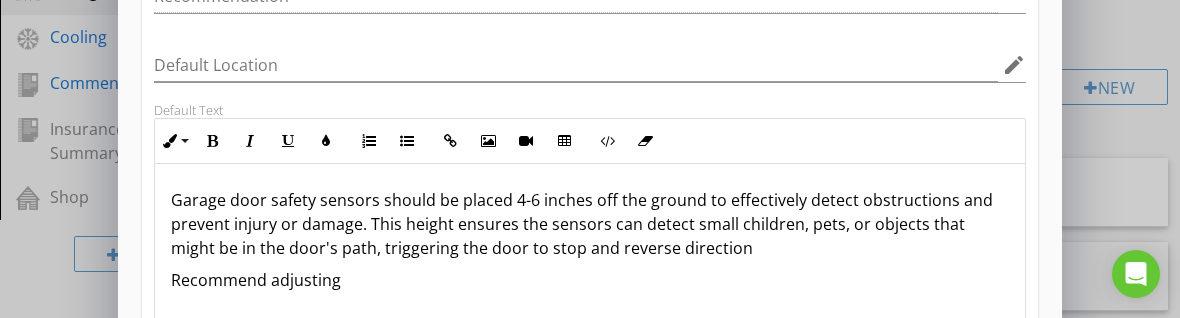 click on "Recommend adjusting" at bounding box center [590, 280] 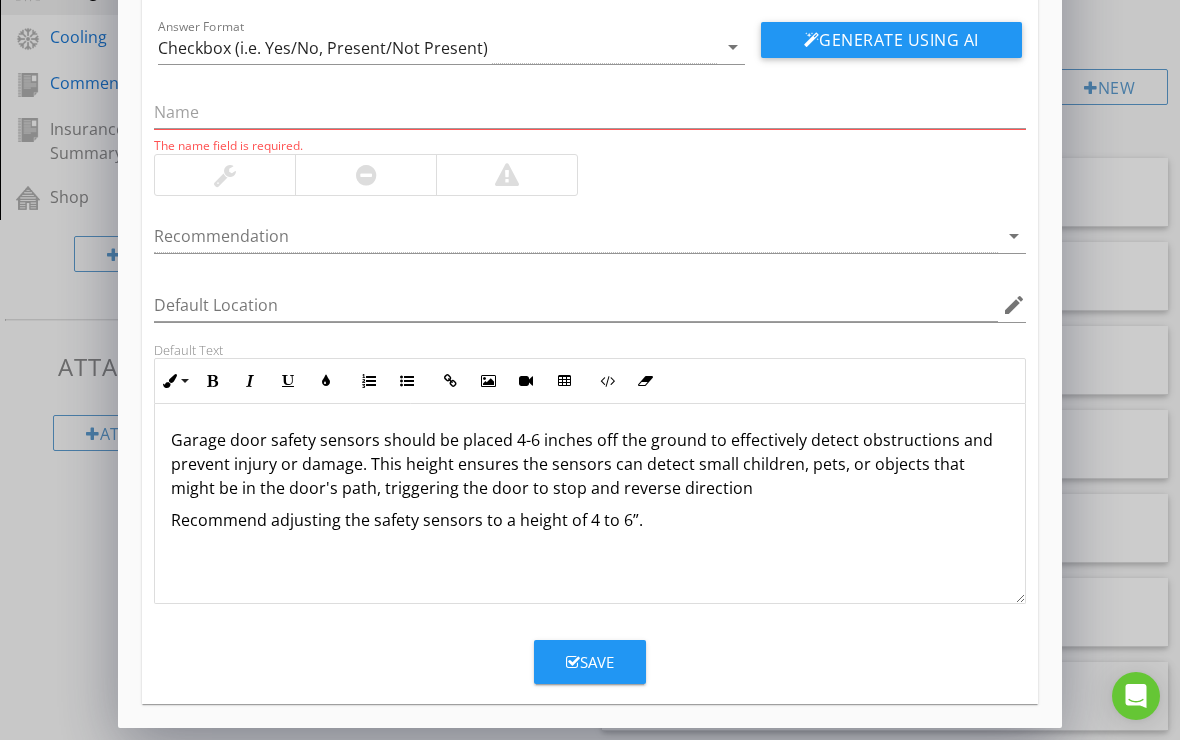 scroll, scrollTop: 133, scrollLeft: 0, axis: vertical 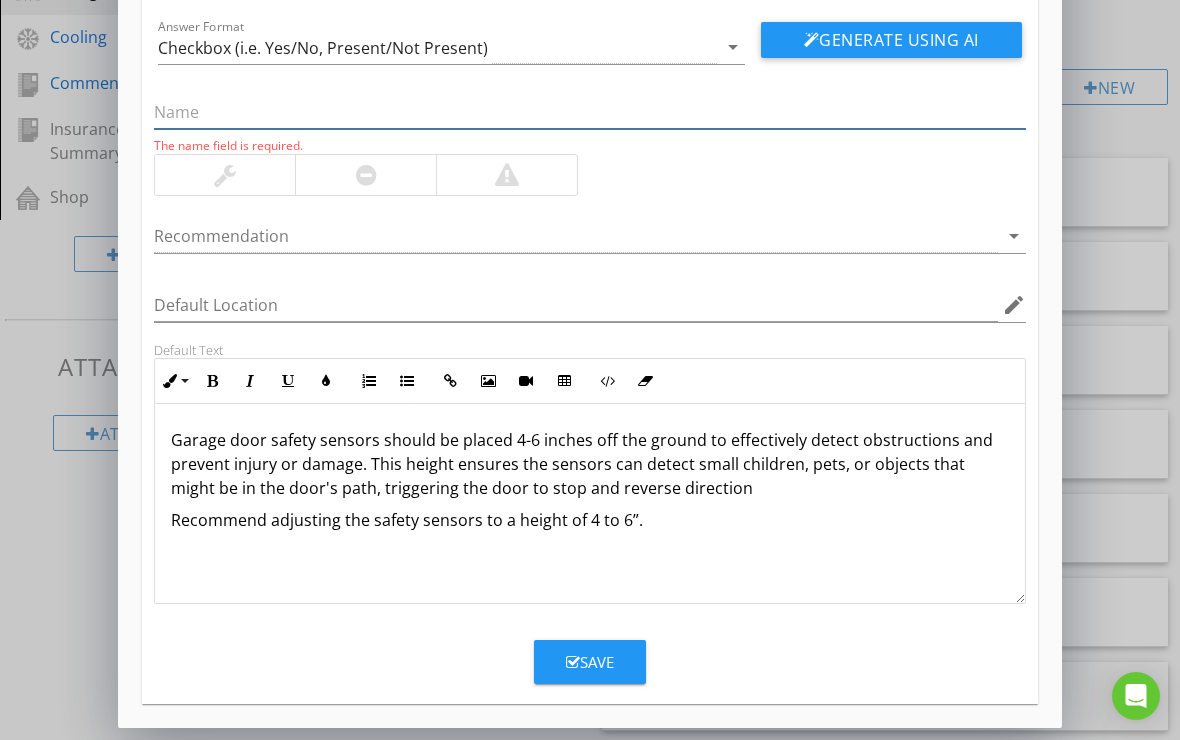 click at bounding box center (590, 112) 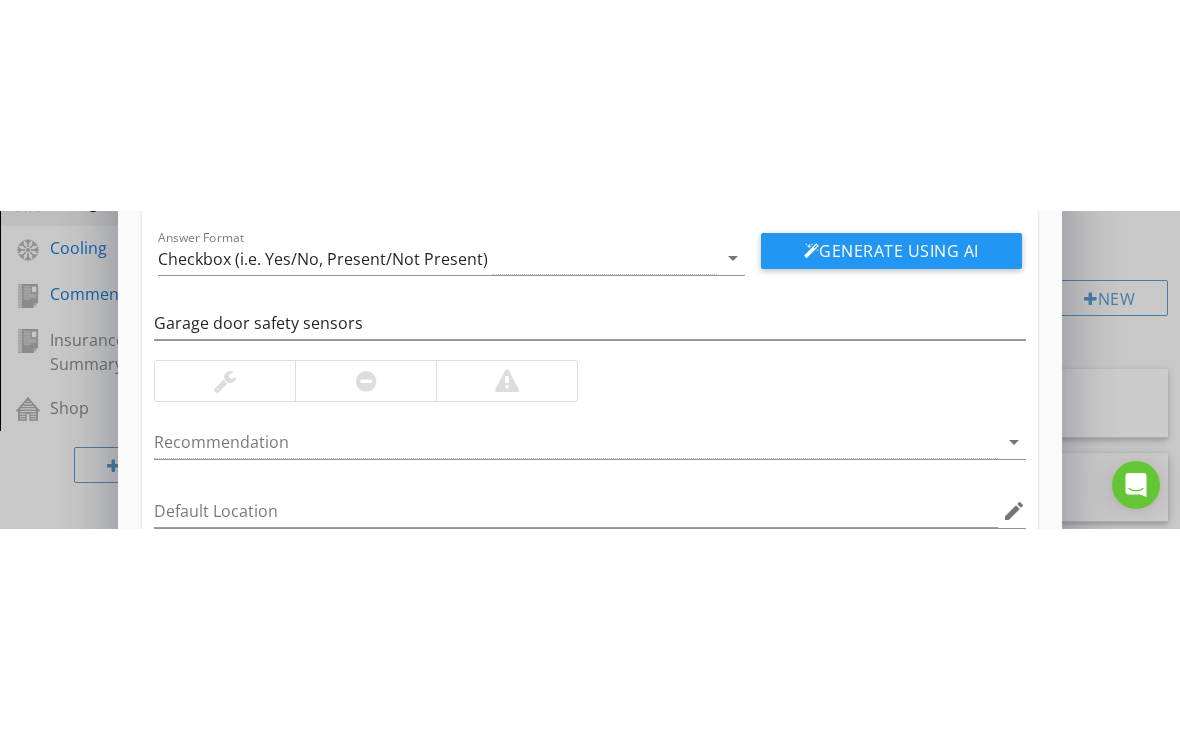scroll, scrollTop: 128, scrollLeft: 0, axis: vertical 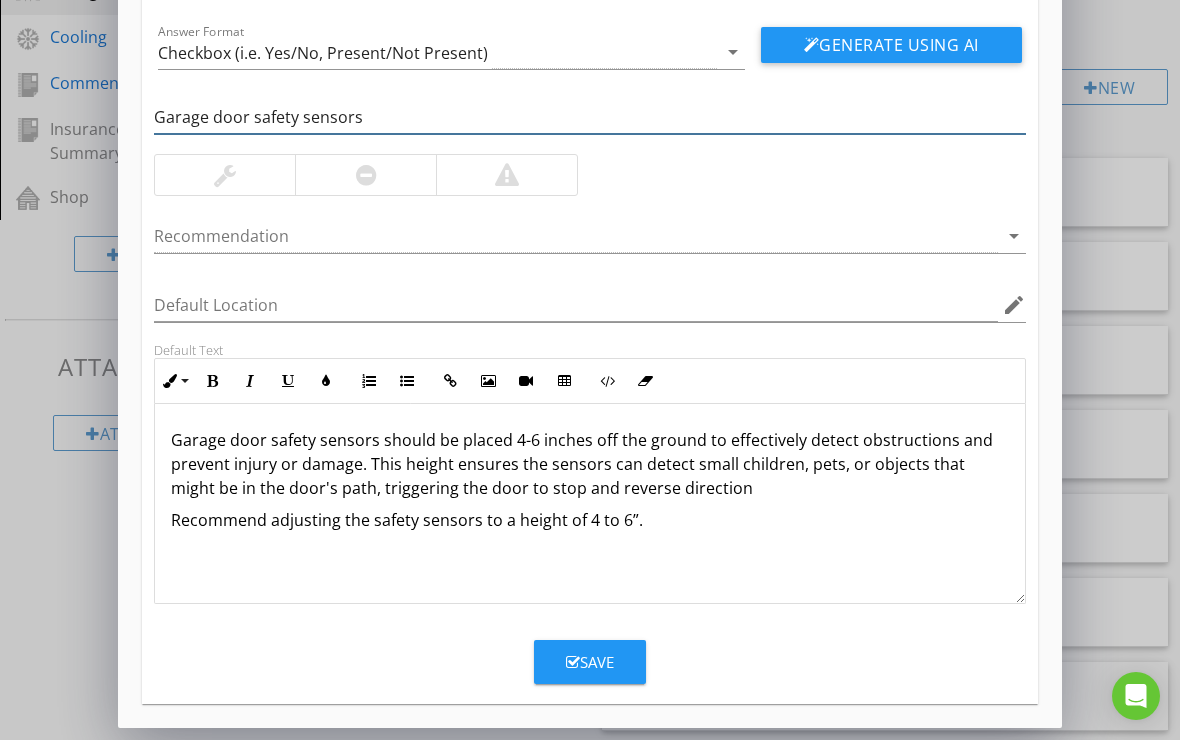 type on "Garage door safety sensors" 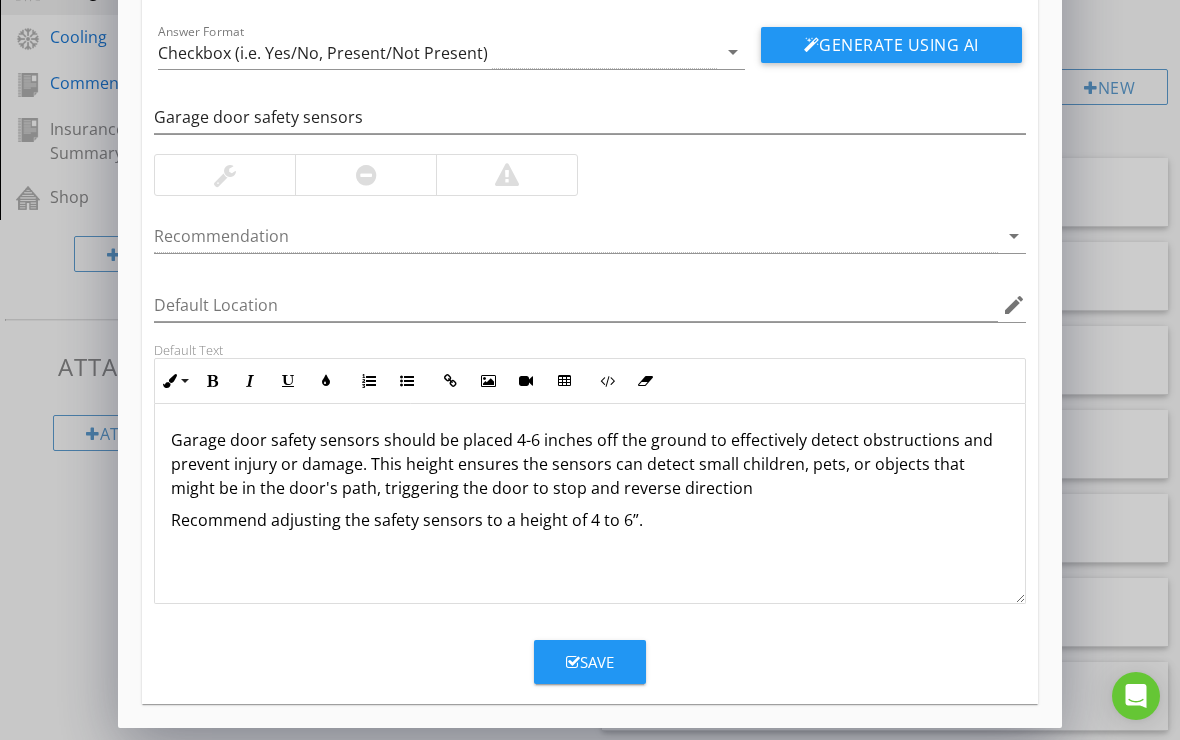 click on "Save" at bounding box center [590, 662] 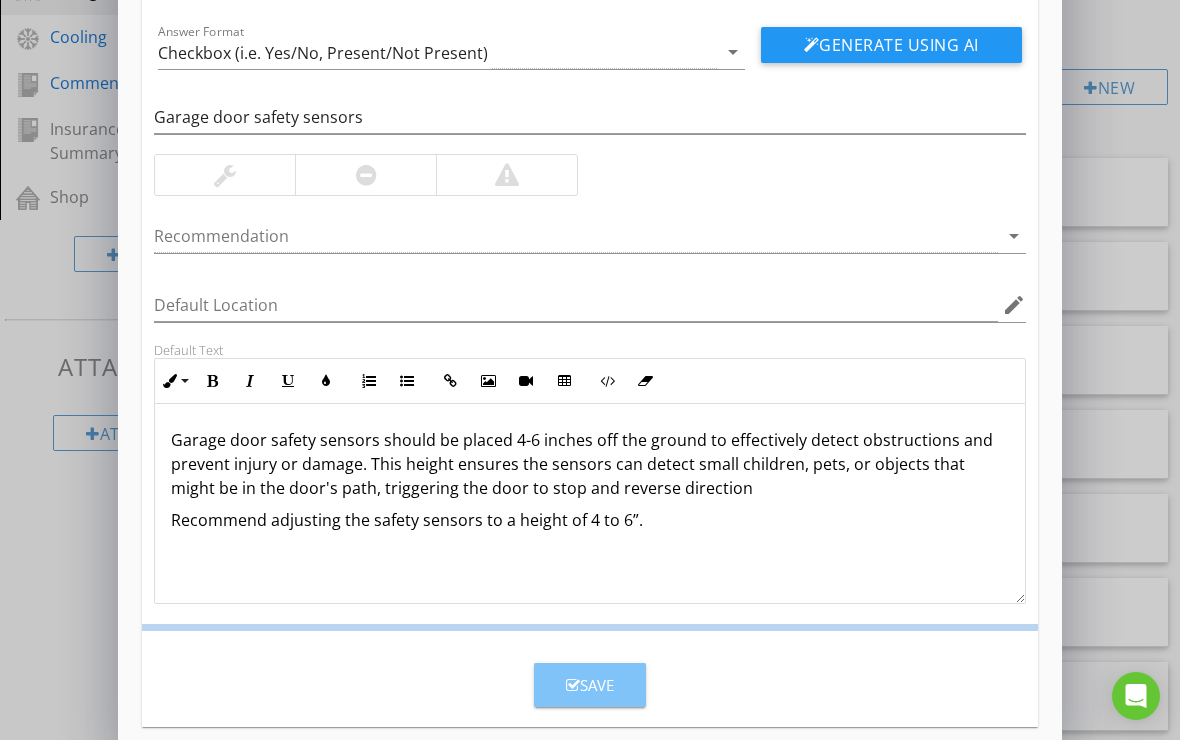 scroll, scrollTop: 31, scrollLeft: 0, axis: vertical 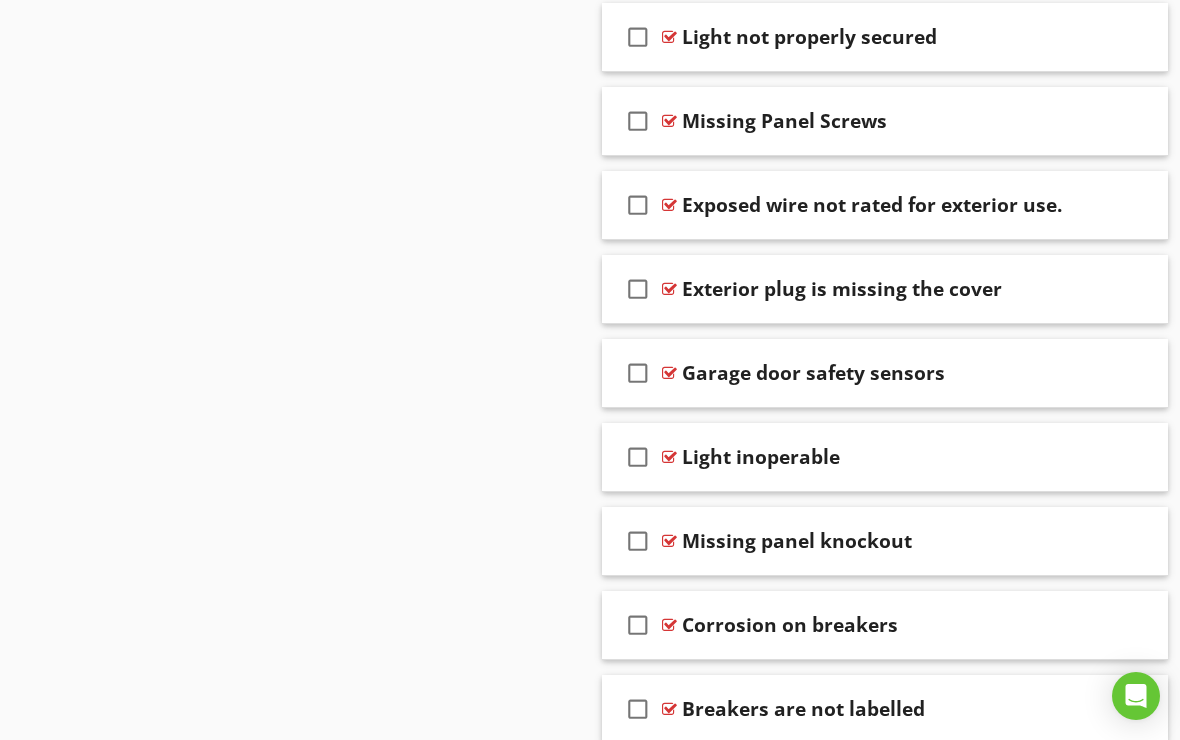 click on "Garage door safety sensors" at bounding box center (813, 373) 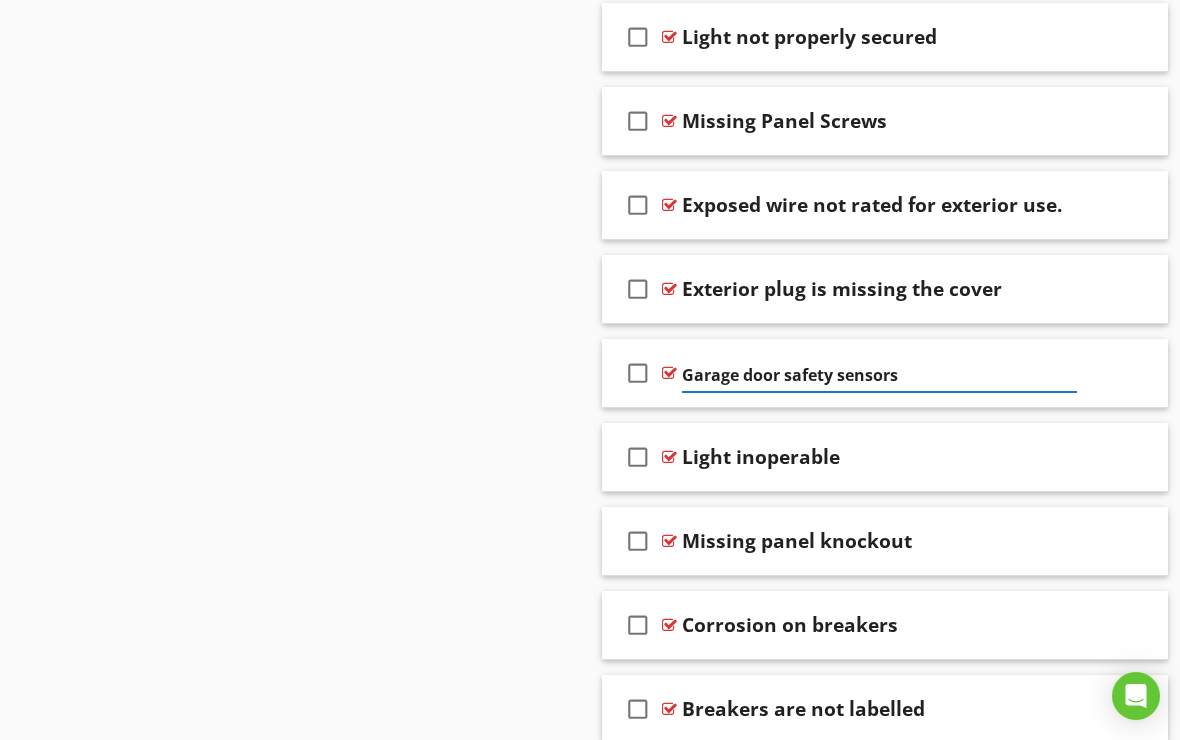 click at bounding box center (669, 373) 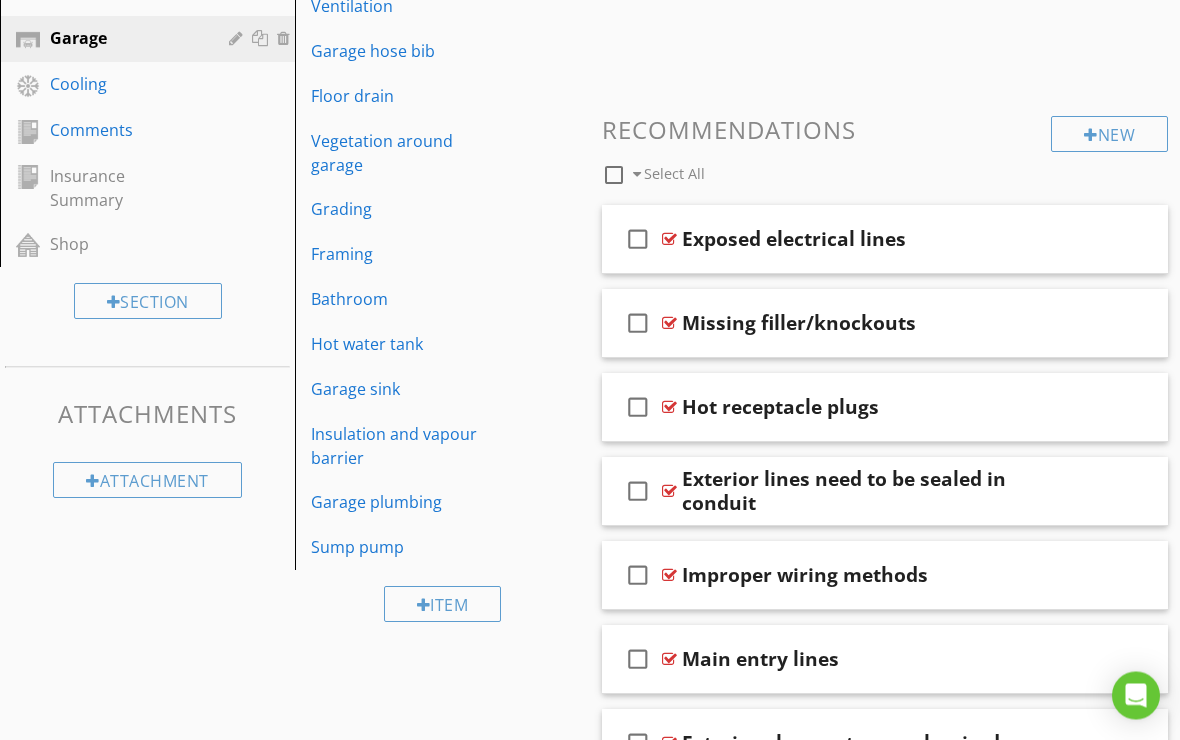 scroll, scrollTop: 837, scrollLeft: 0, axis: vertical 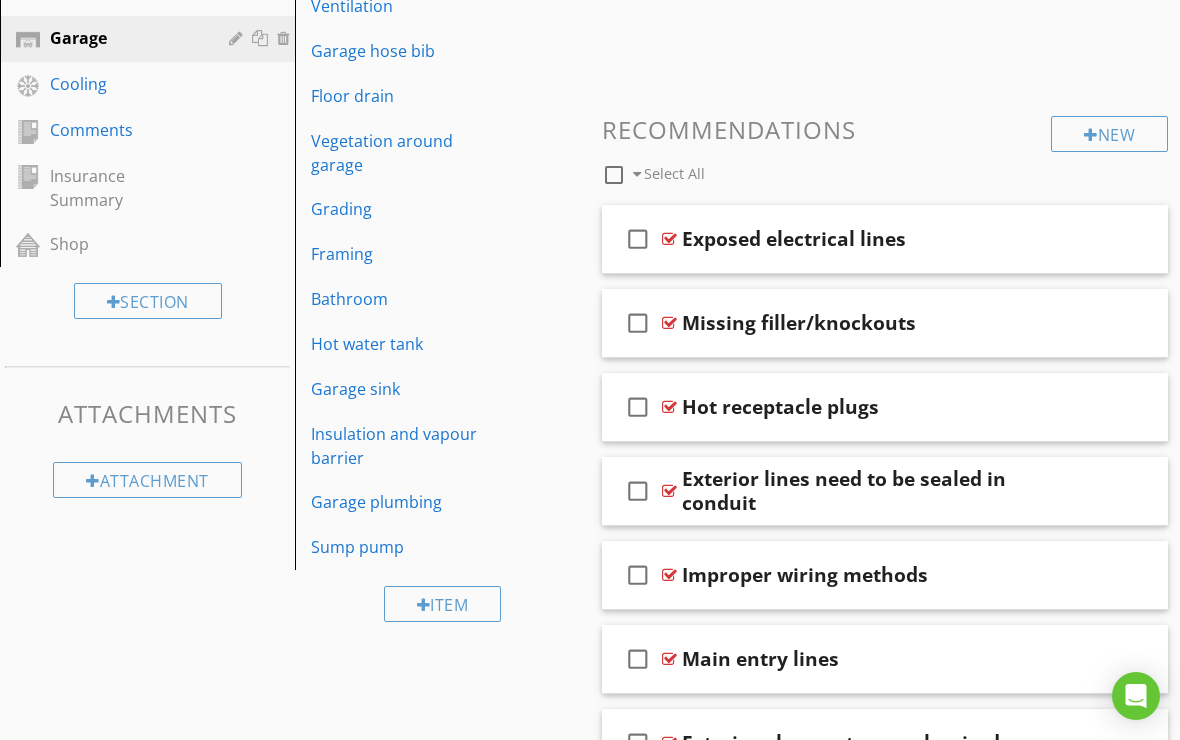 type 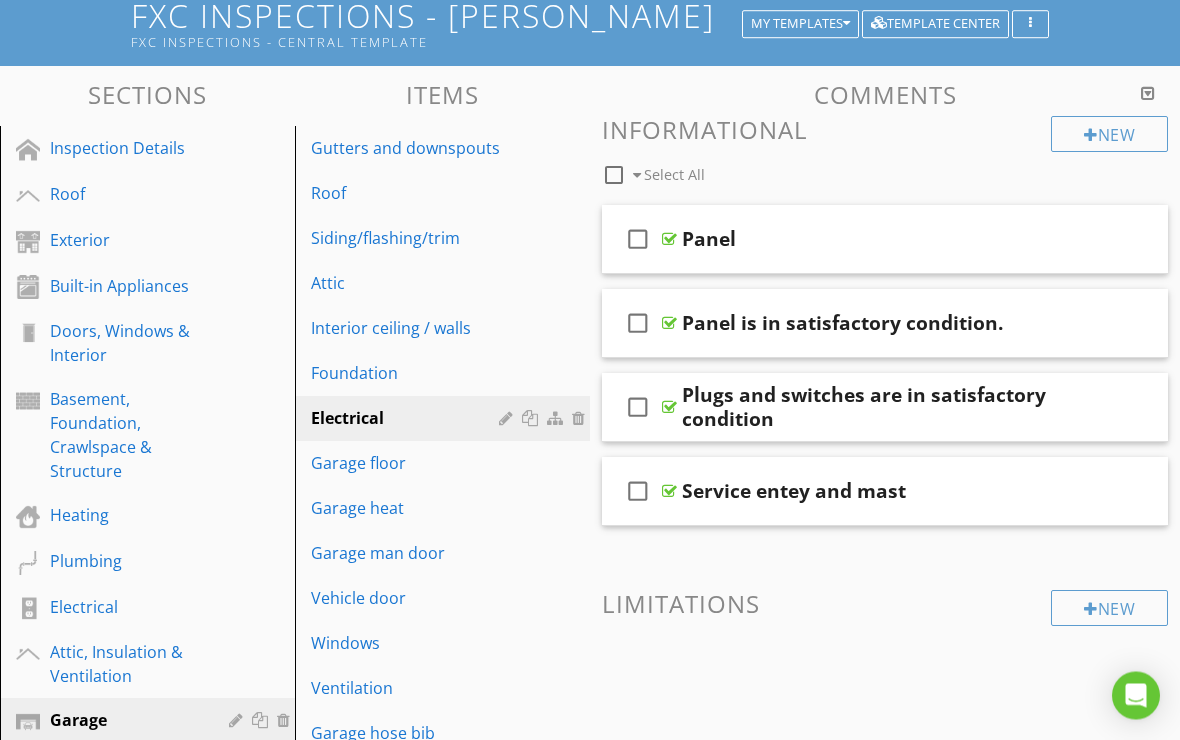 scroll, scrollTop: 155, scrollLeft: 0, axis: vertical 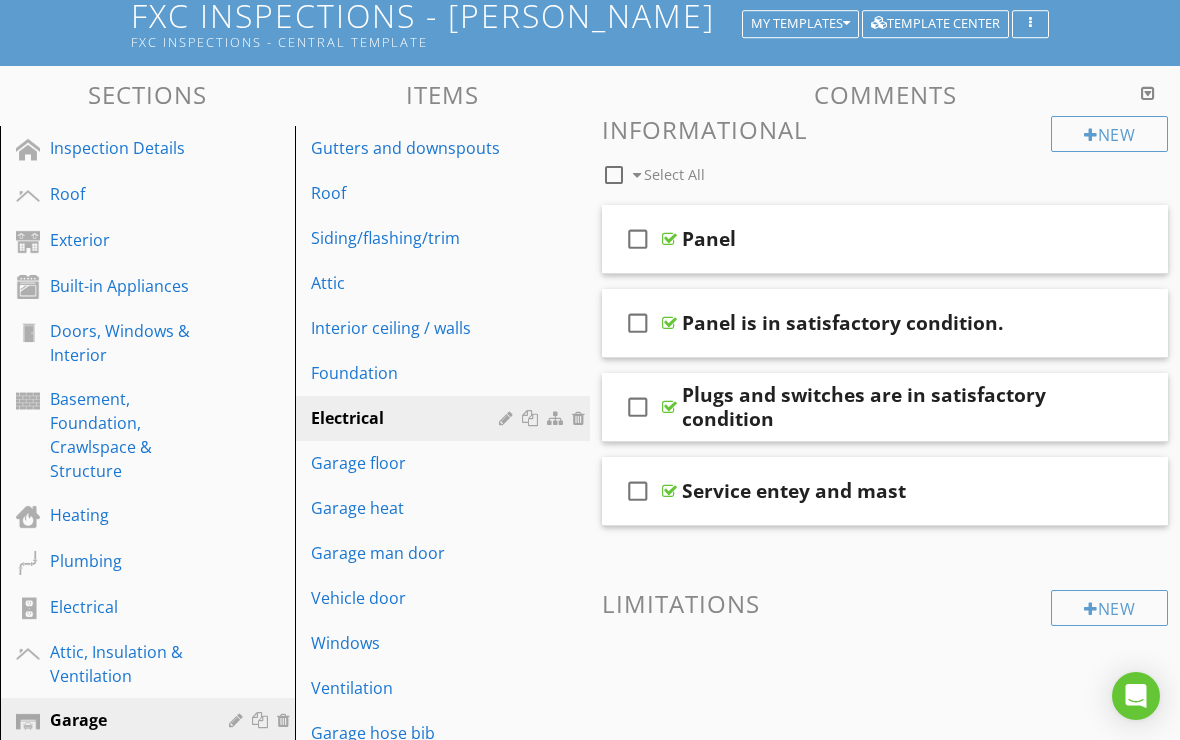 click on "Siding/flashing/trim" at bounding box center [408, 238] 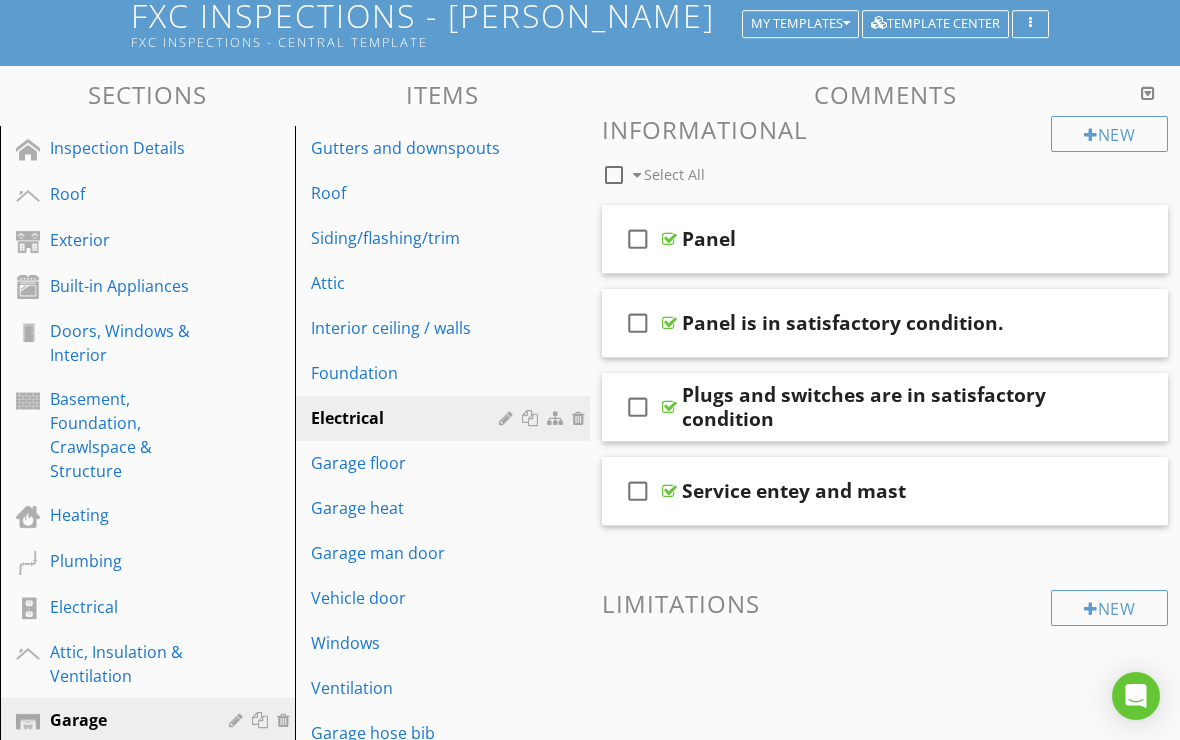 click on "Siding/flashing/trim" at bounding box center (408, 238) 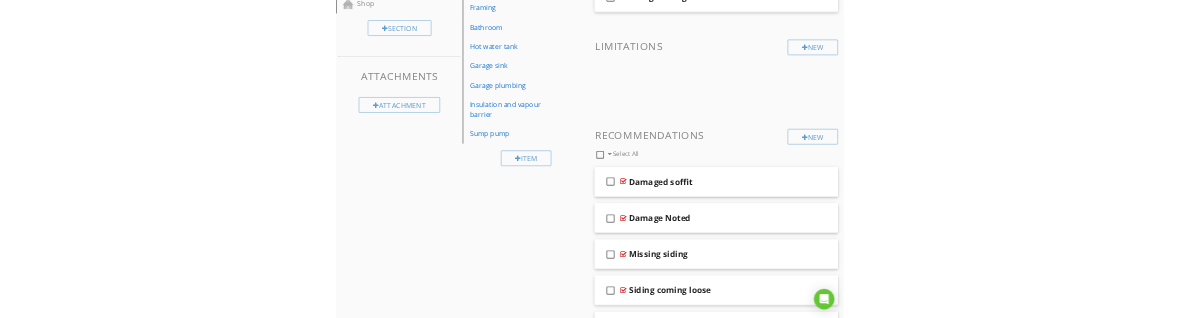 scroll, scrollTop: 1065, scrollLeft: 0, axis: vertical 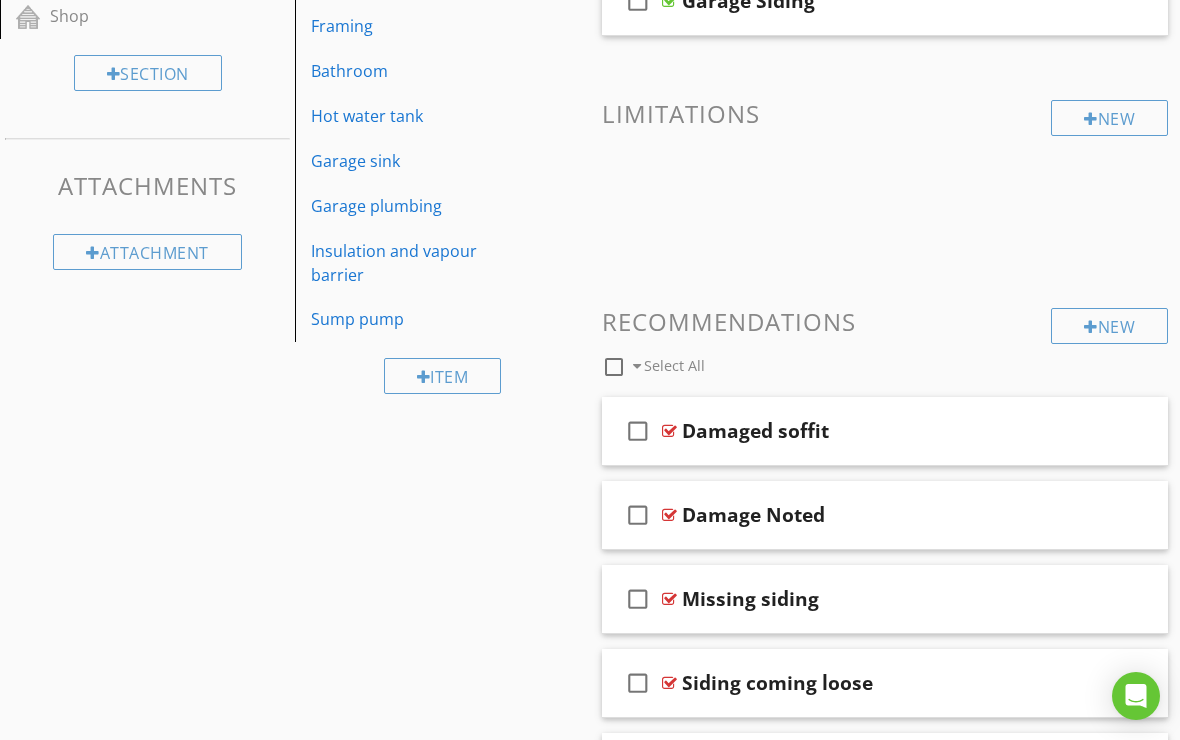 click on "New" at bounding box center (1109, 326) 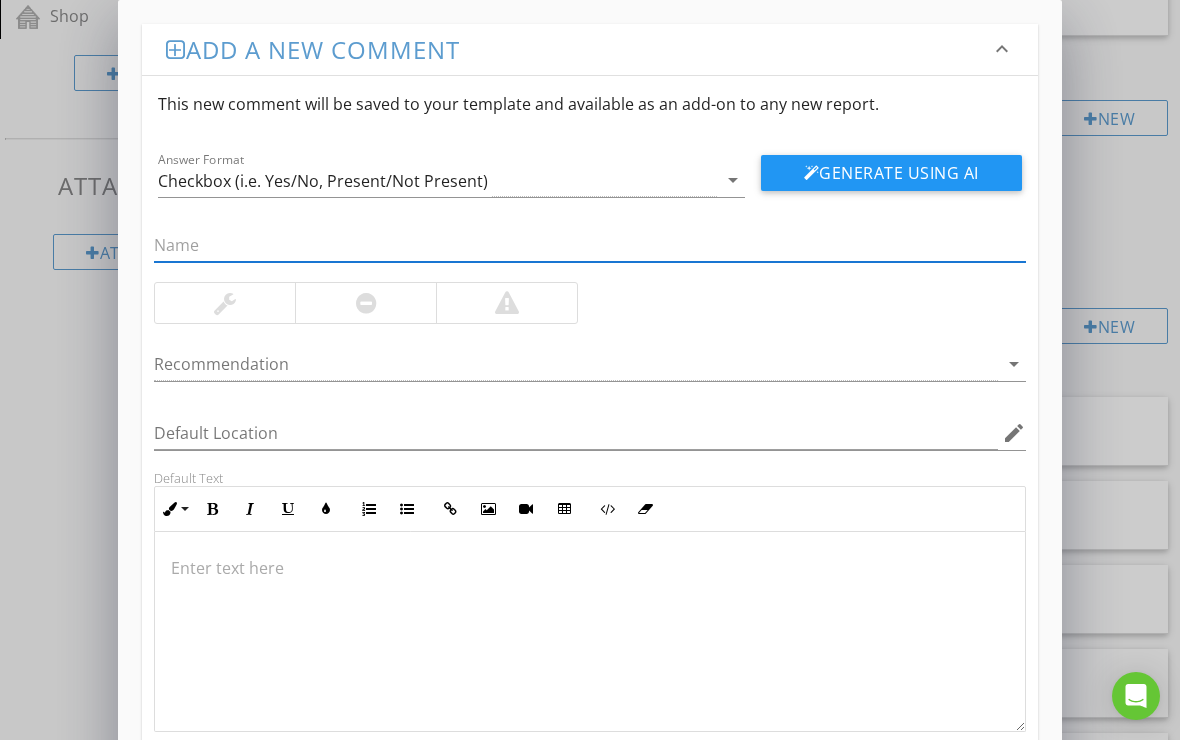 click at bounding box center [590, 245] 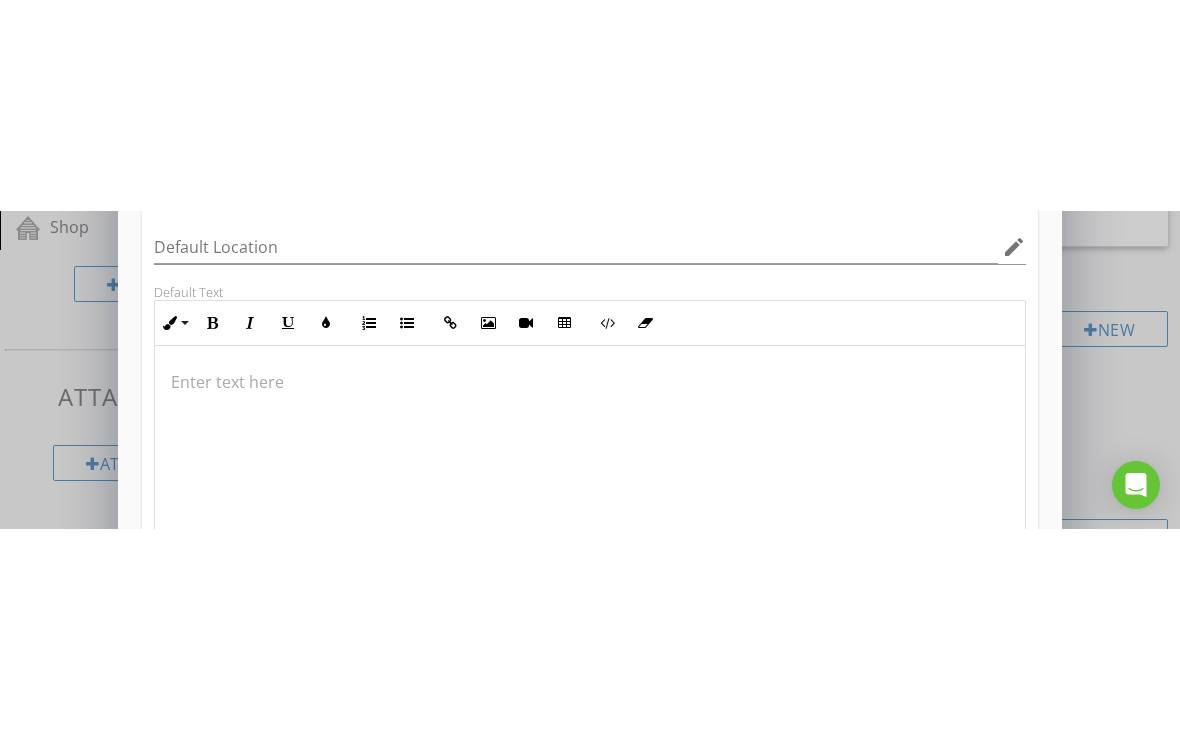scroll, scrollTop: 417, scrollLeft: 0, axis: vertical 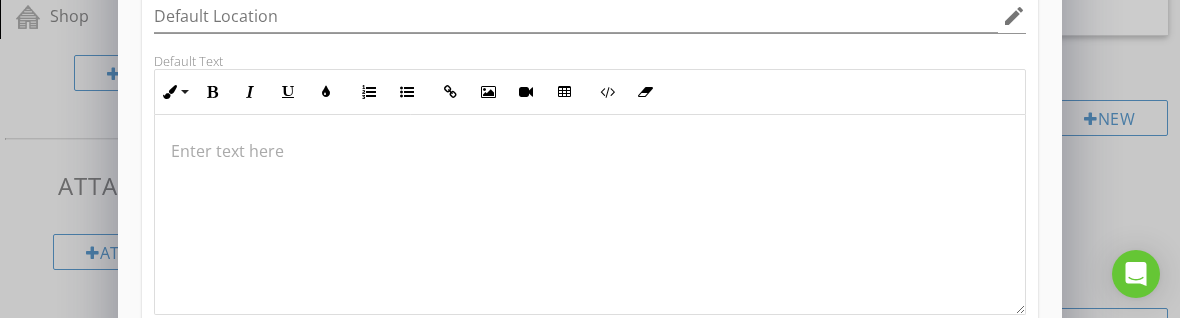 type on "Rusted garage door steel lintel" 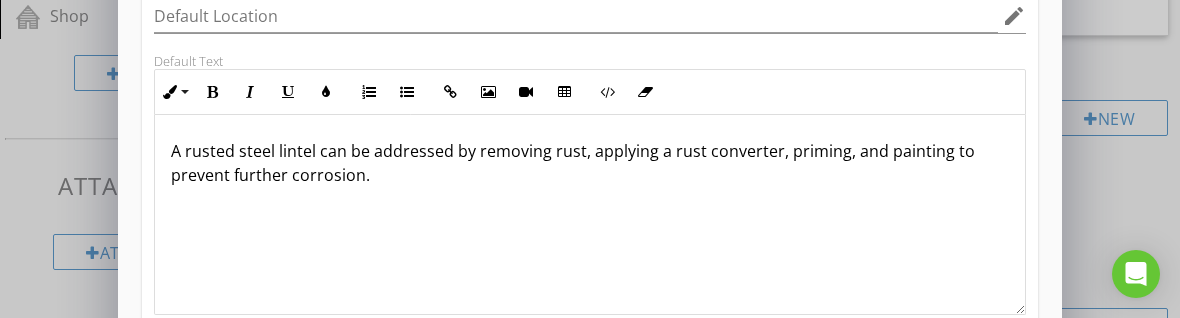 click on "A rusted steel lintel can be addressed by removing rust, applying a rust converter, priming, and painting to prevent further corrosion." at bounding box center (590, 163) 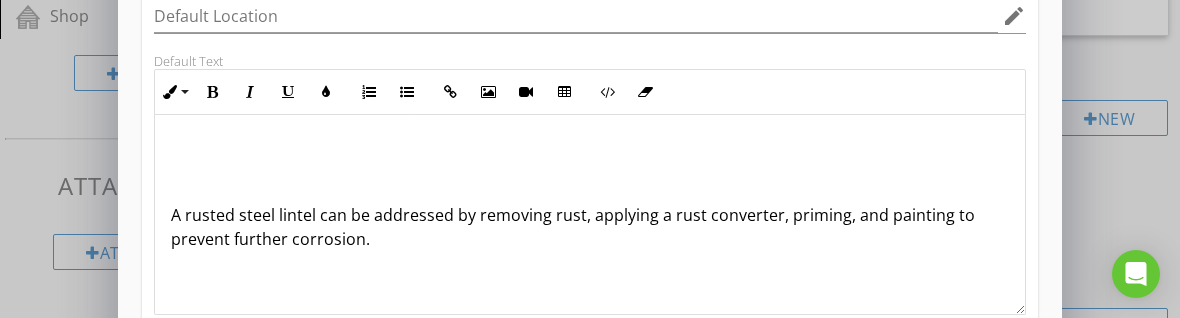 click on "A rusted steel lintel can be addressed by removing rust, applying a rust converter, priming, and painting to prevent further corrosion." at bounding box center (590, 215) 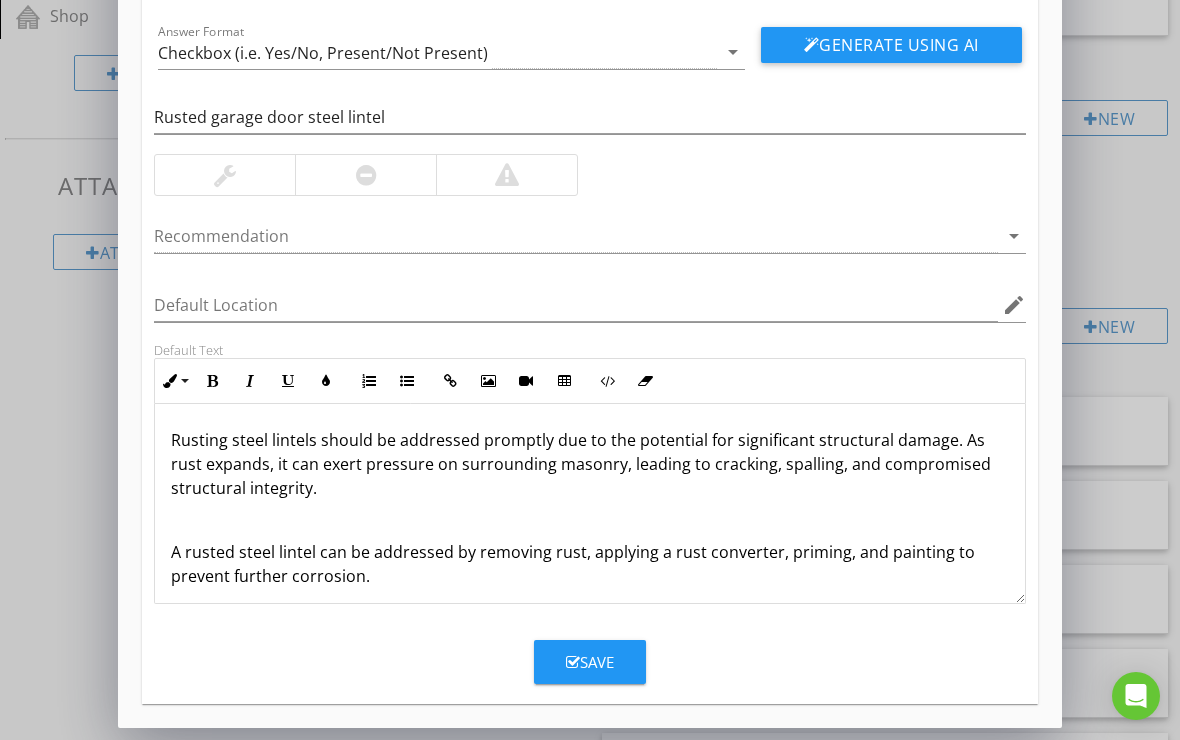 scroll, scrollTop: 128, scrollLeft: 0, axis: vertical 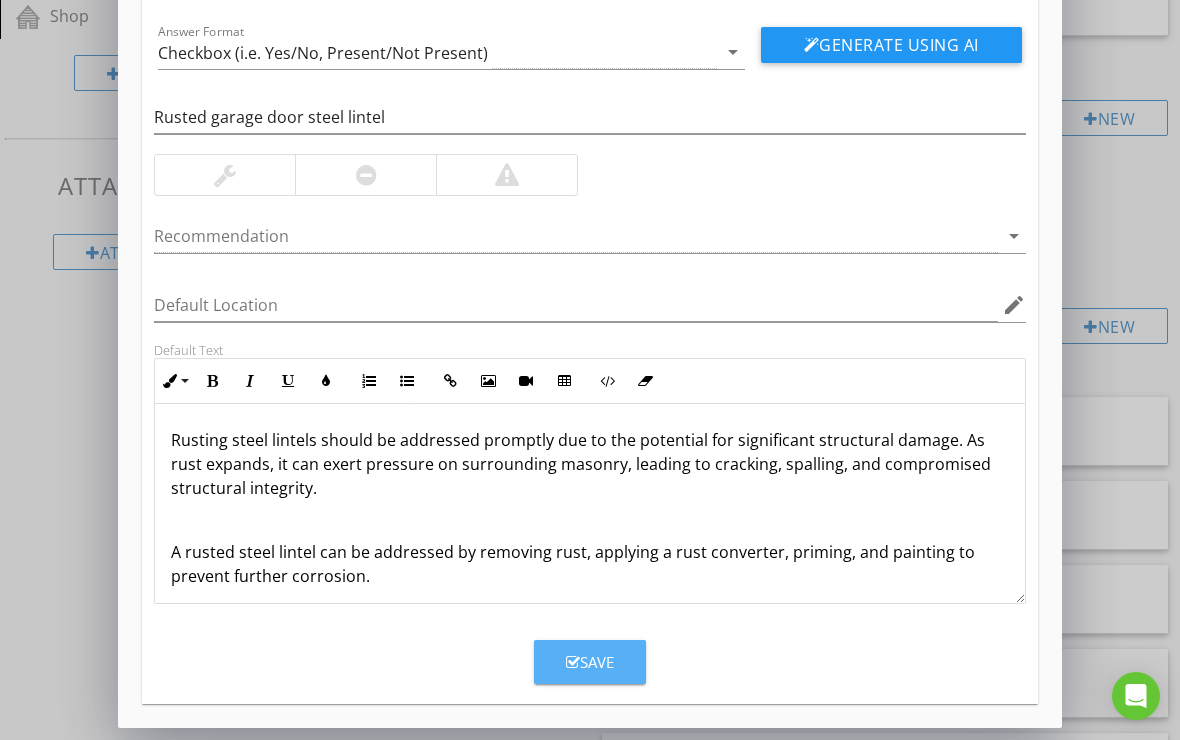 click on "Save" at bounding box center [590, 662] 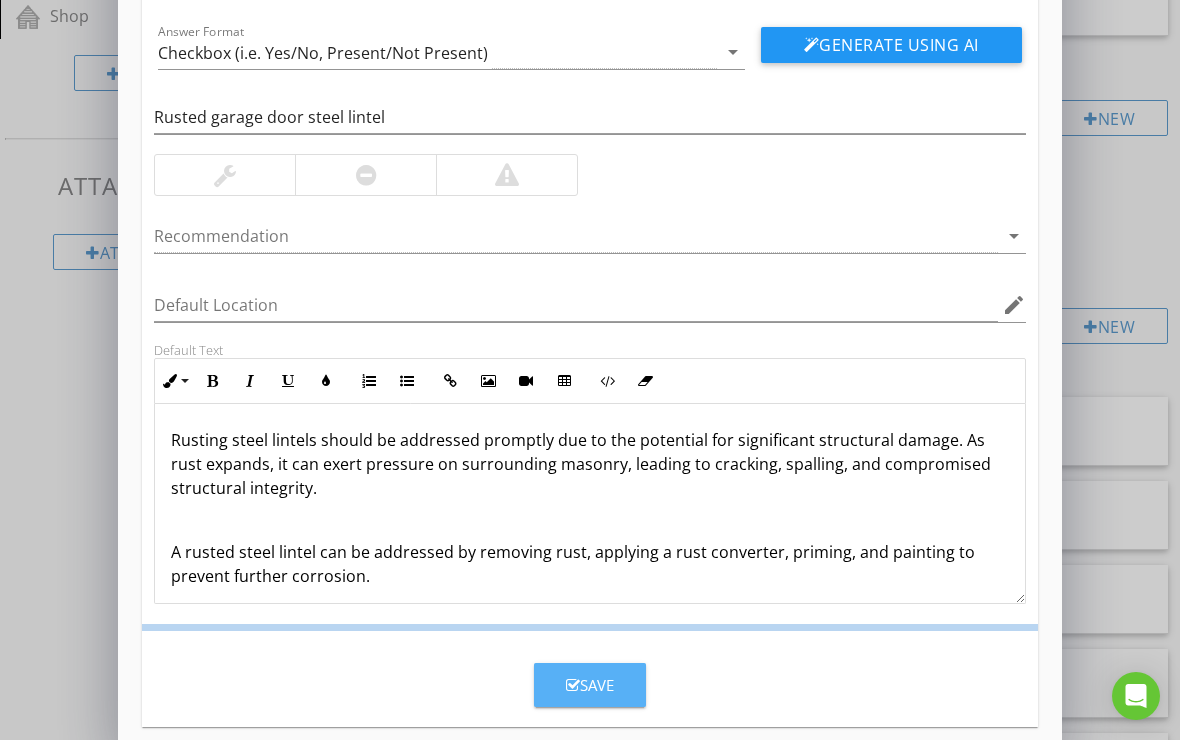 scroll, scrollTop: 31, scrollLeft: 0, axis: vertical 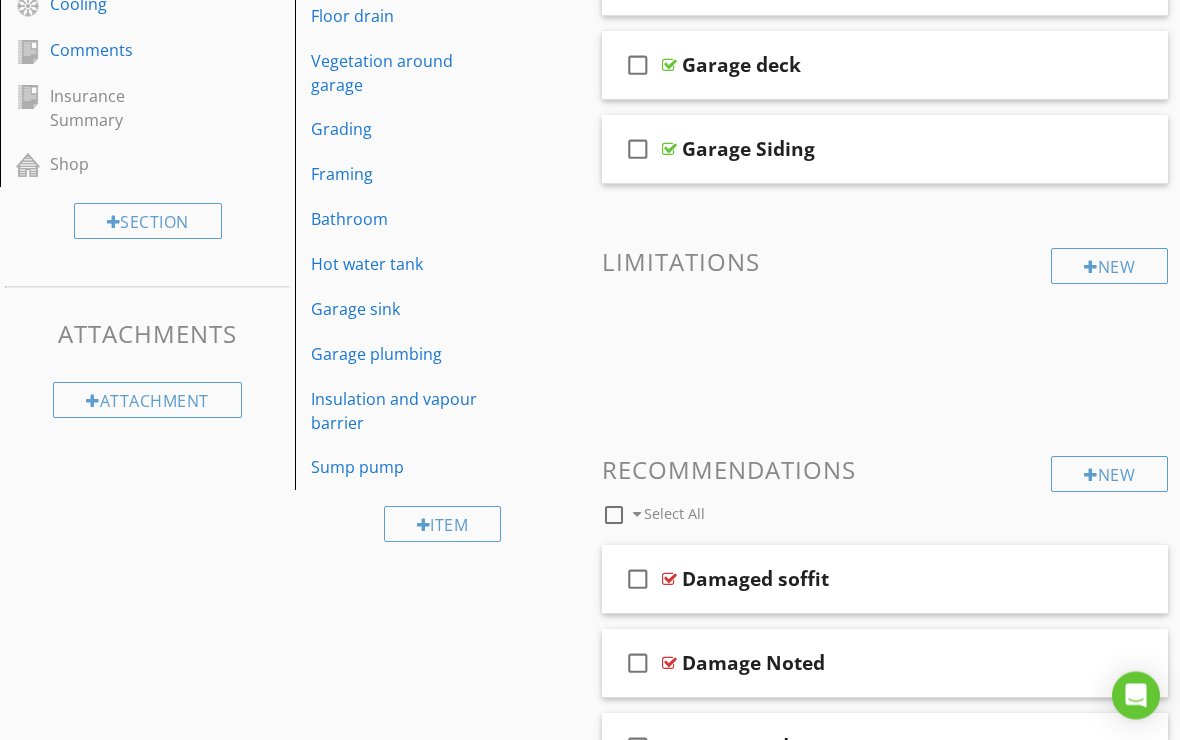 click on "New" at bounding box center [1109, 475] 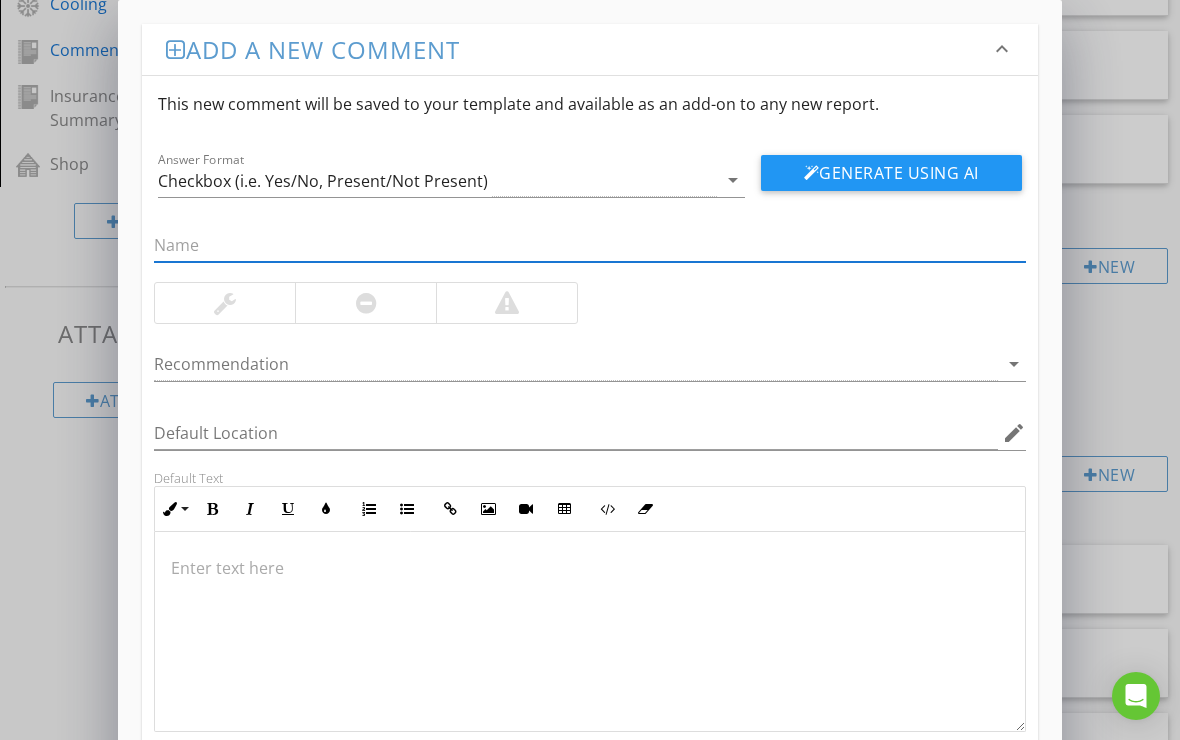 click at bounding box center (590, 568) 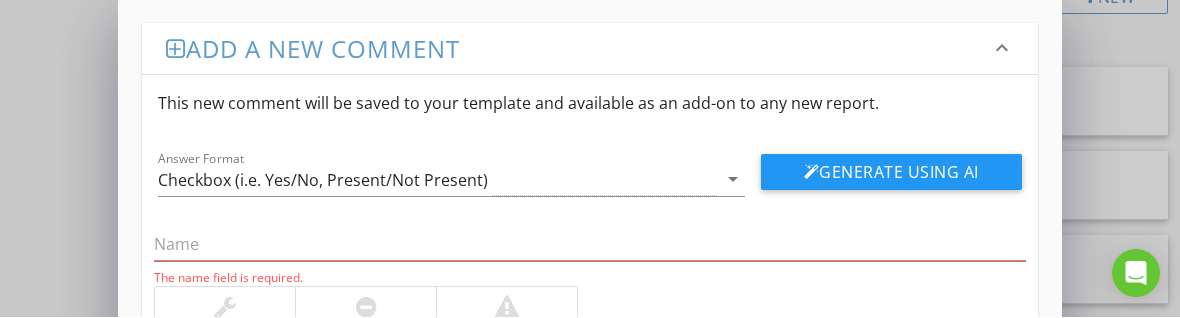 scroll, scrollTop: 1395, scrollLeft: 0, axis: vertical 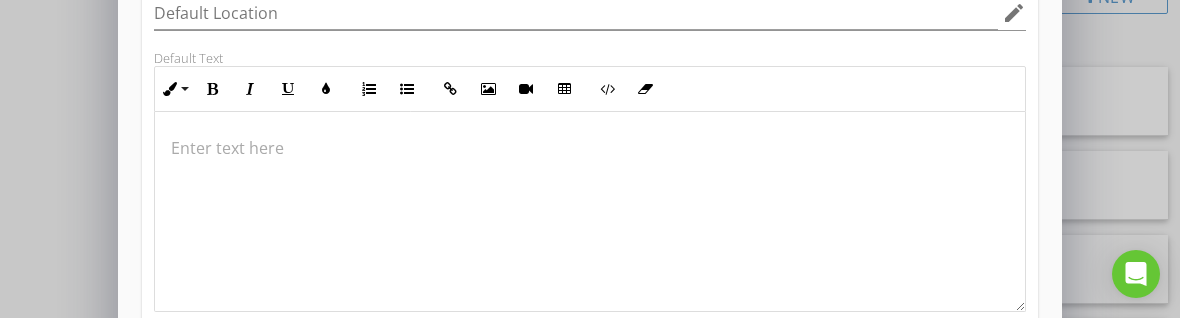 click at bounding box center [590, 212] 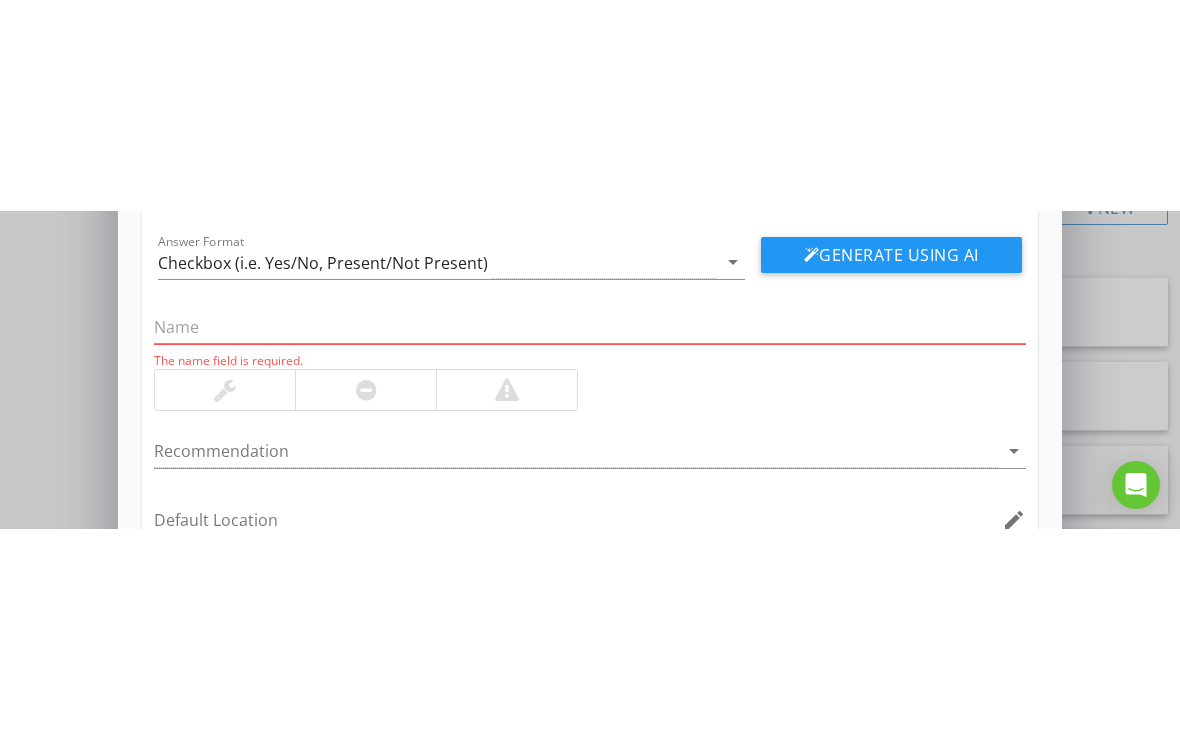 scroll, scrollTop: 126, scrollLeft: 0, axis: vertical 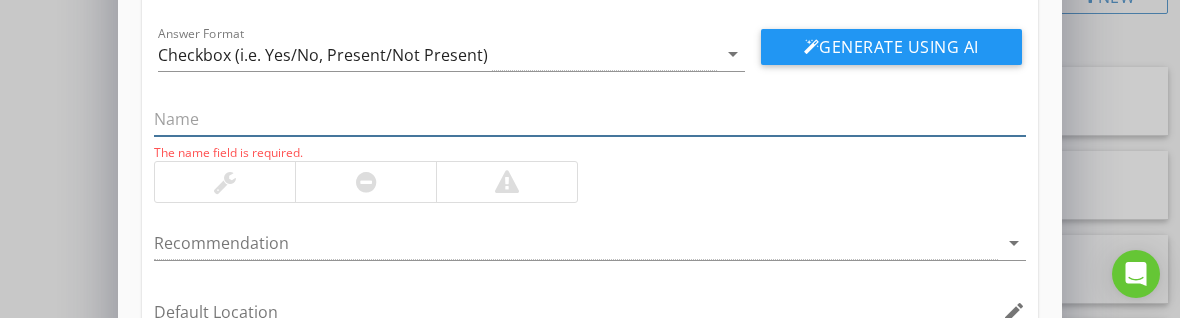 click at bounding box center [590, 119] 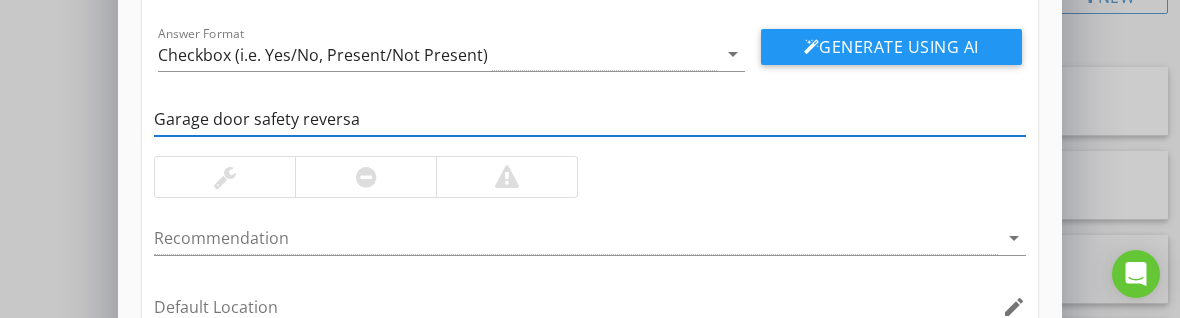 type on "Garage door safety reversal" 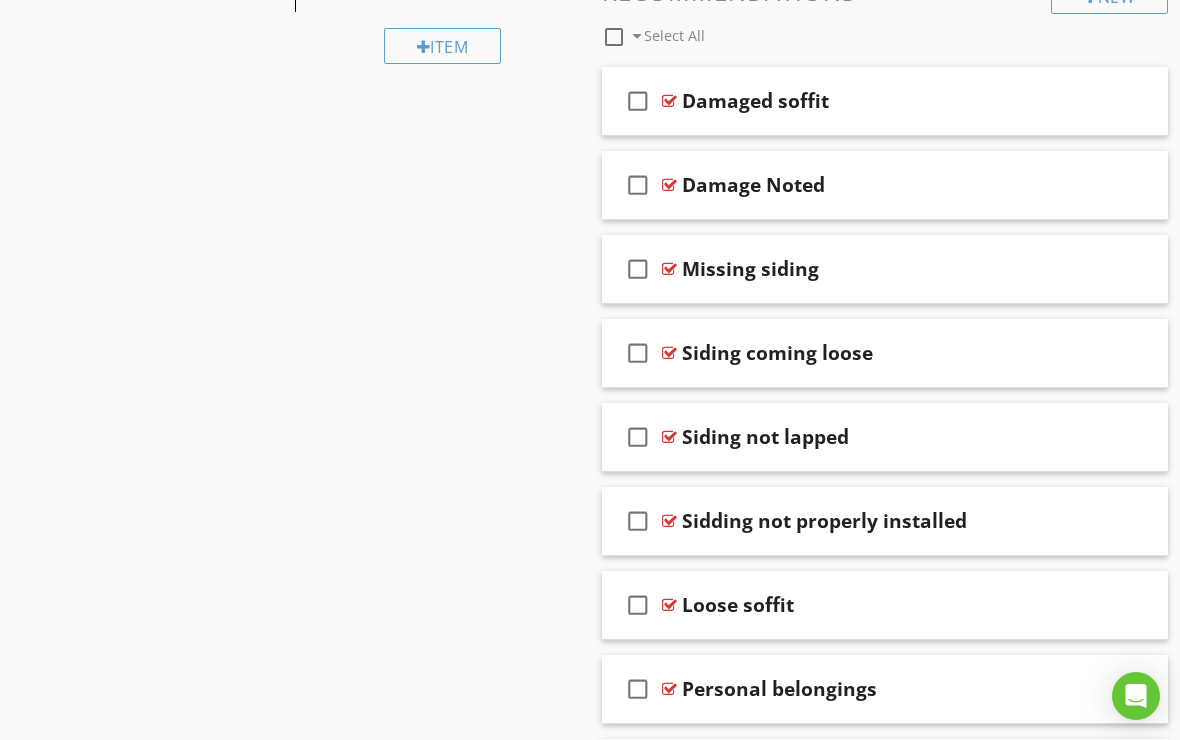scroll, scrollTop: 0, scrollLeft: 0, axis: both 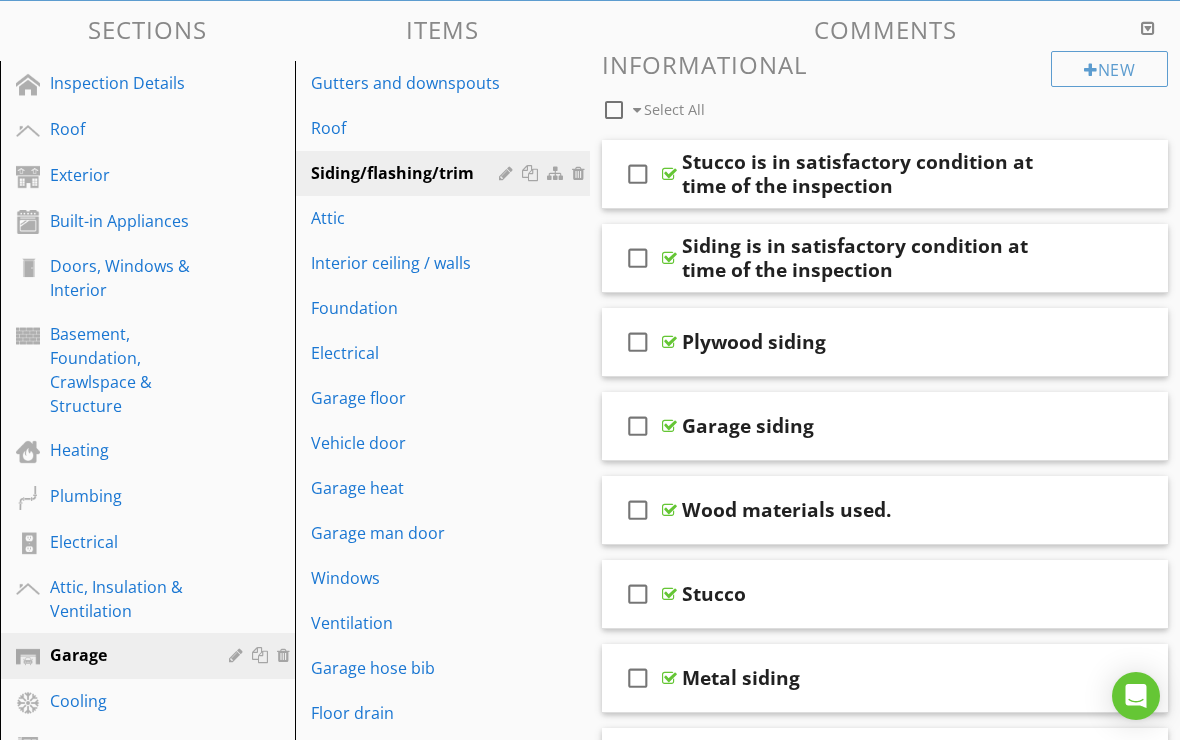 click on "Electrical" at bounding box center (408, 353) 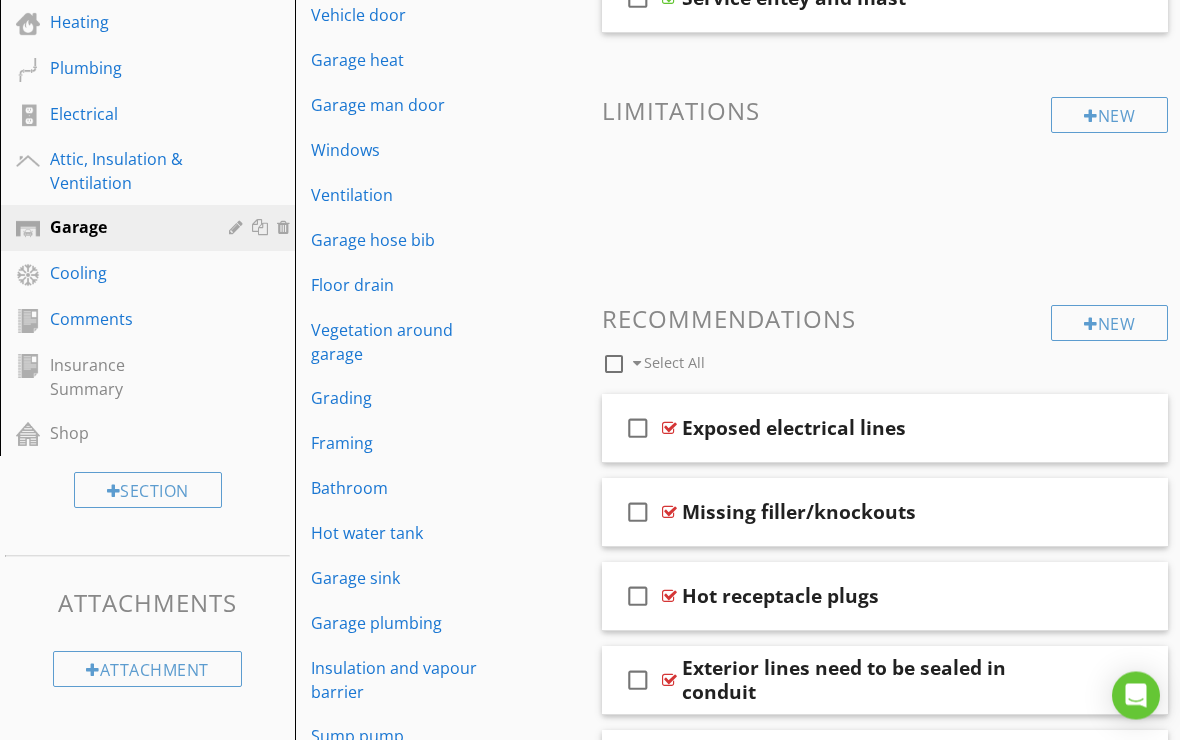 scroll, scrollTop: 600, scrollLeft: 0, axis: vertical 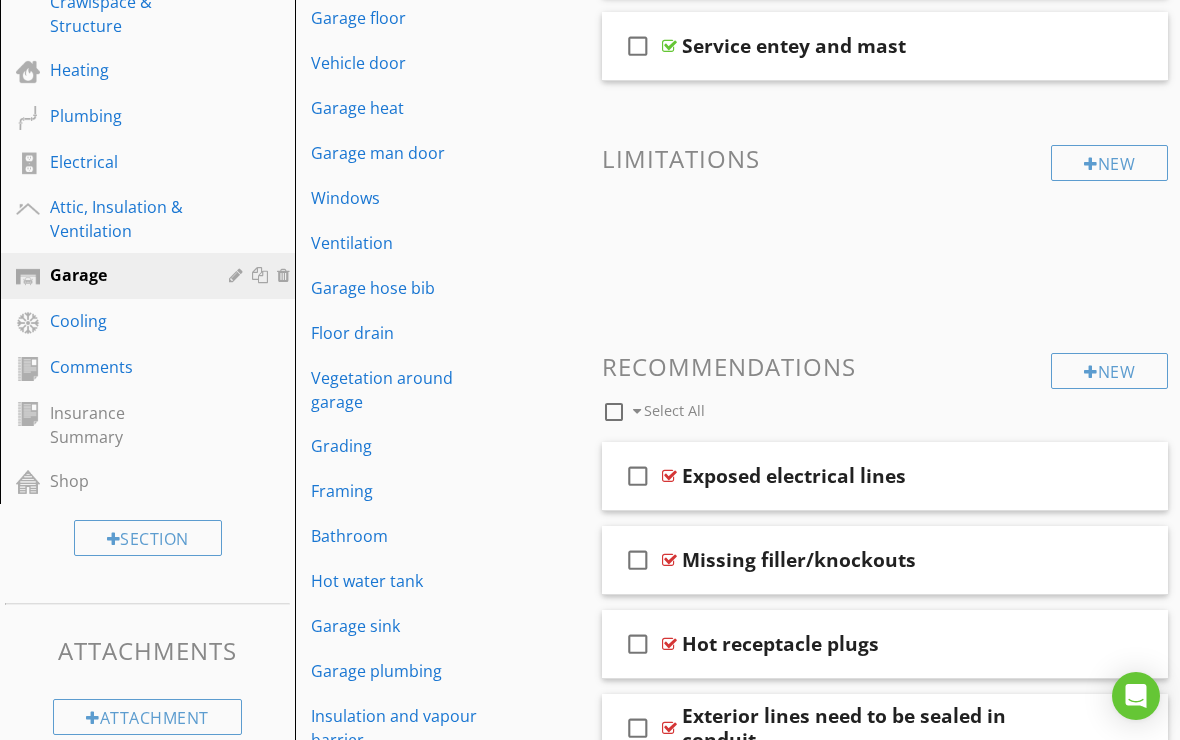 click on "New" at bounding box center (1109, 371) 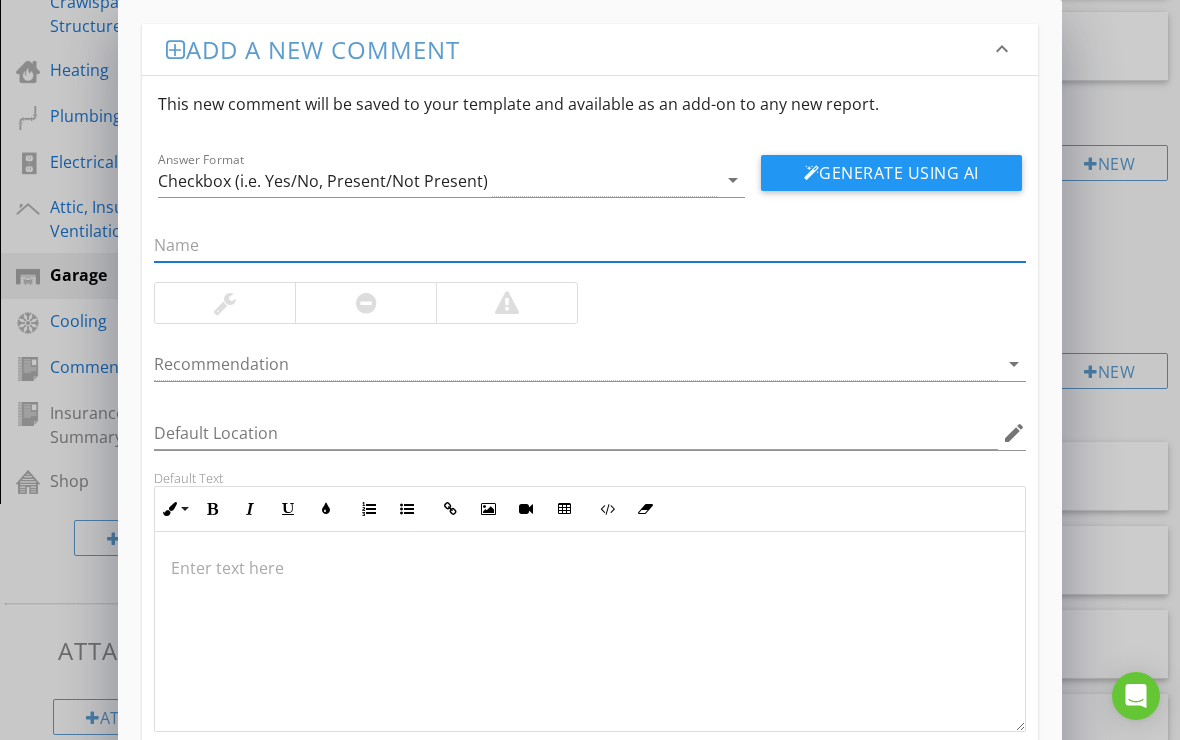 click at bounding box center [590, 568] 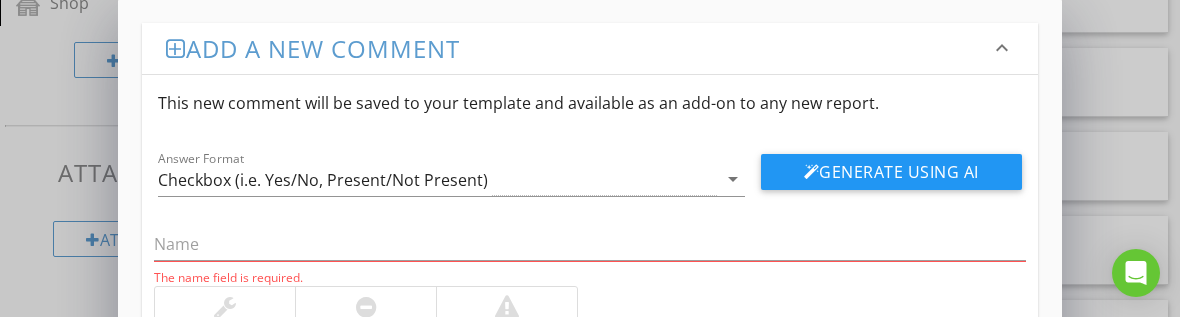 scroll, scrollTop: 1078, scrollLeft: 0, axis: vertical 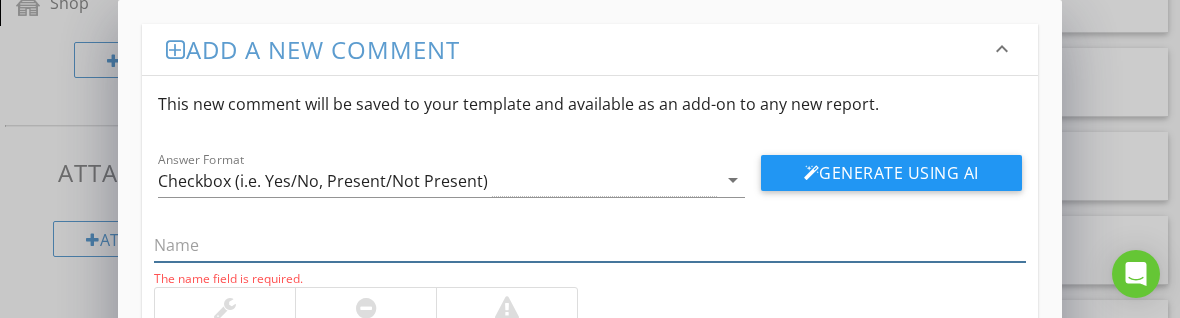 click at bounding box center [590, 245] 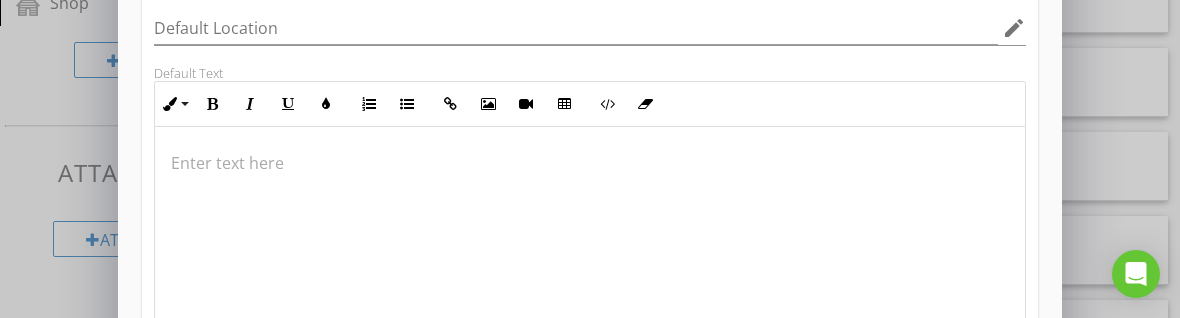 scroll, scrollTop: 421, scrollLeft: 0, axis: vertical 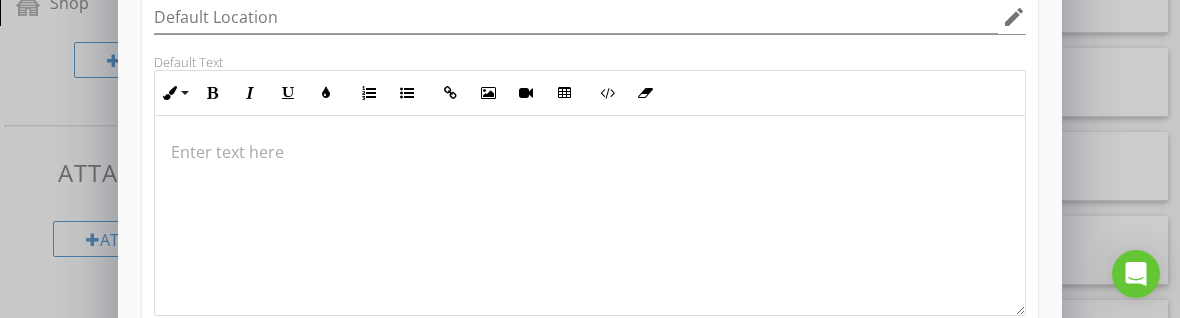 click at bounding box center [590, 216] 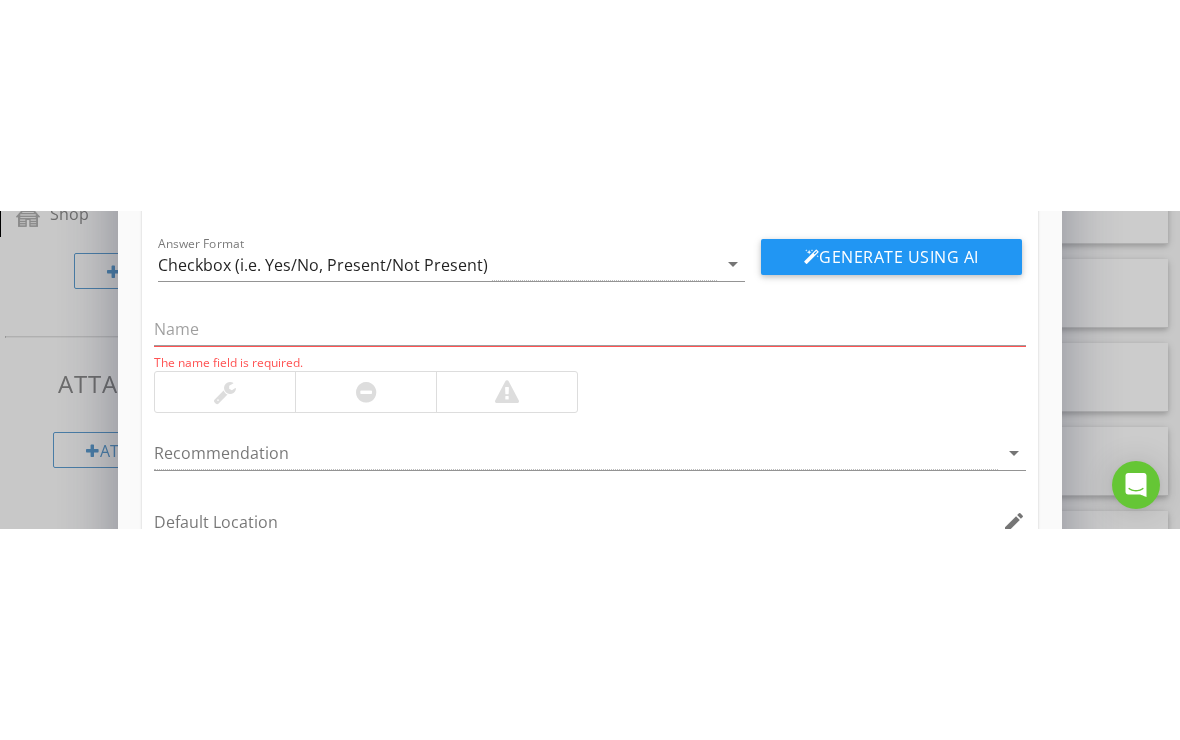 scroll, scrollTop: 127, scrollLeft: 0, axis: vertical 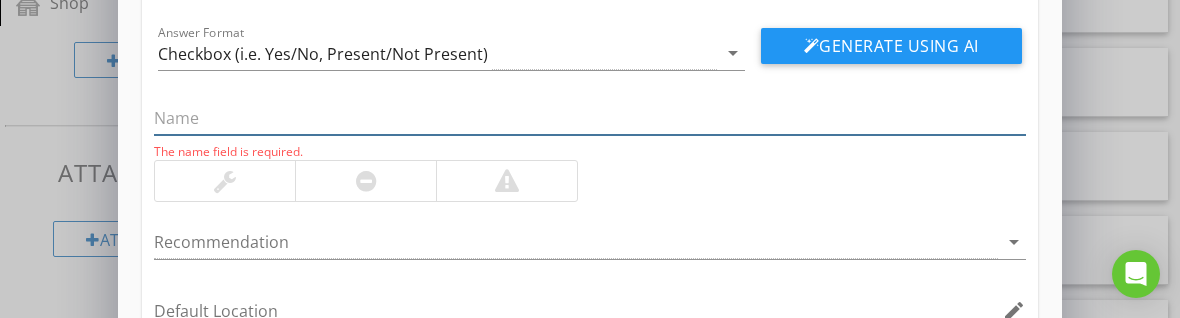 click at bounding box center (590, 118) 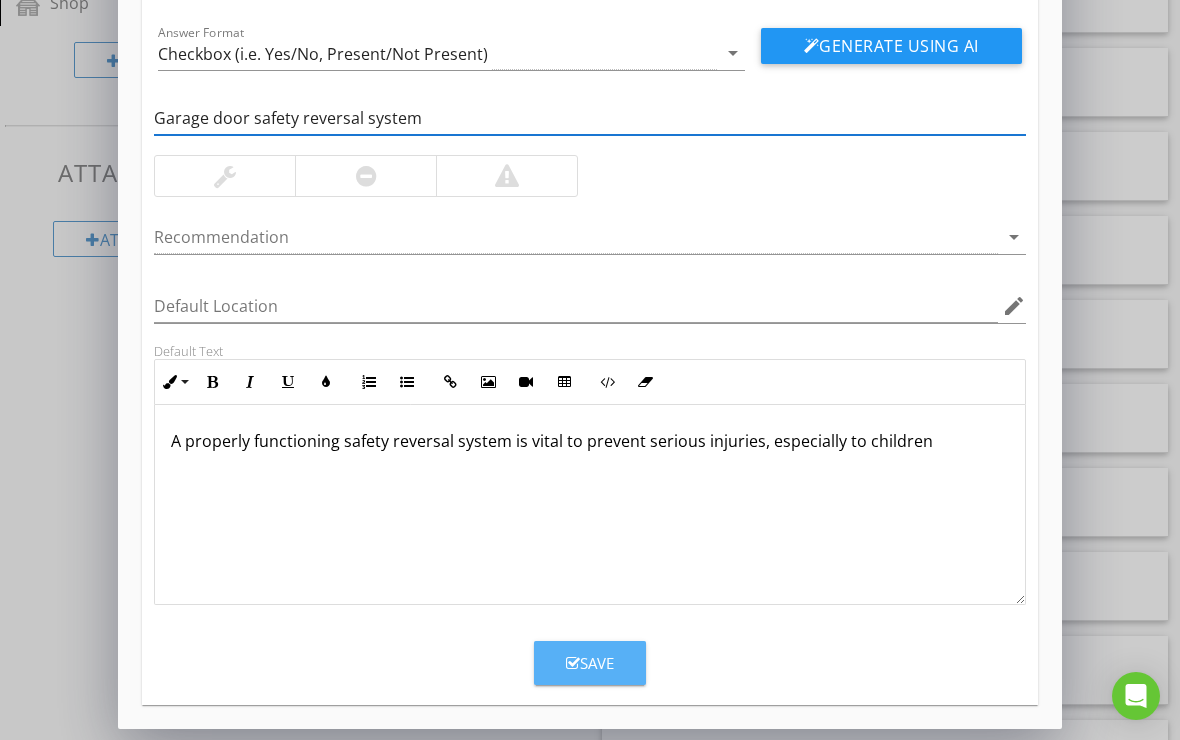 type on "Garage door safety reversal system" 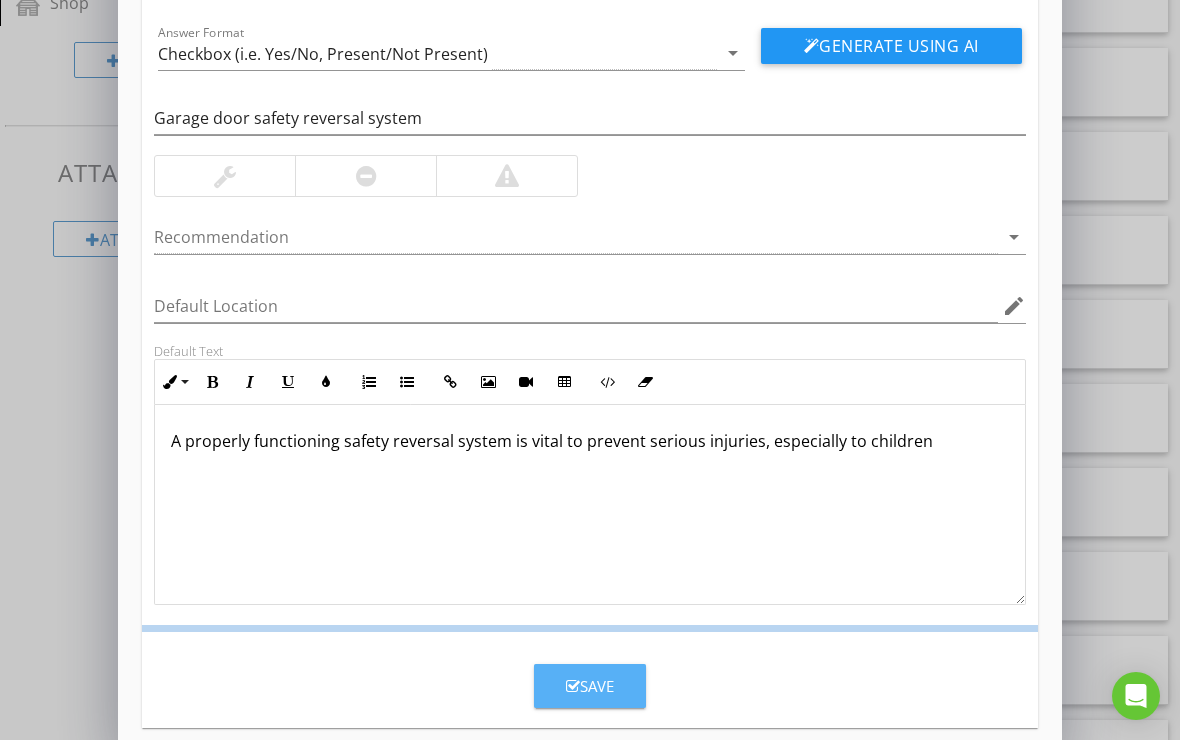scroll, scrollTop: 31, scrollLeft: 0, axis: vertical 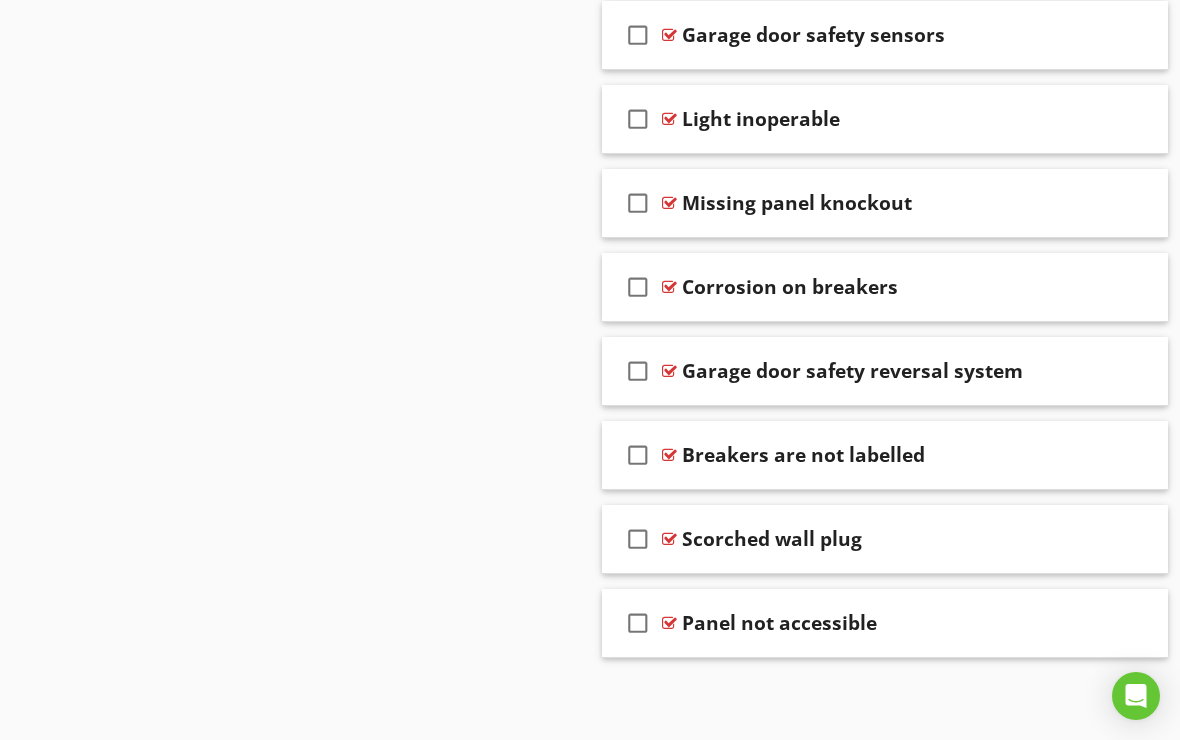 click on "Garage door safety reversal system" at bounding box center (852, 371) 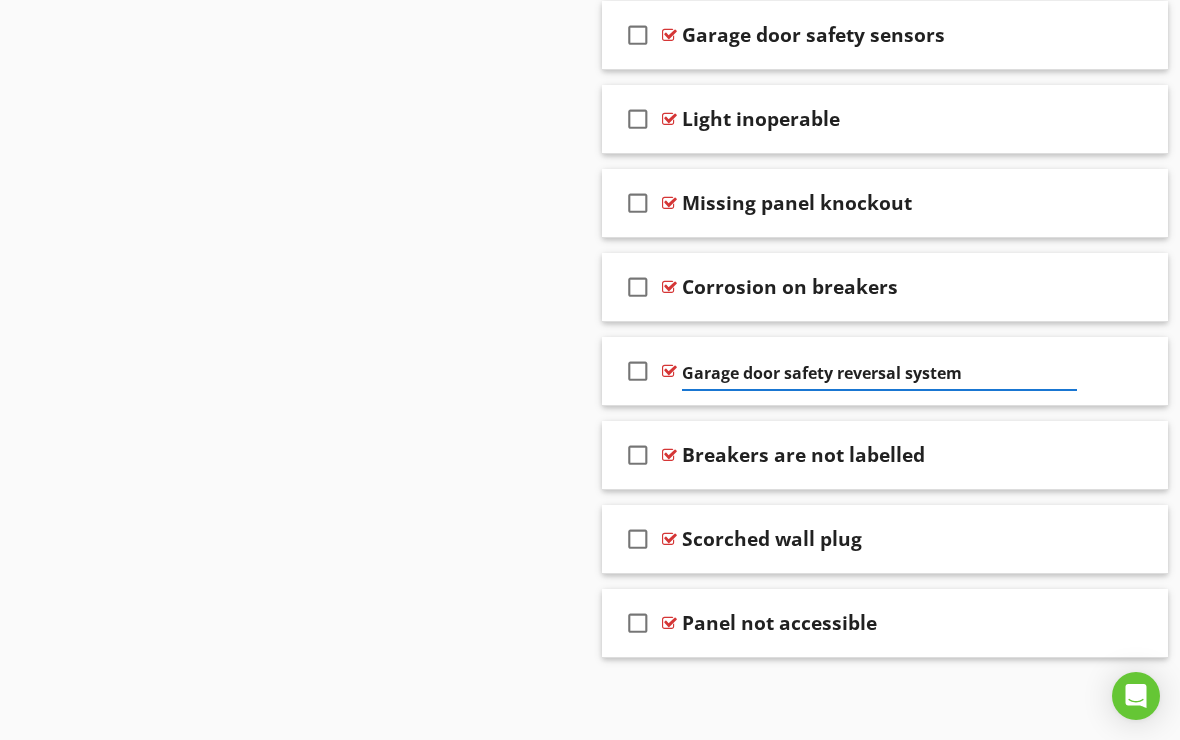 click on "Garage door safety reversal system" at bounding box center [879, 373] 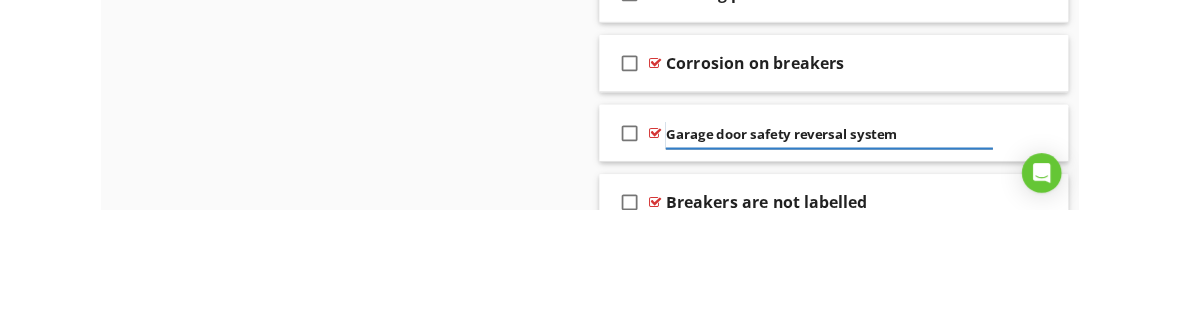 scroll, scrollTop: 4612, scrollLeft: 0, axis: vertical 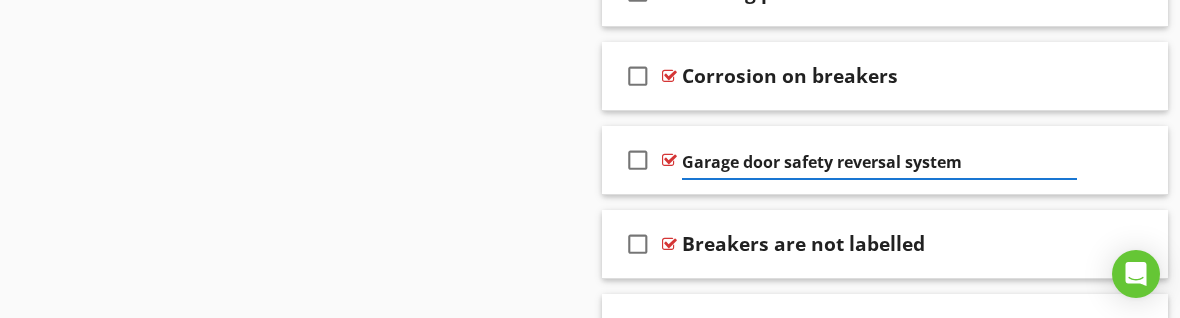 click at bounding box center [669, 160] 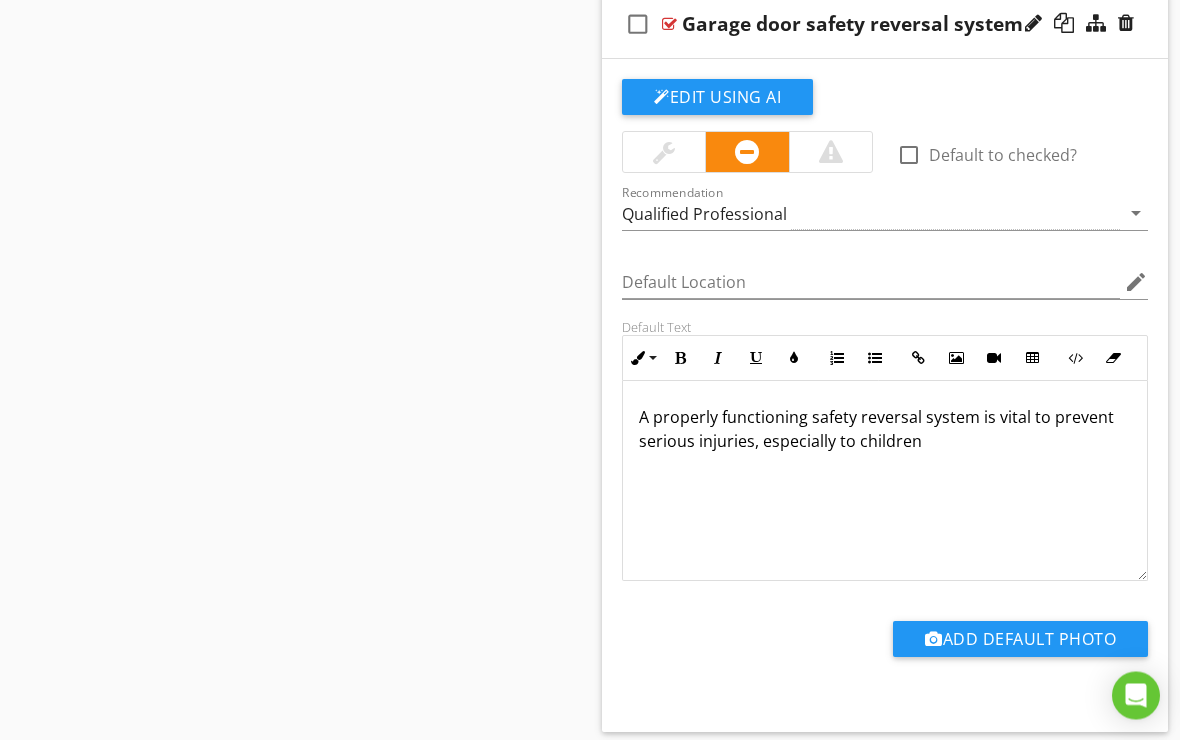scroll, scrollTop: 4751, scrollLeft: 0, axis: vertical 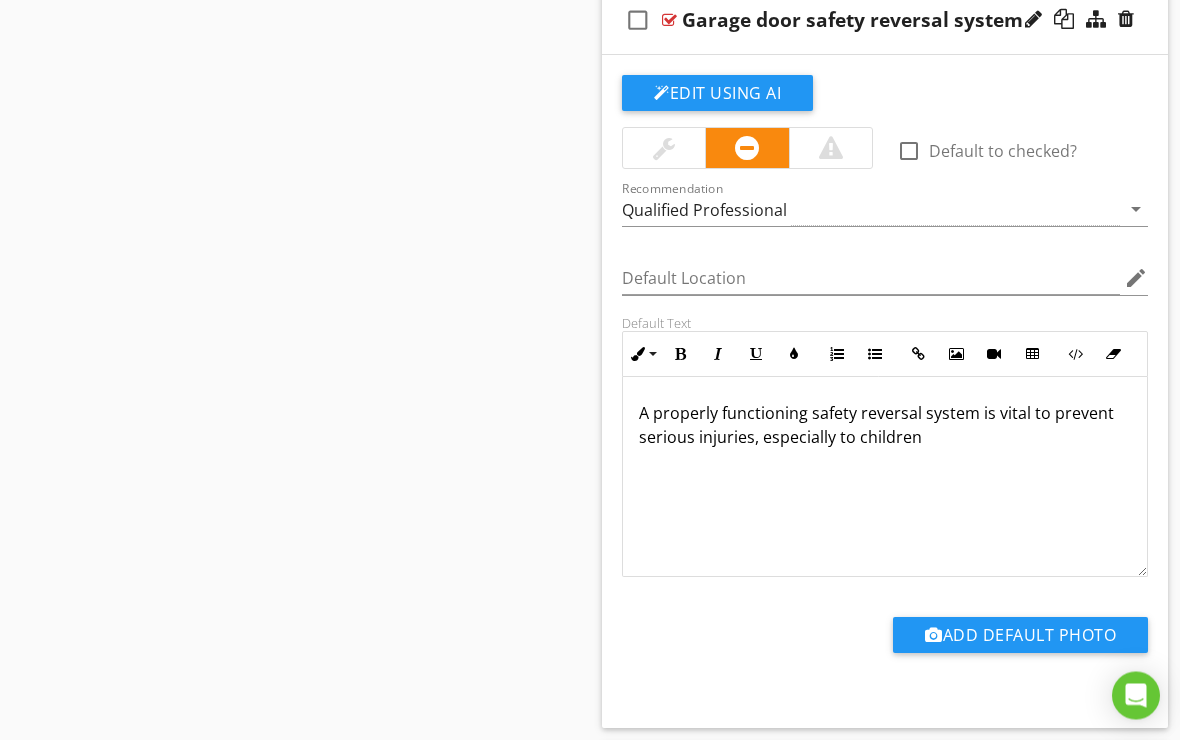 click on "A properly functioning safety reversal system is vital to prevent serious injuries, especially to children" at bounding box center [885, 426] 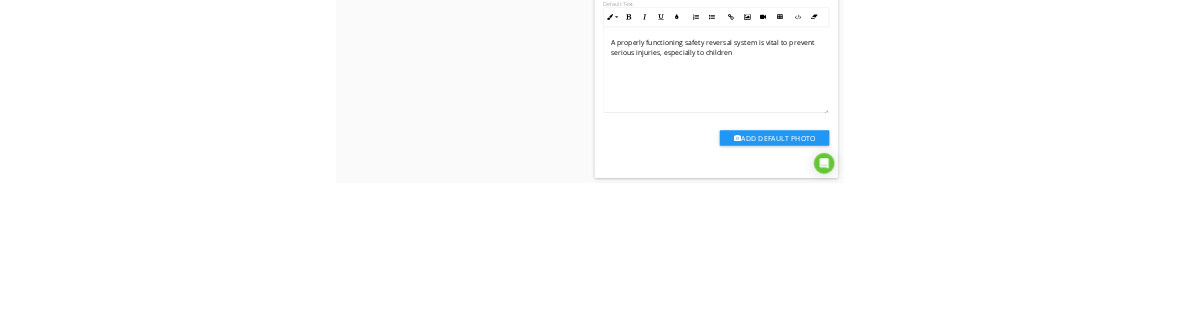 scroll, scrollTop: 5068, scrollLeft: 0, axis: vertical 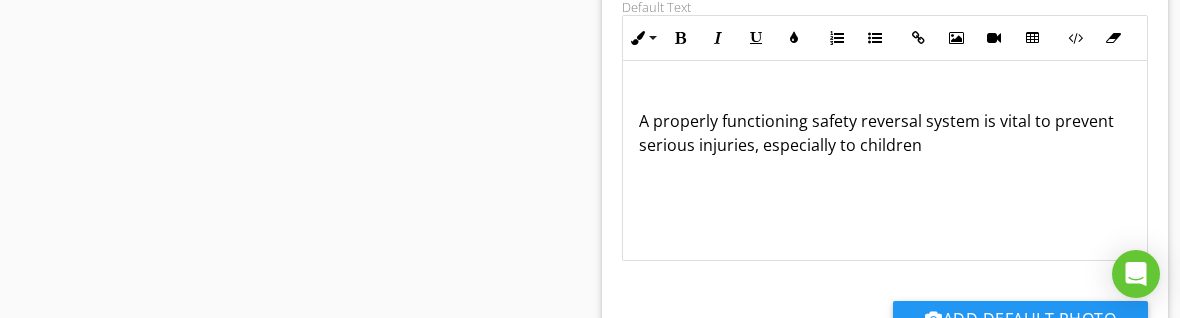 click on "A properly functioning safety reversal system is vital to prevent serious injuries, especially to children" at bounding box center (885, 121) 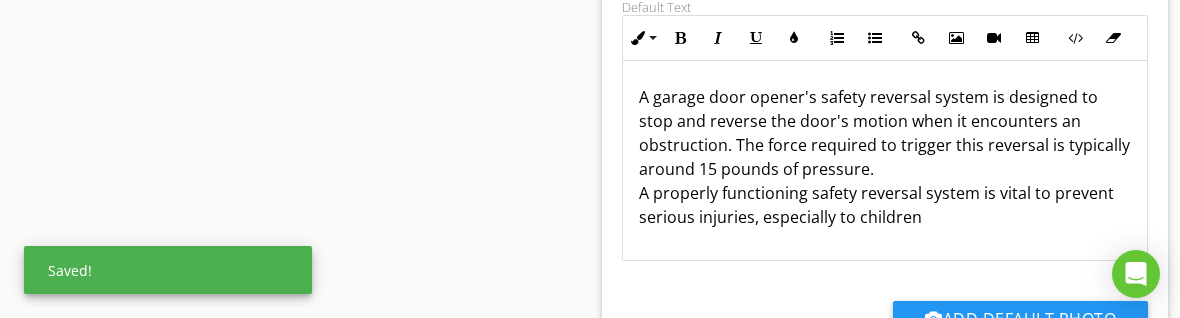 click on "A garage door opener's safety reversal system is designed to stop and reverse the door's motion when it encounters an obstruction. The force required to trigger this reversal is typically around 15 pounds of pressure. A properly functioning safety reversal system is vital to prevent serious injuries, especially to children" at bounding box center [885, 161] 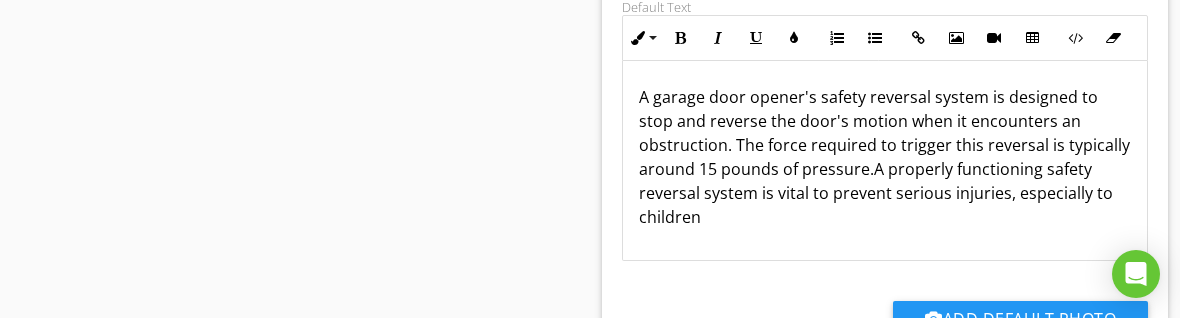 type 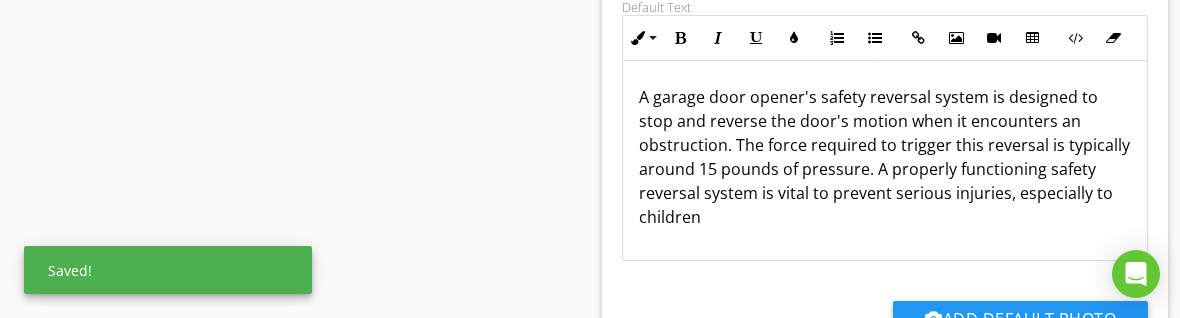 click on "A garage door opener's safety reversal system is designed to stop and reverse the door's motion when it encounters an obstruction. The force required to trigger this reversal is typically around 15 pounds of pressure. A properly functioning safety reversal system is vital to prevent serious injuries, especially to children" at bounding box center (885, 157) 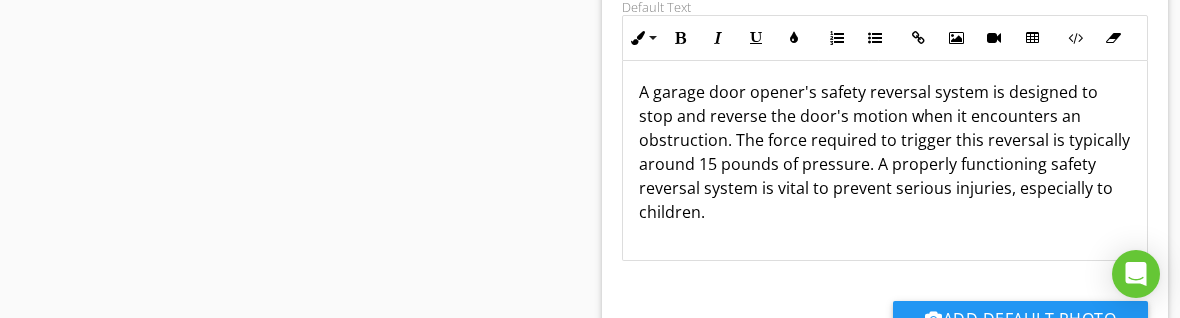 scroll, scrollTop: 8, scrollLeft: 0, axis: vertical 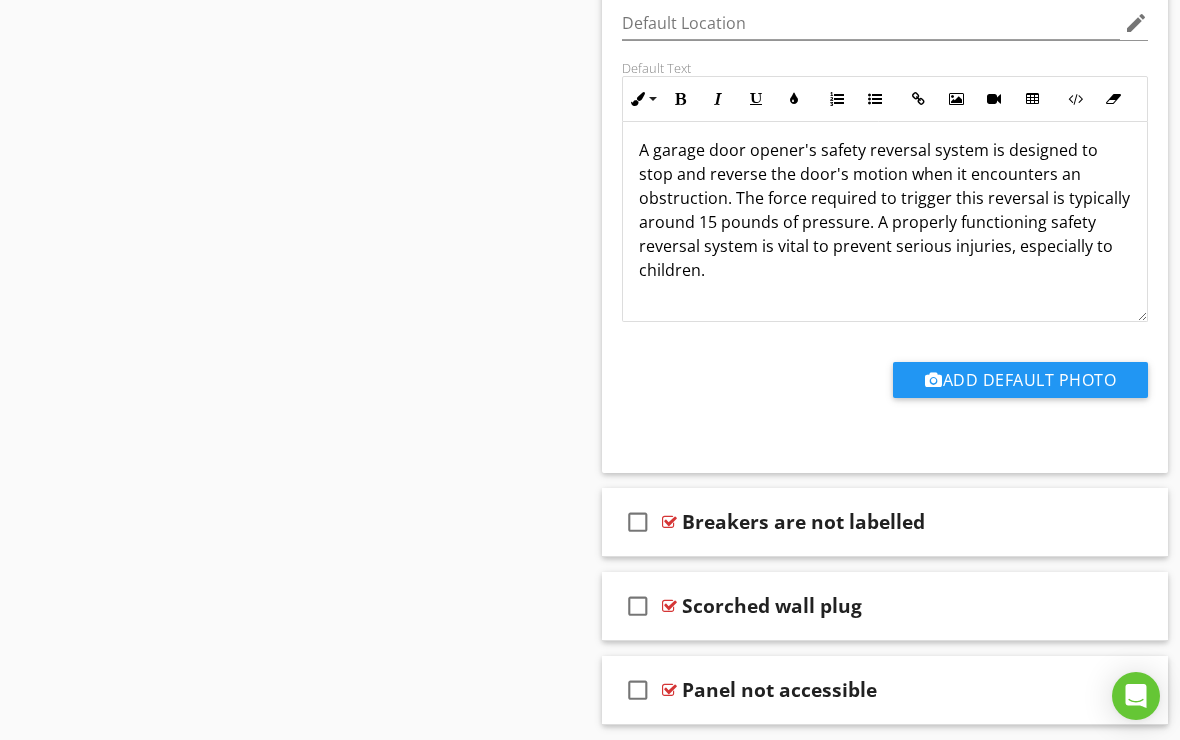 click on "recommend adjusting the Garage Door Safety Reversal System." at bounding box center [885, 334] 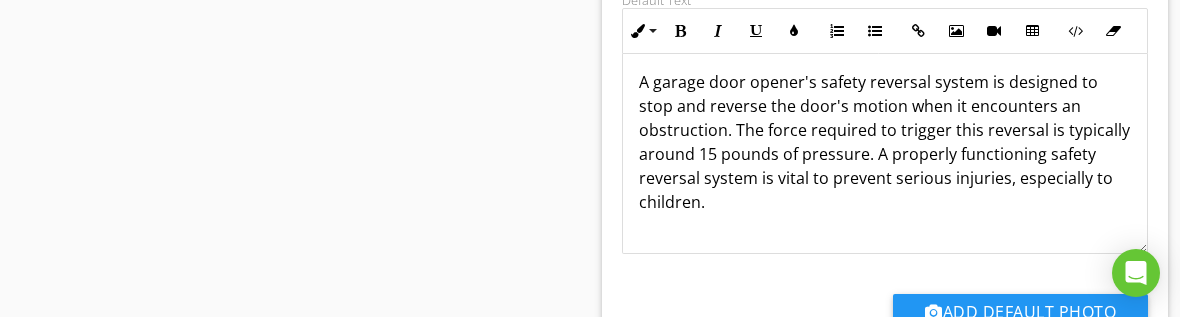 scroll, scrollTop: 5075, scrollLeft: 0, axis: vertical 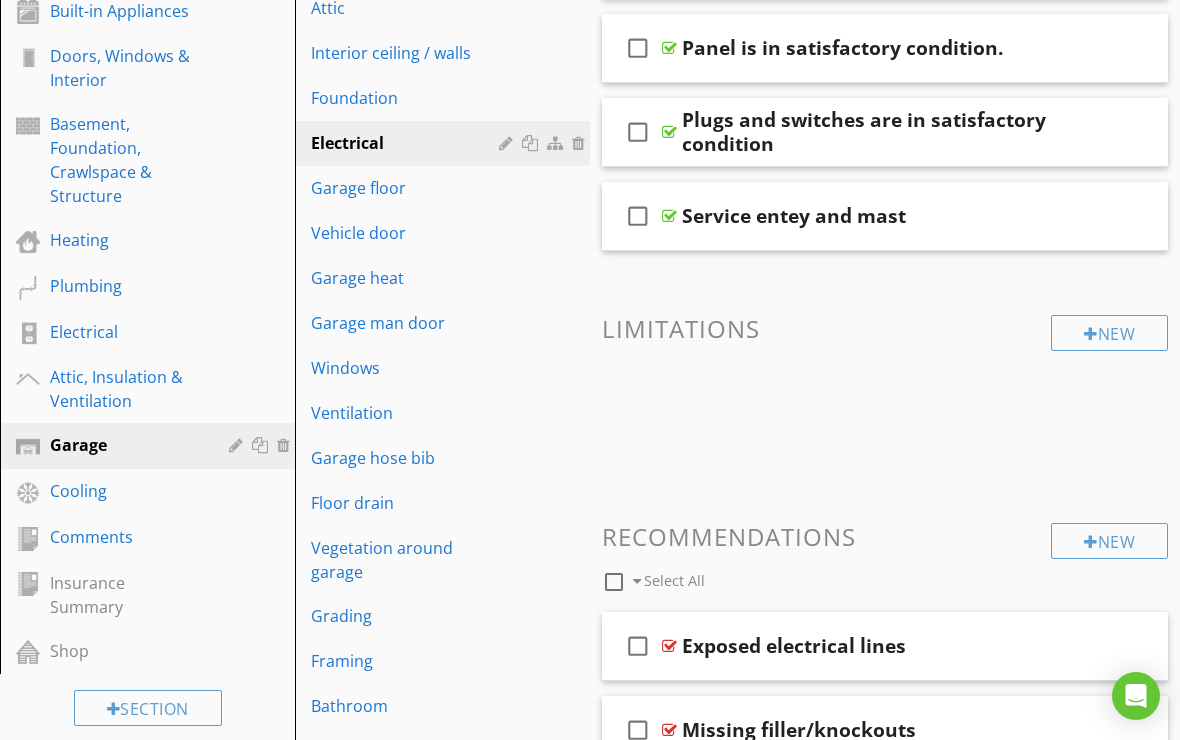 click on "Vehicle door" at bounding box center (408, 233) 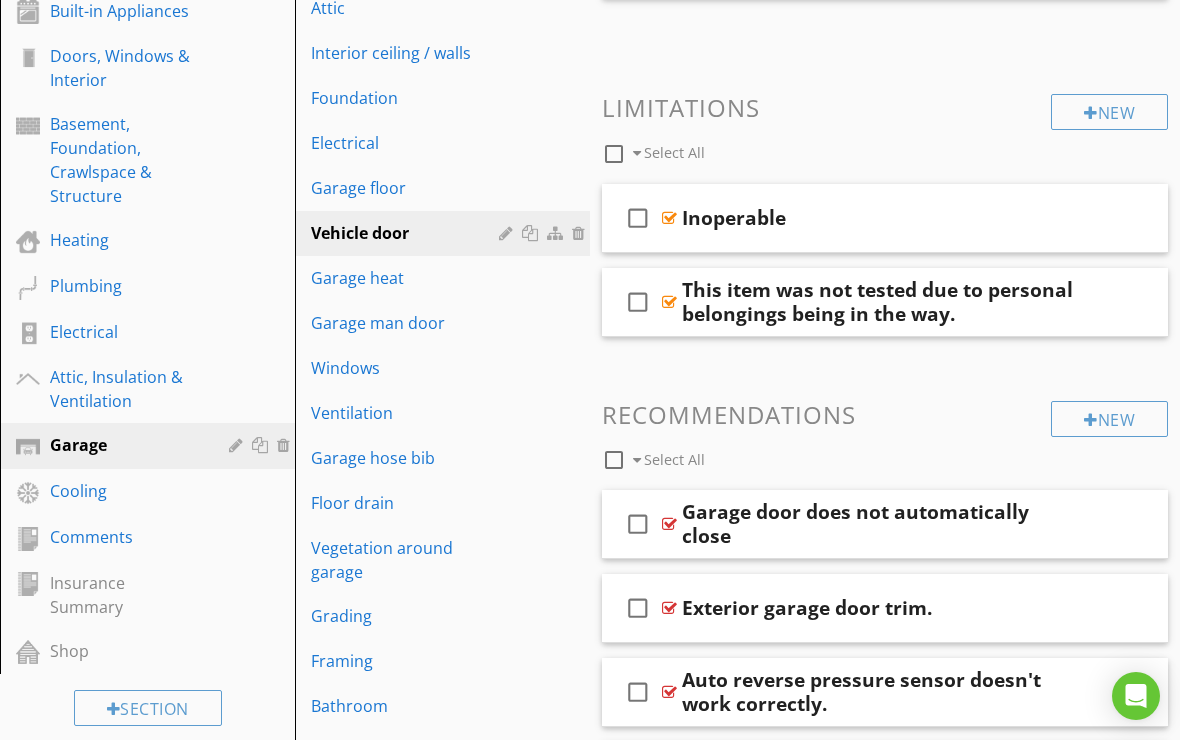 click on "Electrical" at bounding box center [408, 143] 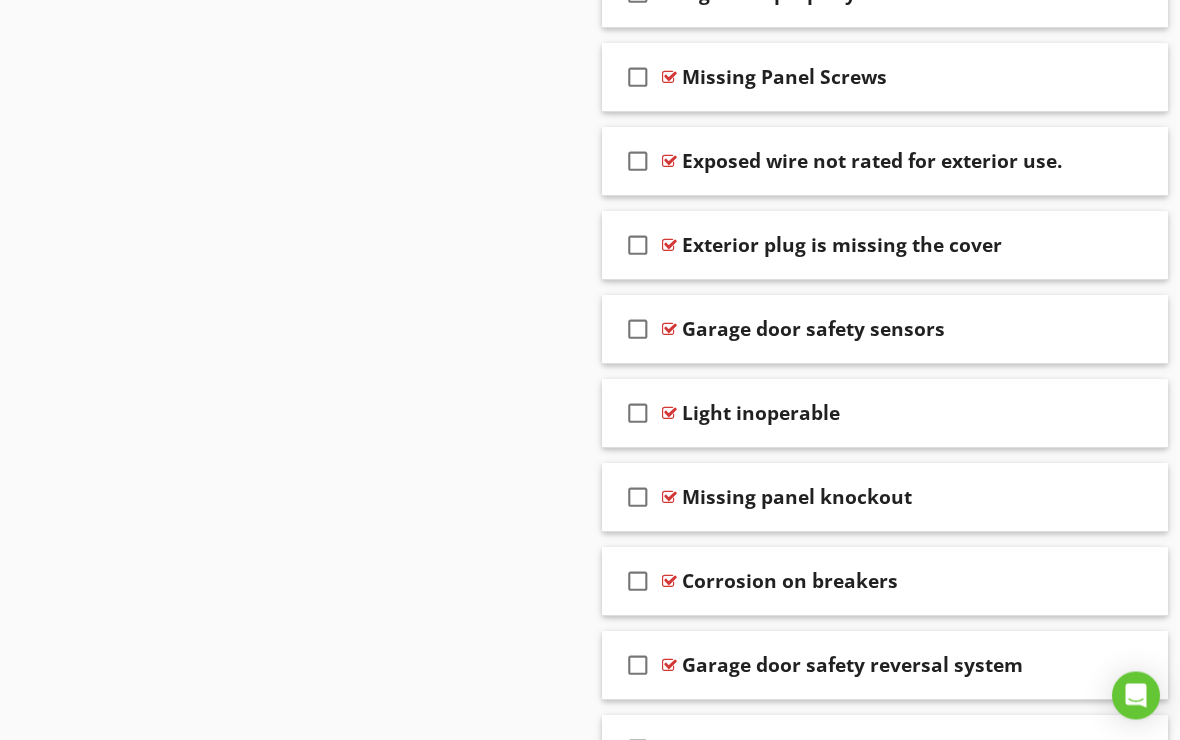 scroll, scrollTop: 4107, scrollLeft: 0, axis: vertical 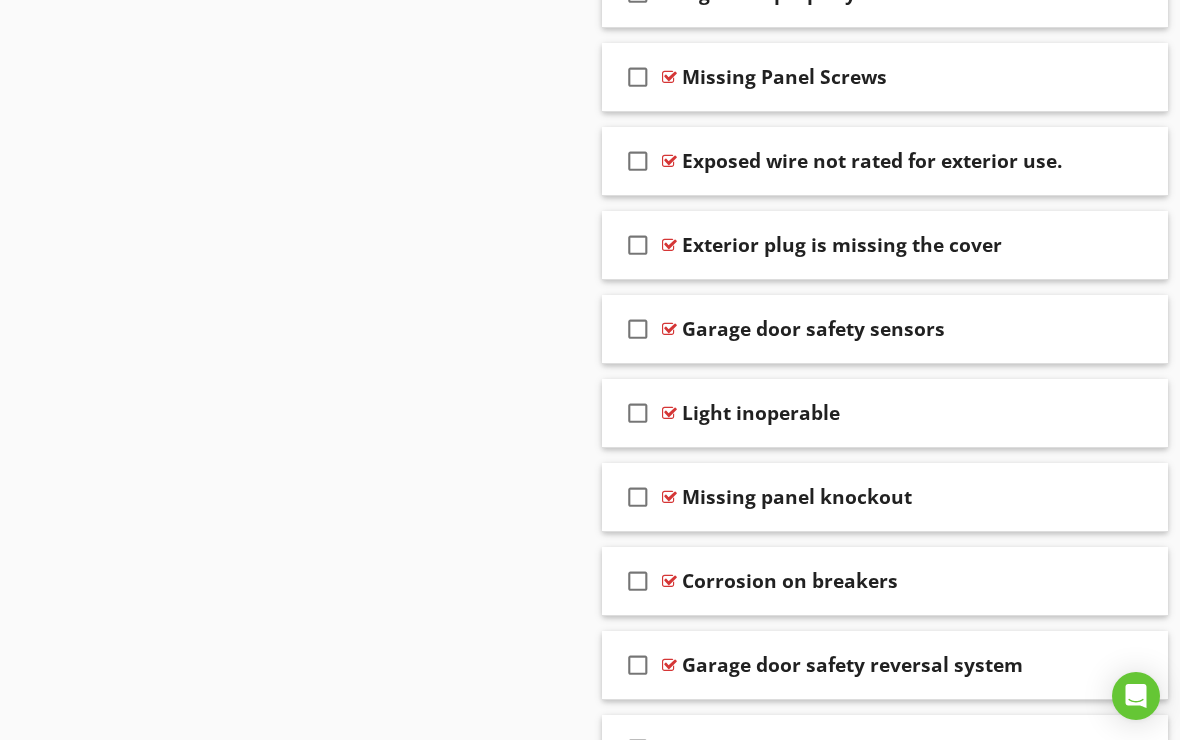 click at bounding box center [1096, 328] 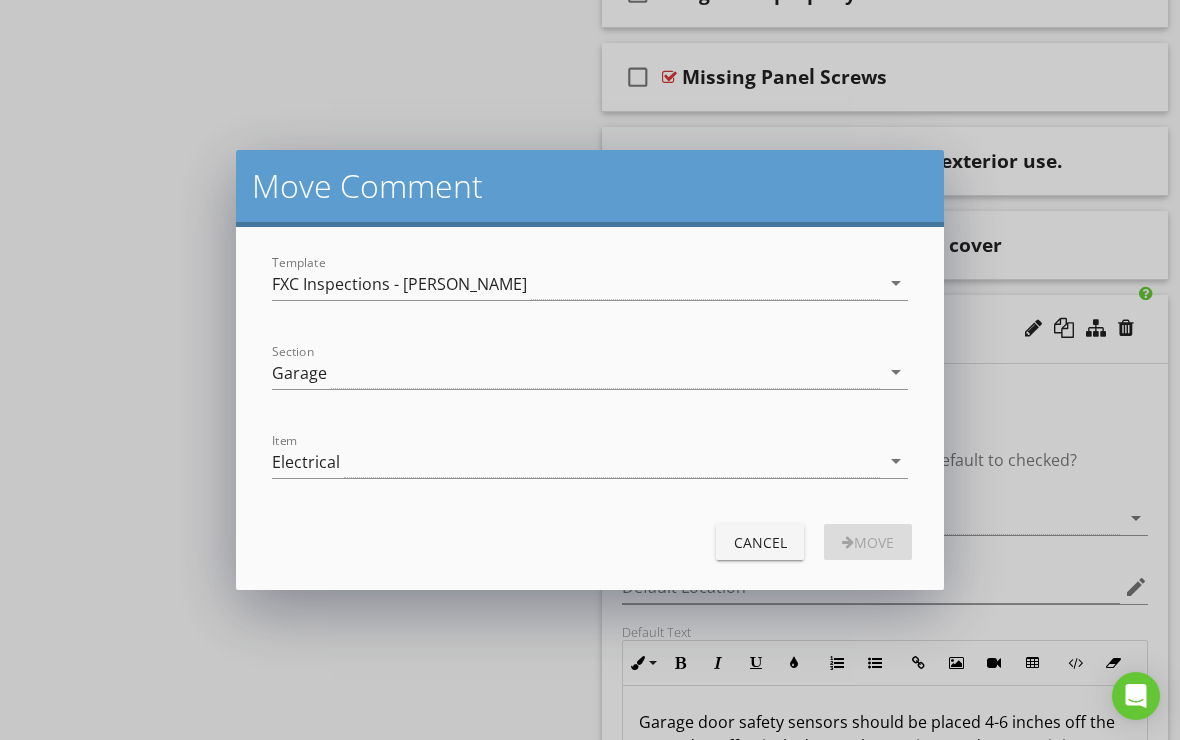 click on "arrow_drop_down" at bounding box center [896, 461] 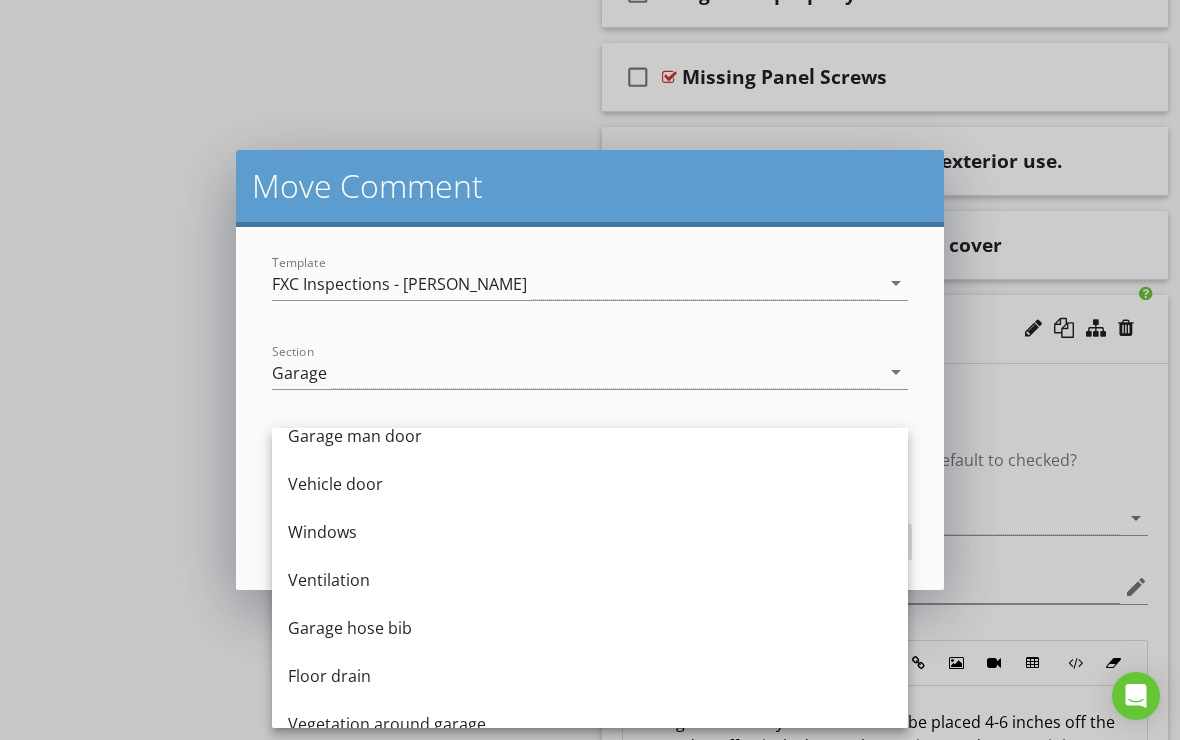 scroll, scrollTop: 453, scrollLeft: 0, axis: vertical 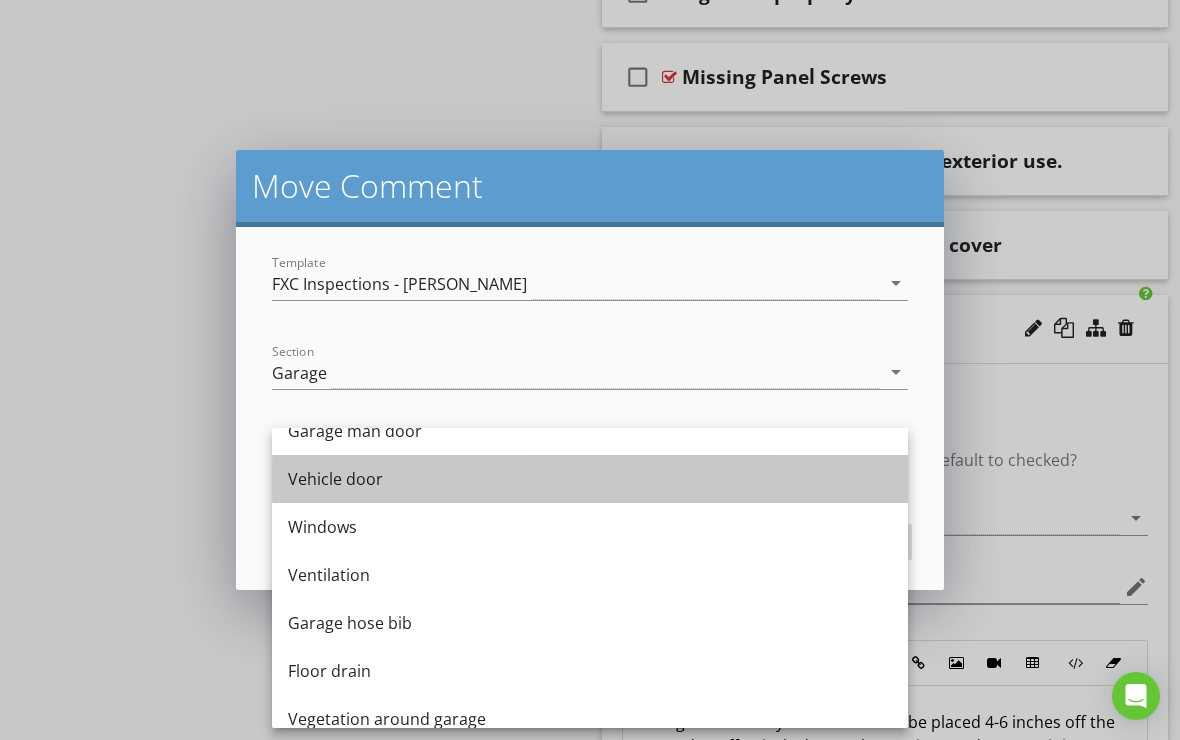 click on "Vehicle door" at bounding box center (590, 479) 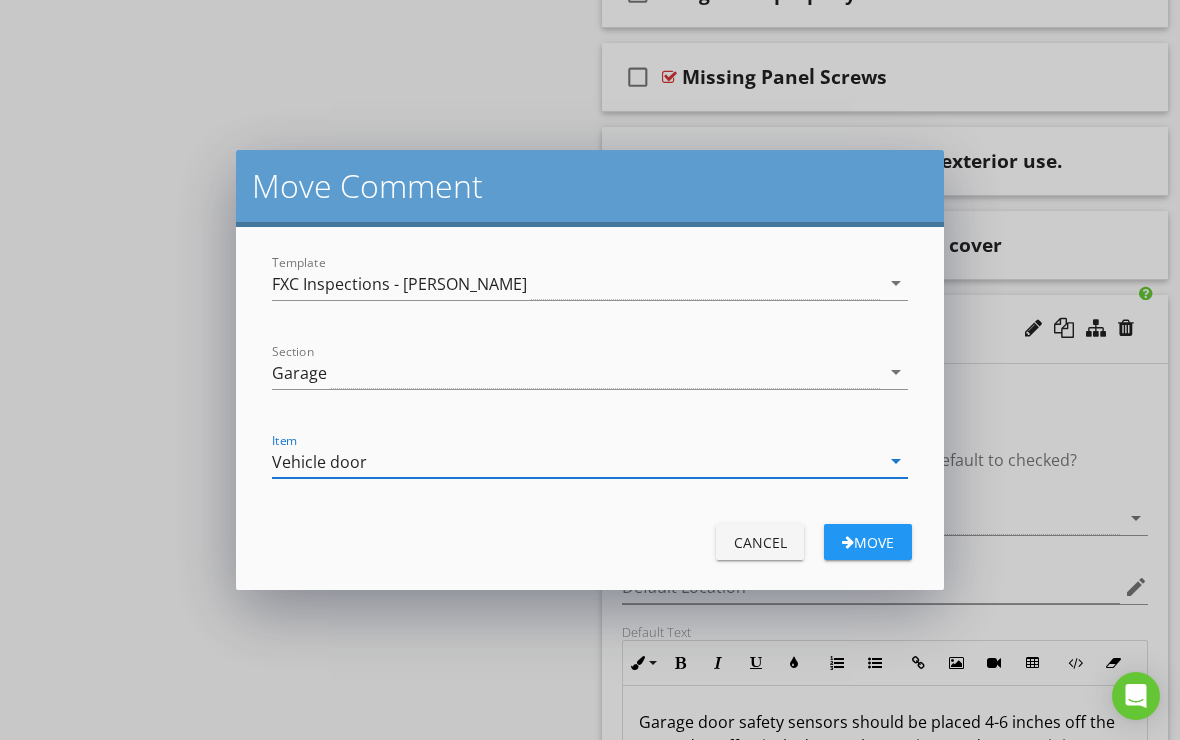 click on "Move" at bounding box center [868, 542] 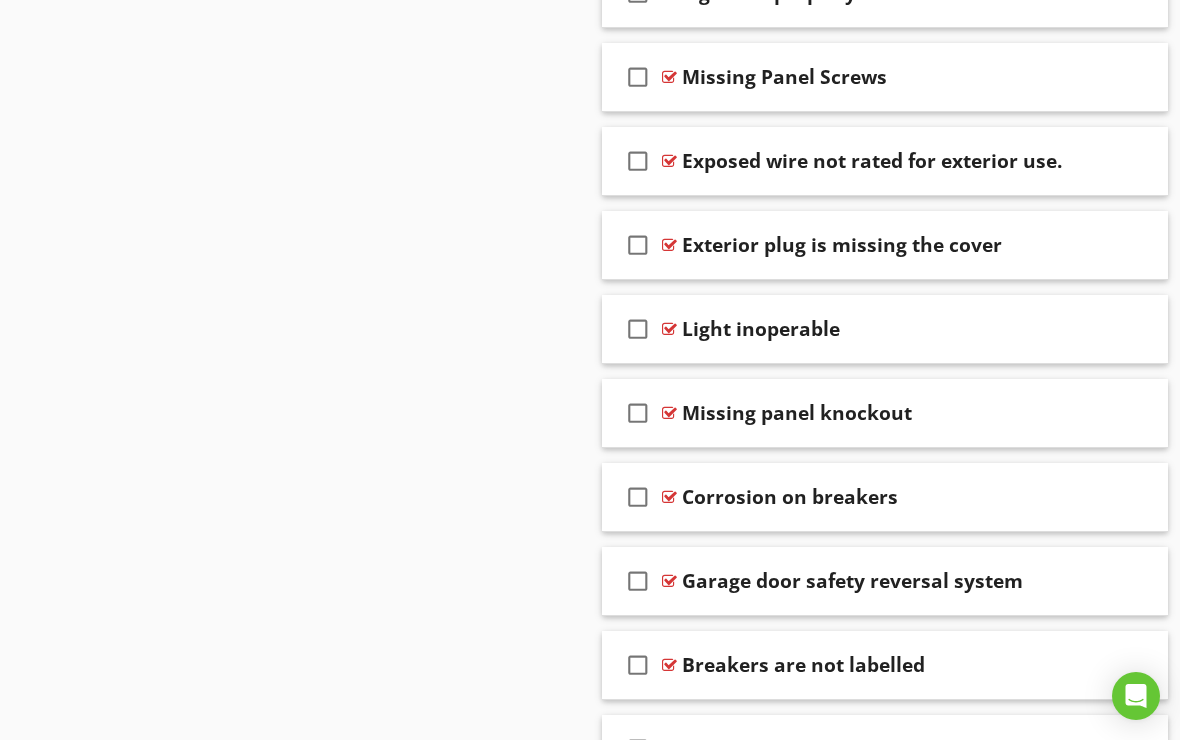 click at bounding box center (1096, 580) 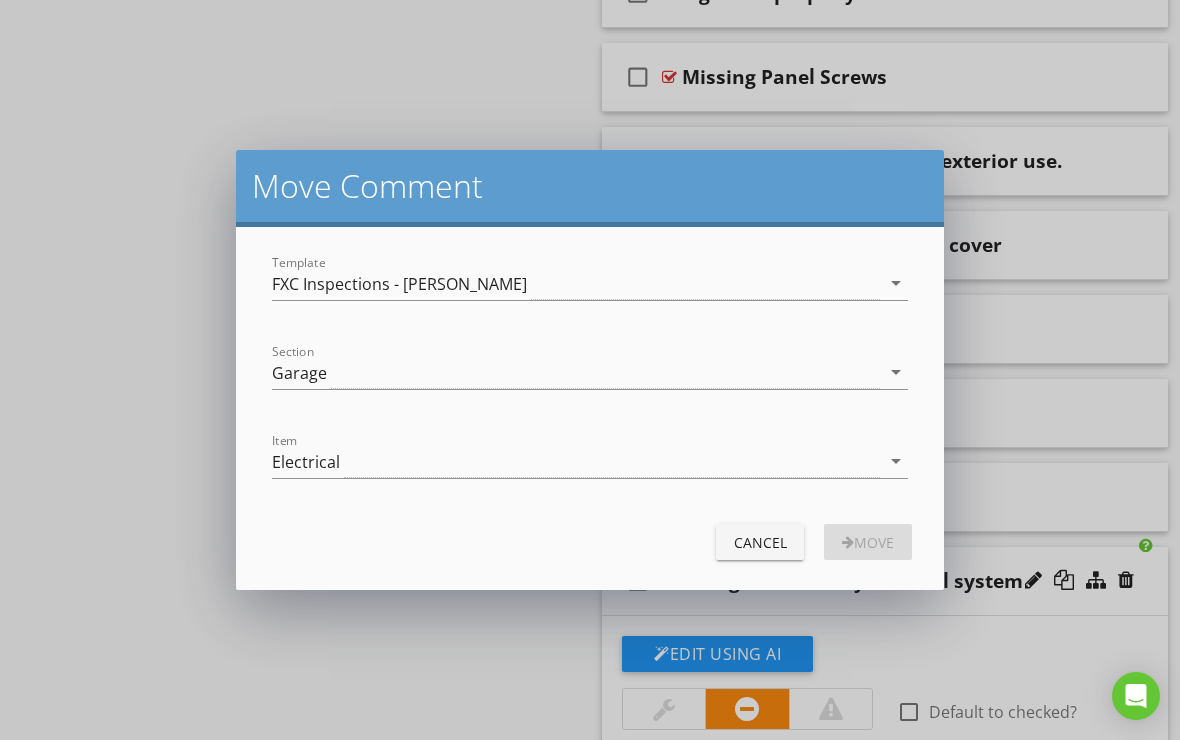 click on "arrow_drop_down" at bounding box center (896, 461) 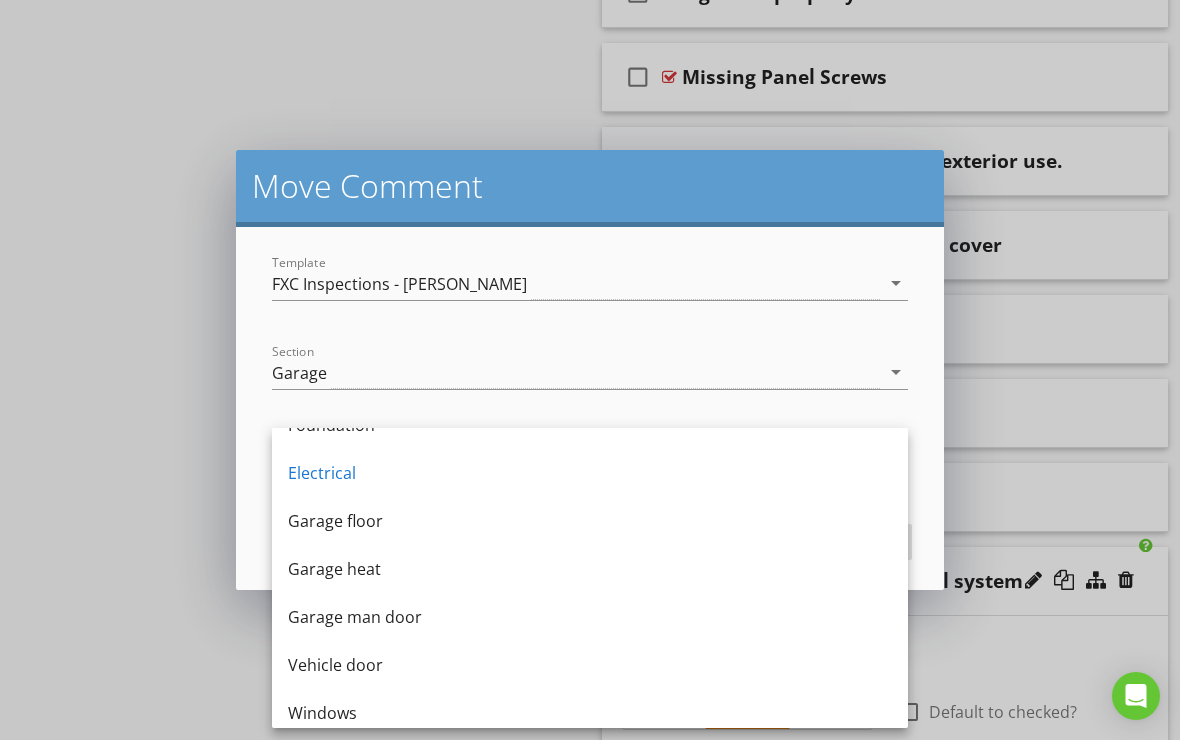 scroll, scrollTop: 273, scrollLeft: 0, axis: vertical 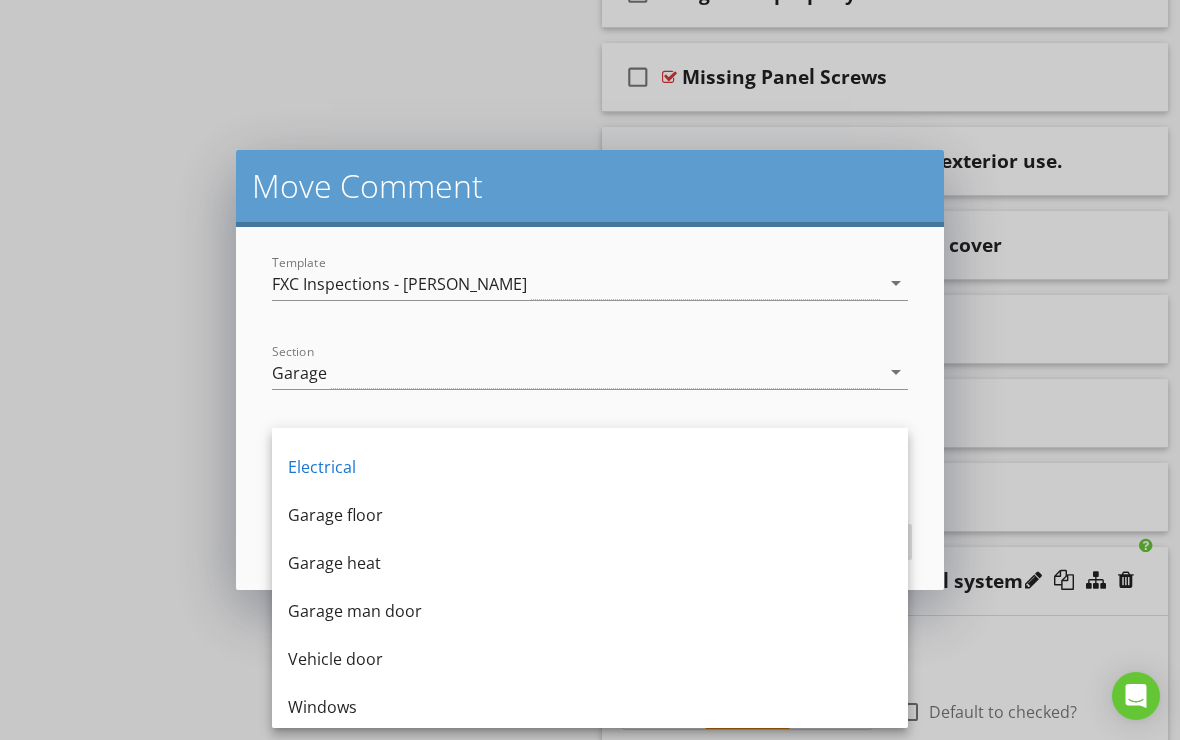 click on "Vehicle door" at bounding box center (590, 659) 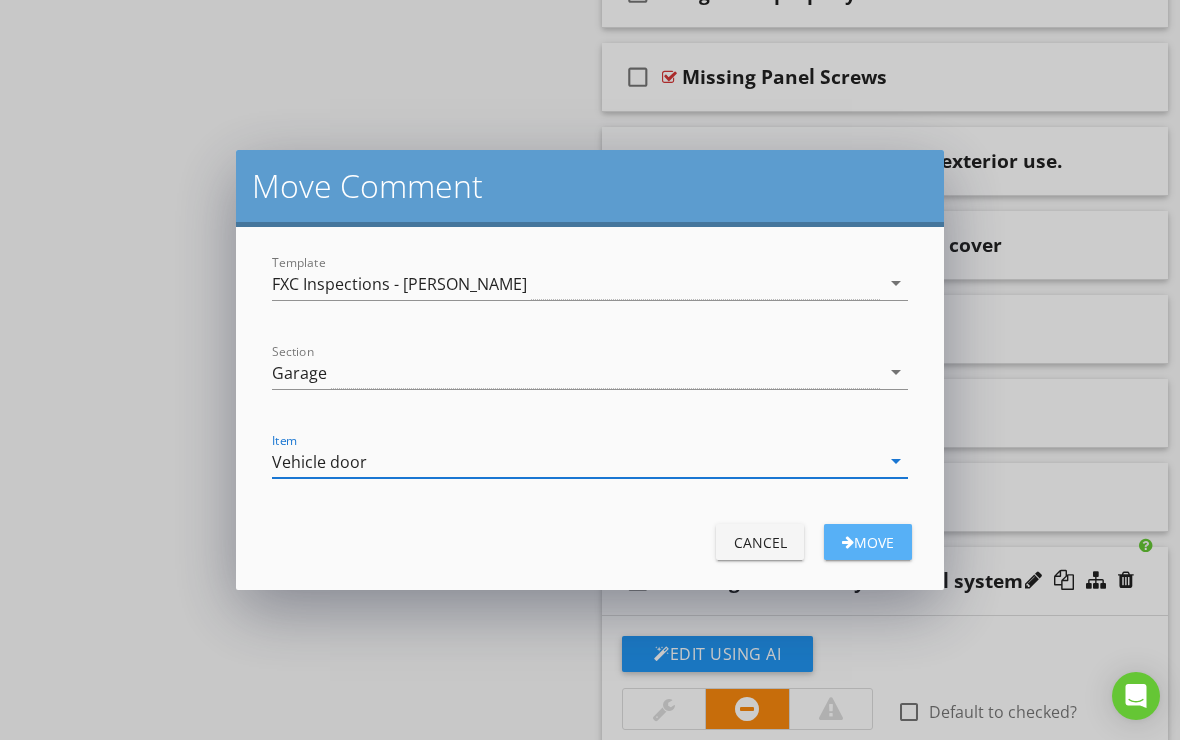 click on "Move" at bounding box center (868, 542) 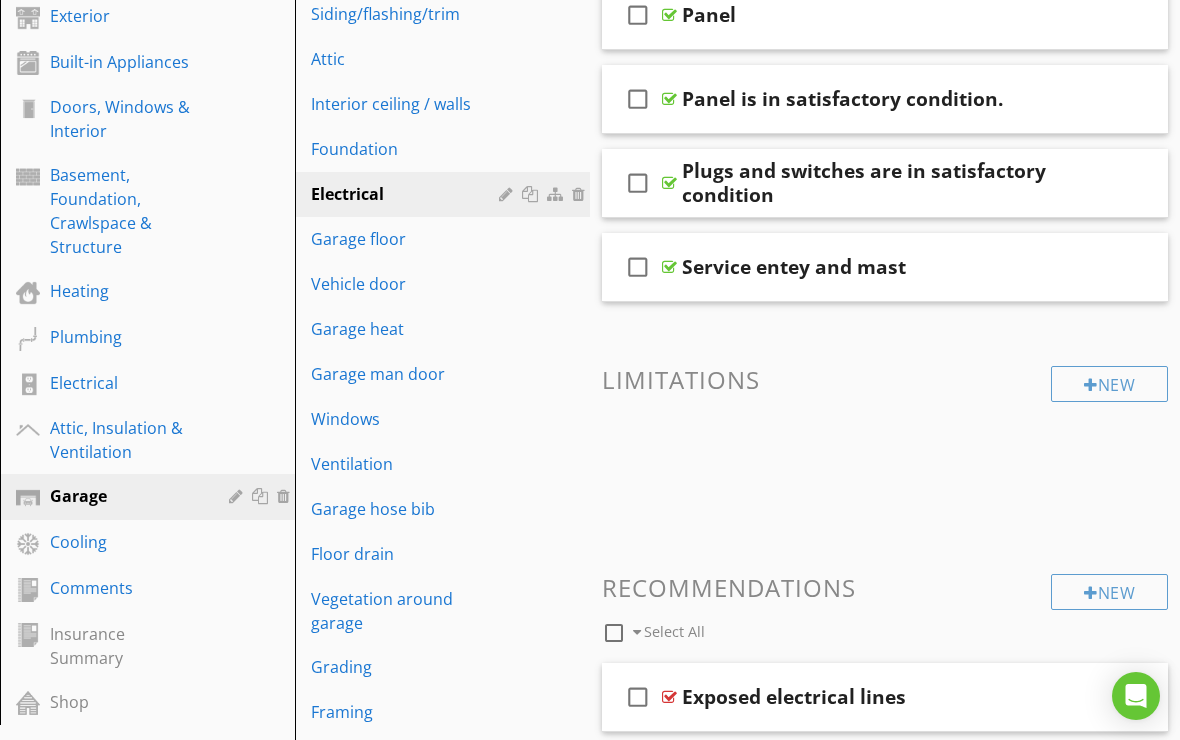 scroll, scrollTop: 351, scrollLeft: 0, axis: vertical 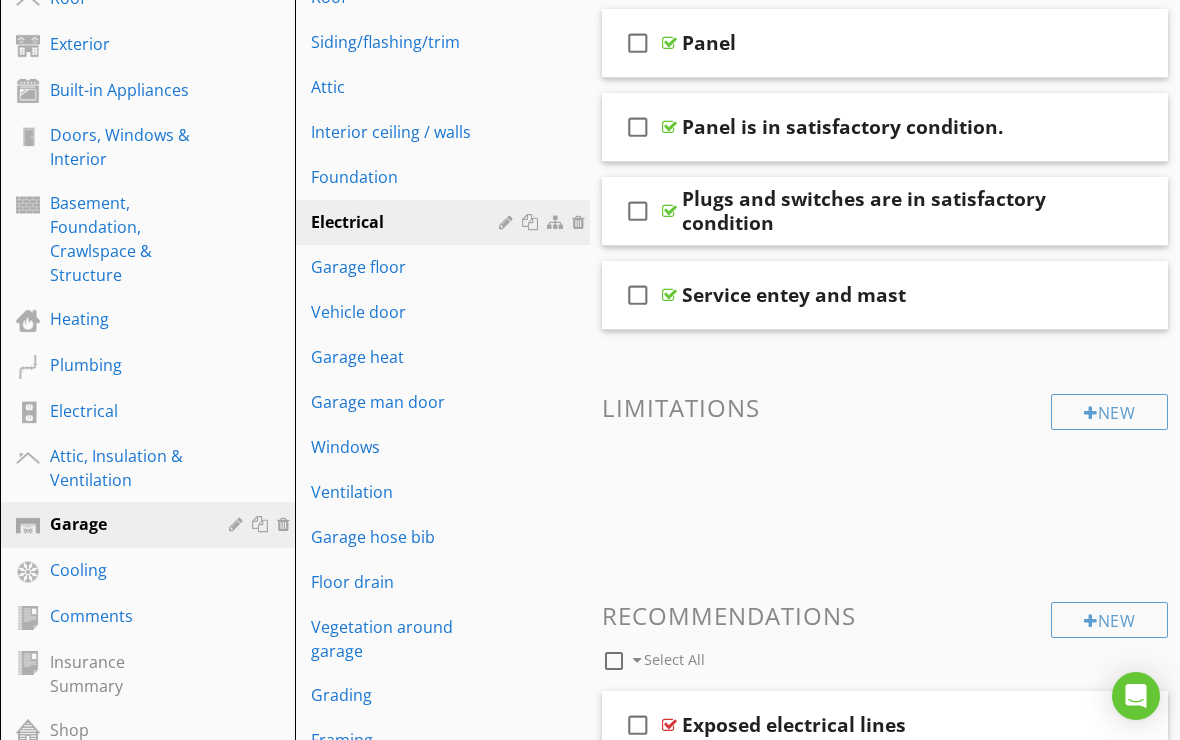 click on "Vehicle door" at bounding box center [408, 312] 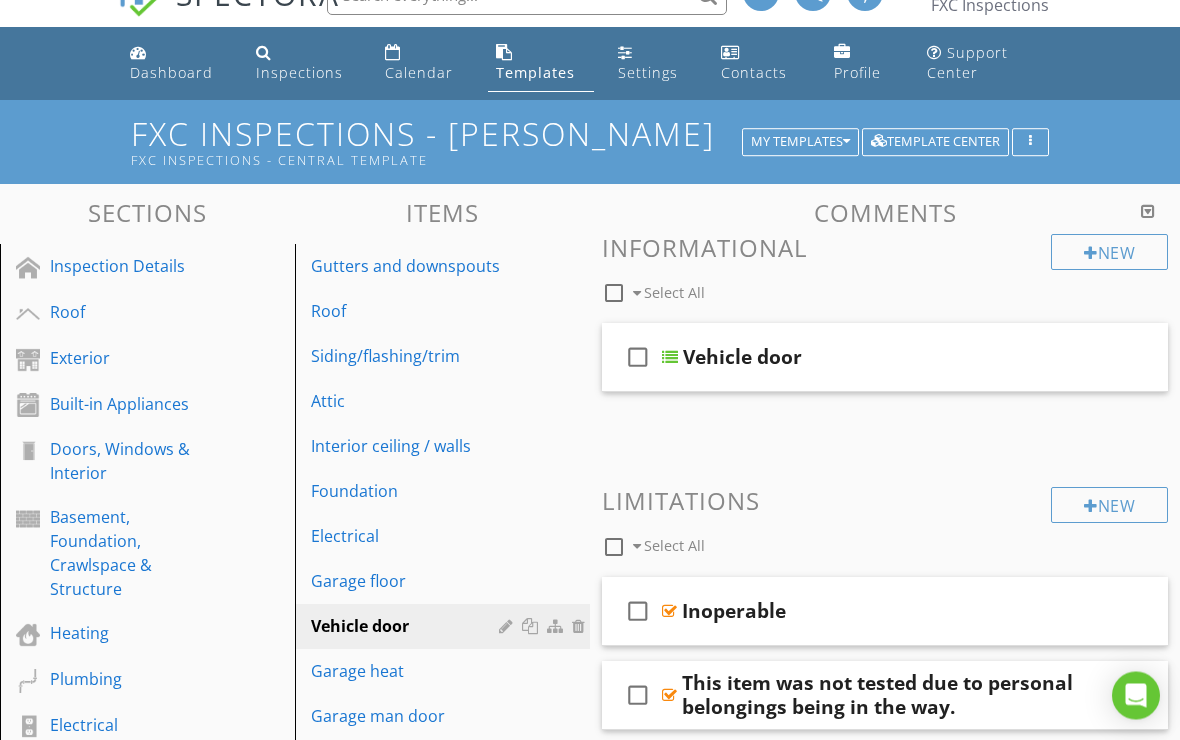 scroll, scrollTop: 15, scrollLeft: 0, axis: vertical 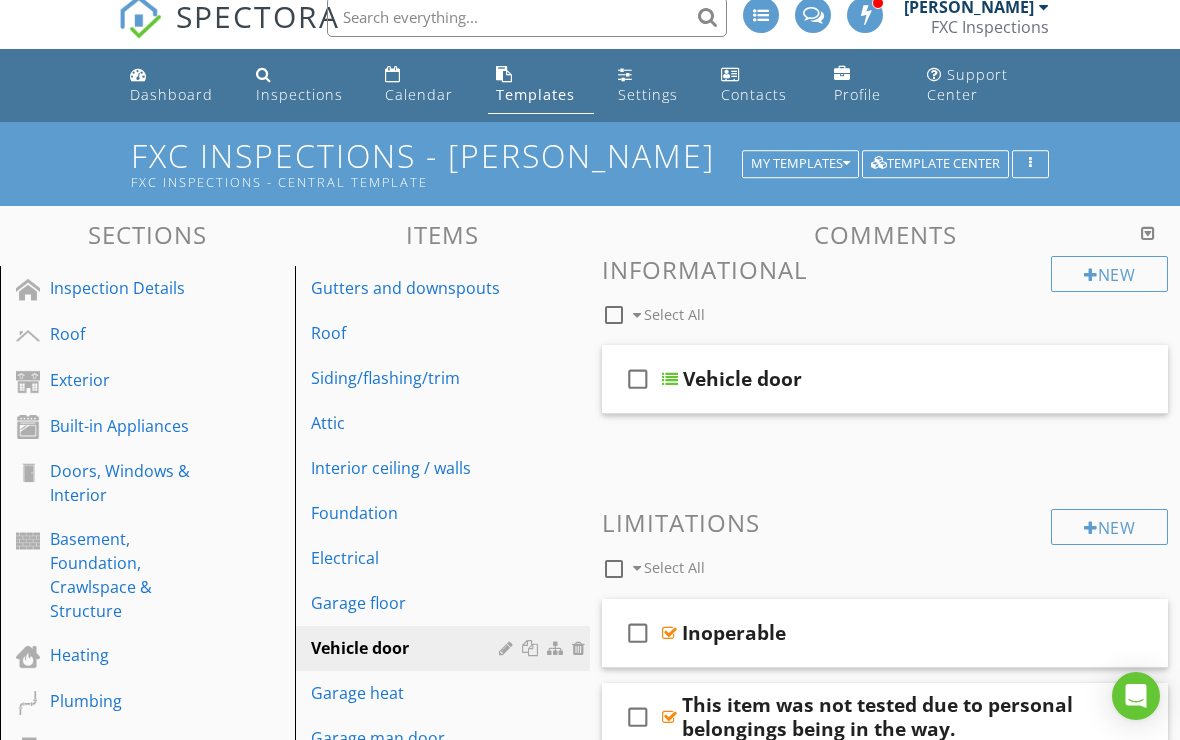 click on "check_box_outline_blank
Vehicle door" at bounding box center (885, 379) 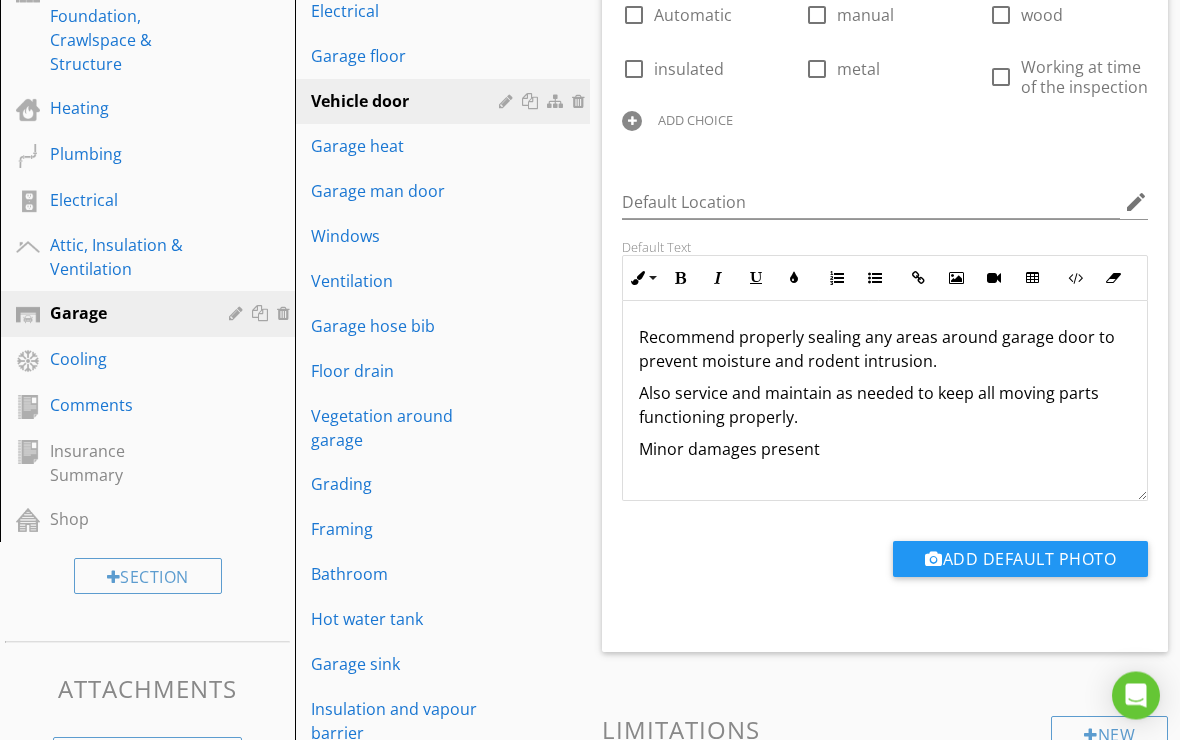 scroll, scrollTop: 562, scrollLeft: 0, axis: vertical 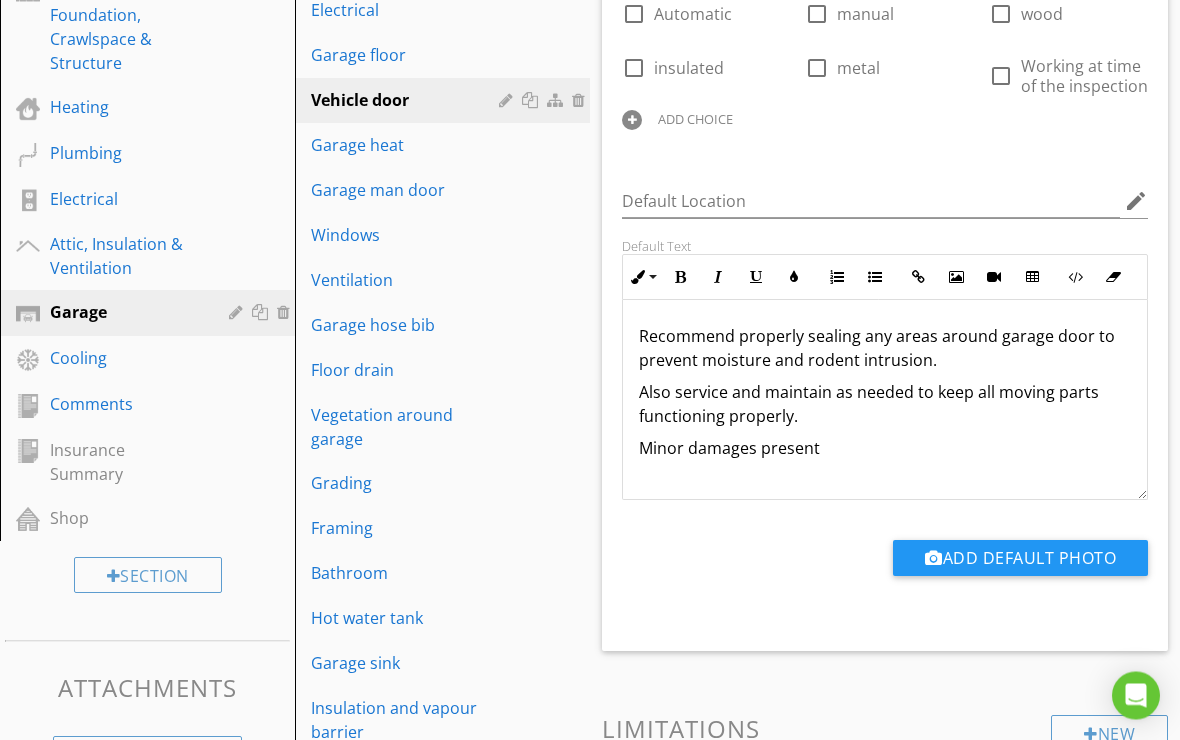 click on "New
Informational   check_box_outline_blank     Select All       check_box_outline_blank
Vehicle door
Edit Using AI
Answer Choices   check_box_outline_blank Automatic   check_box_outline_blank manual   check_box_outline_blank wood   check_box_outline_blank insulated   check_box_outline_blank metal   check_box_outline_blank Working at time of the inspection         ADD CHOICE     Default Location edit       Default Text   Inline Style XLarge Large Normal Small Light Small/Light Bold Italic Underline Colors Ordered List Unordered List Insert Link Insert Image Insert Video Insert Table Code View Clear Formatting Recommend properly sealing any areas around garage door to prevent moisture and rodent intrusion. Also service and maintain as needed to keep all moving parts functioning properly. Minor damages present Enter text here
Add Default Photo
New" at bounding box center [885, 1999] 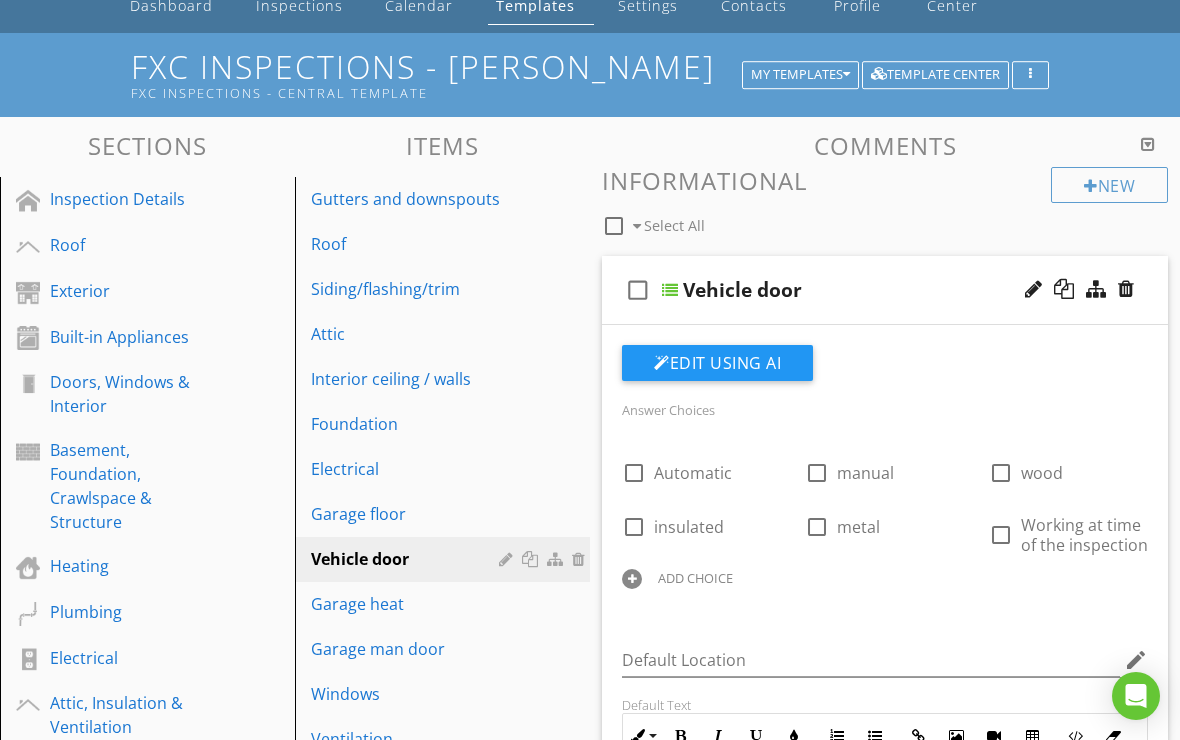 scroll, scrollTop: 102, scrollLeft: 0, axis: vertical 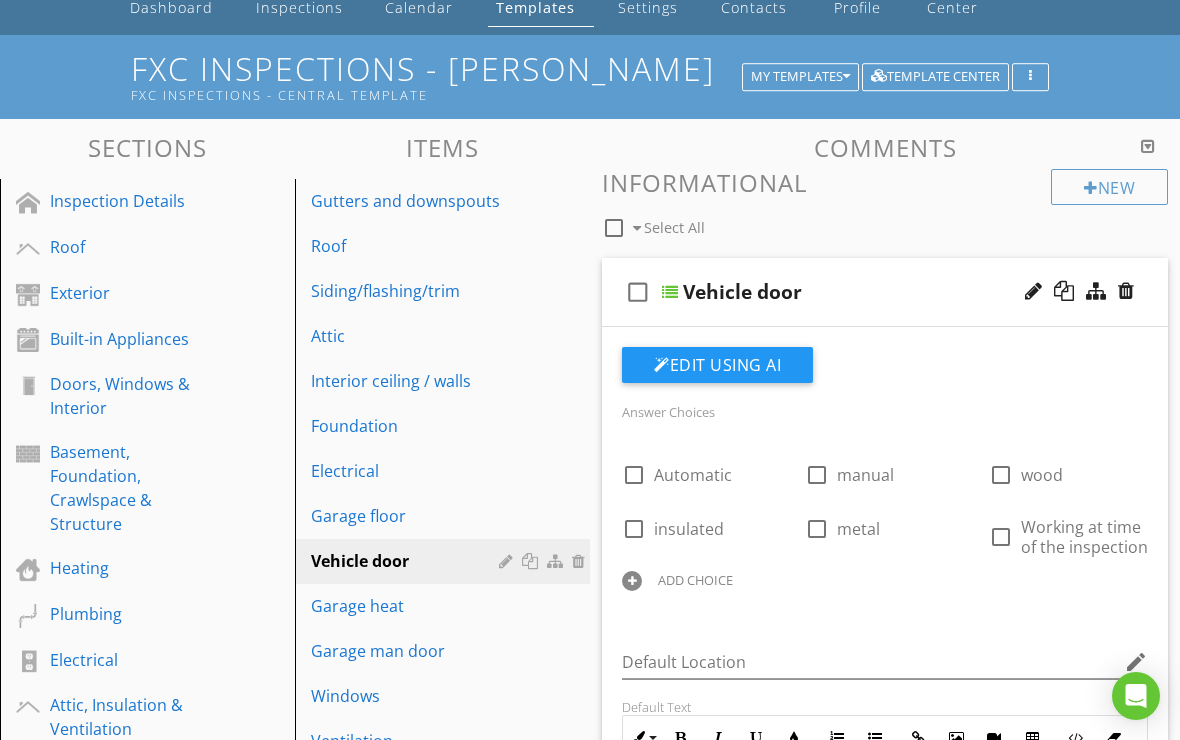 click on "New" at bounding box center (1109, 187) 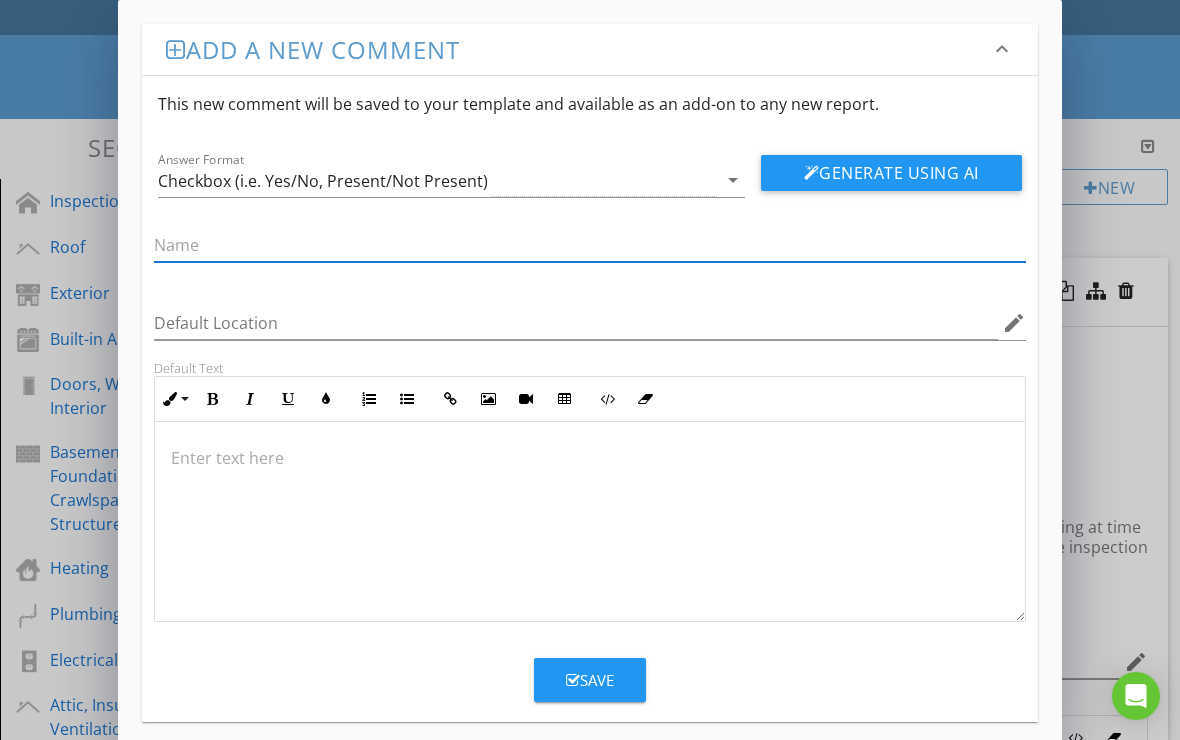 click at bounding box center (590, 249) 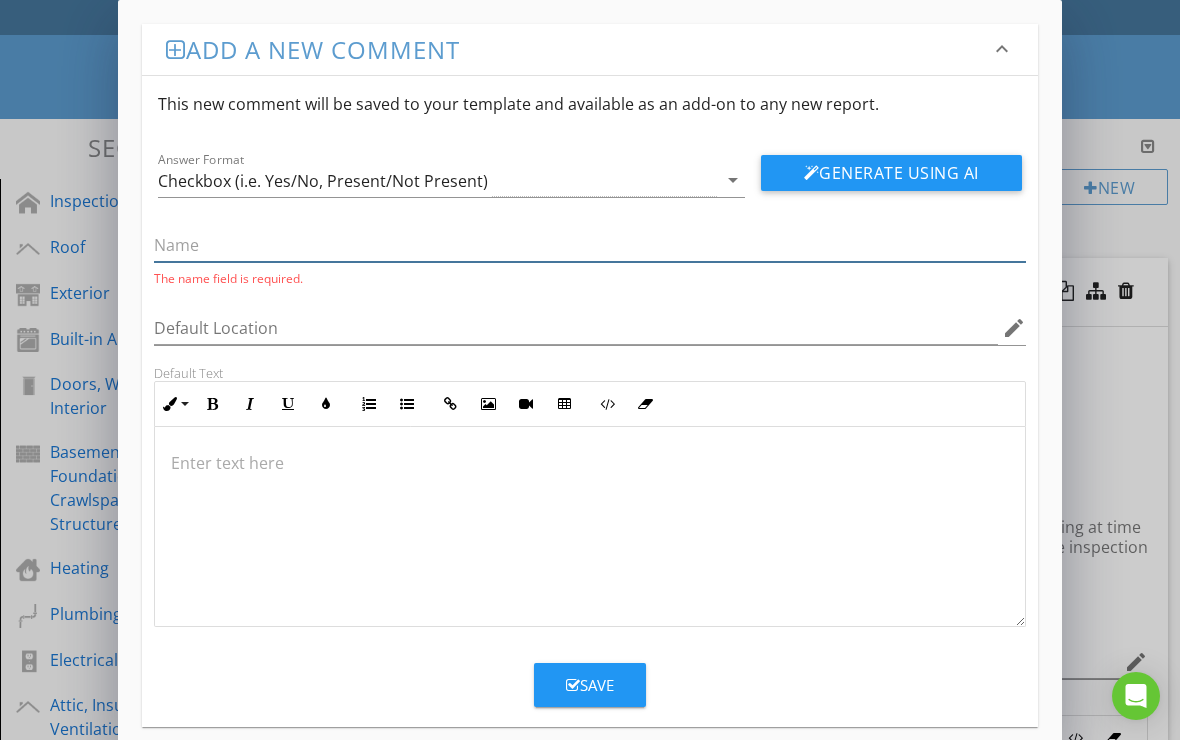 click at bounding box center (590, 245) 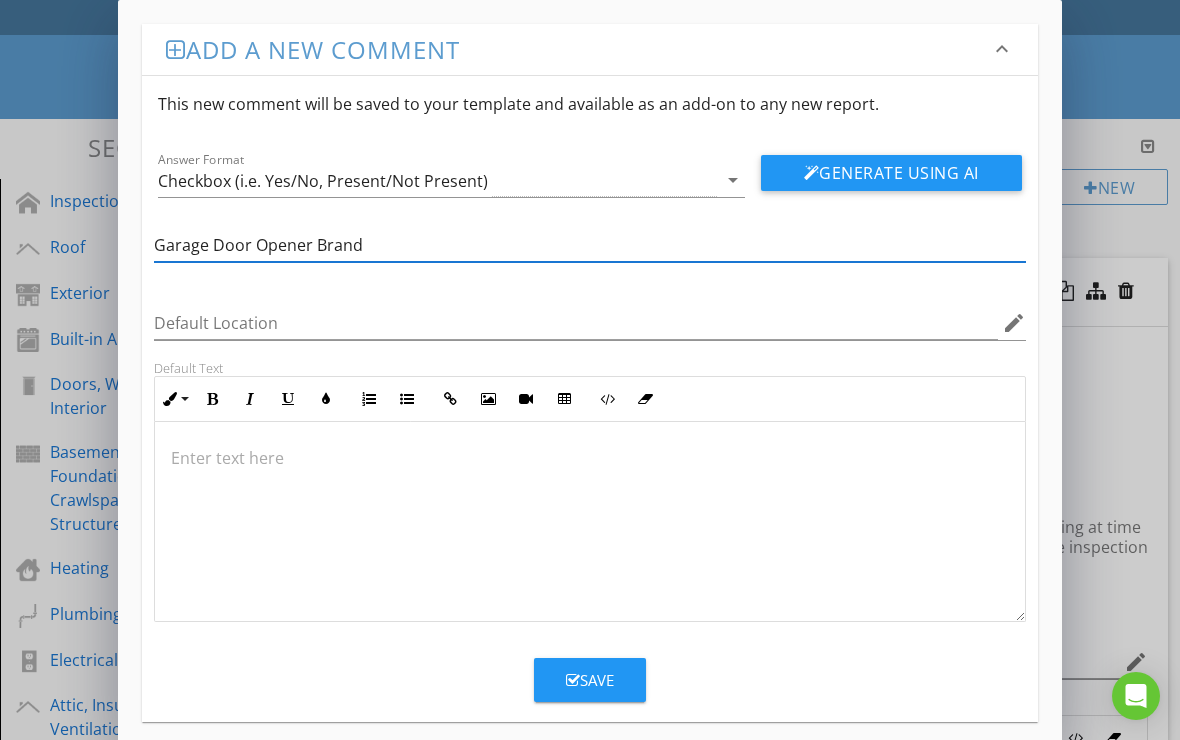 type on "Garage Door Opener Brand" 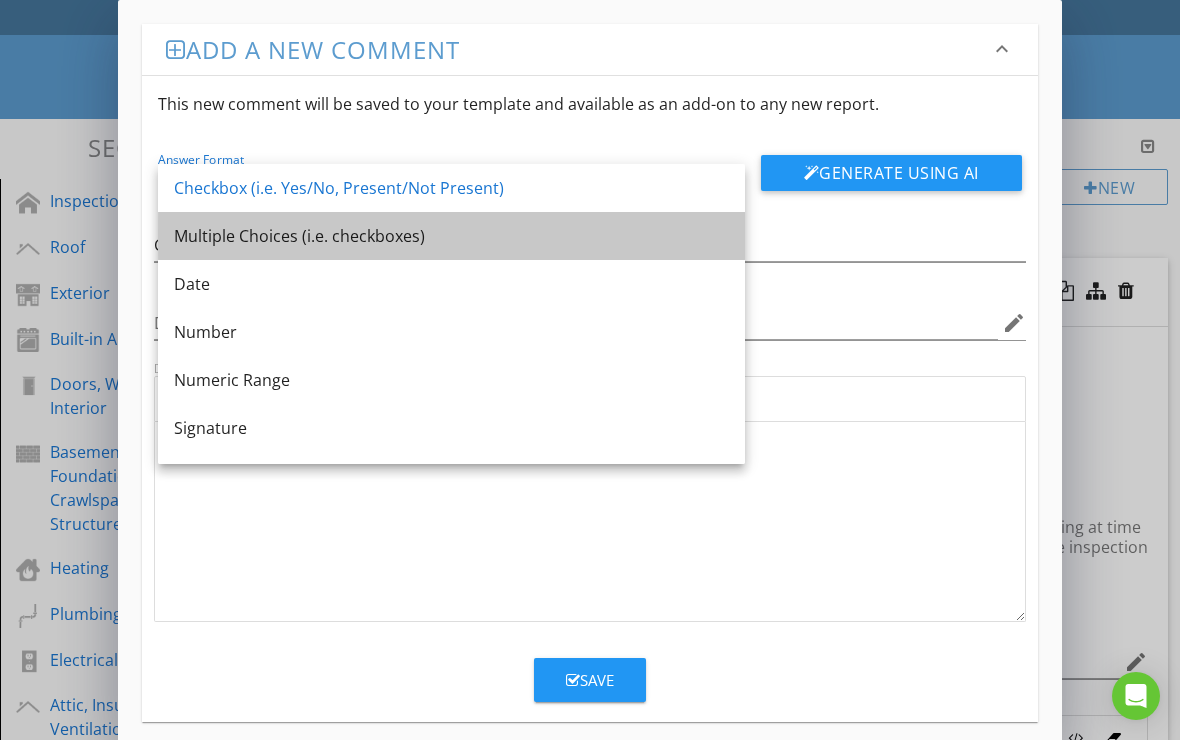 click on "Multiple Choices (i.e. checkboxes)" at bounding box center [451, 236] 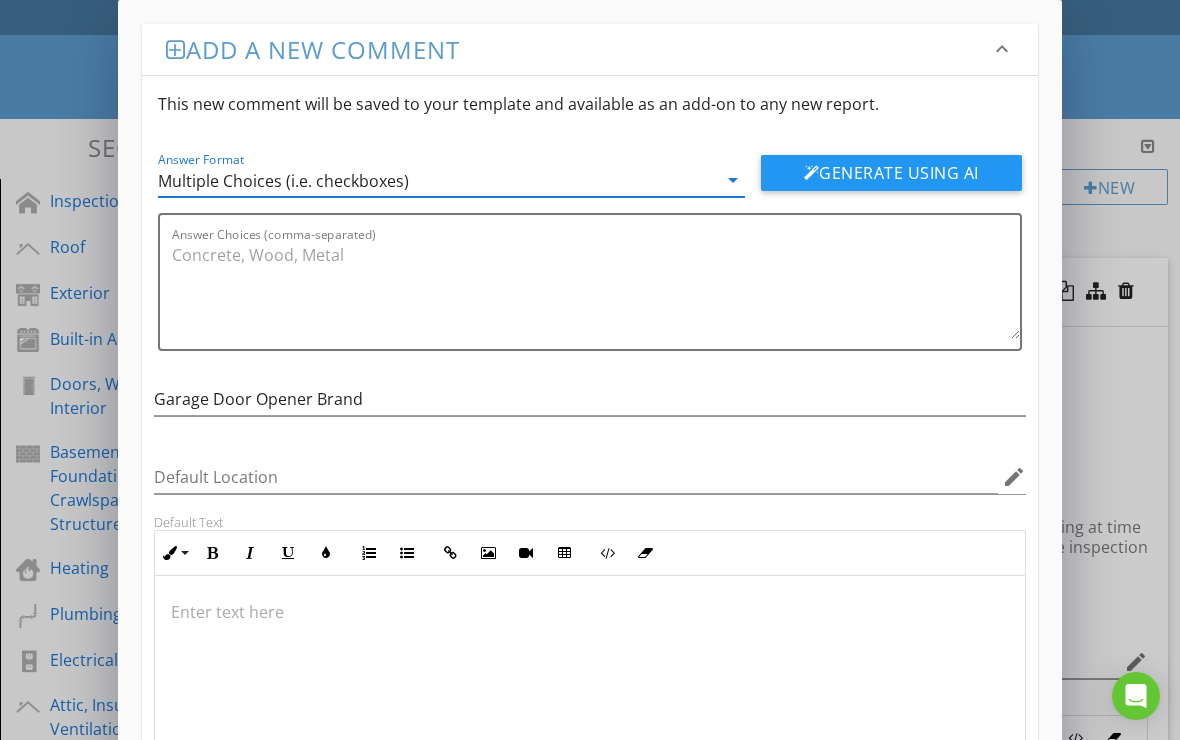 click on "Answer Choices (comma-separated)" at bounding box center (596, 289) 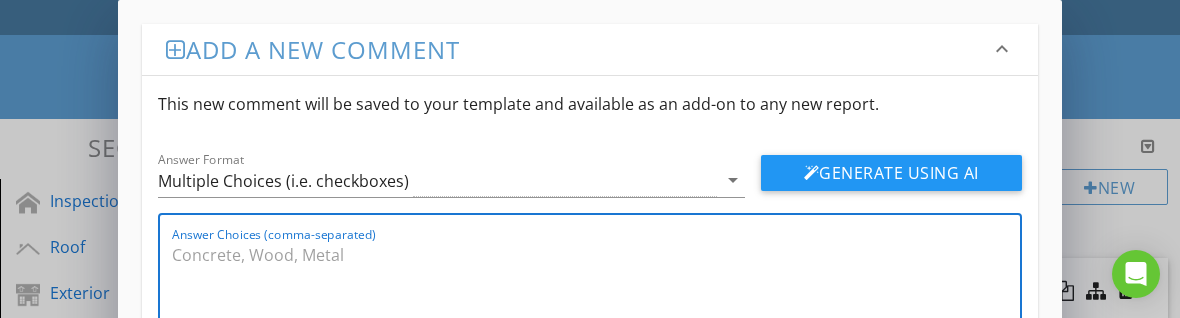 type on "C" 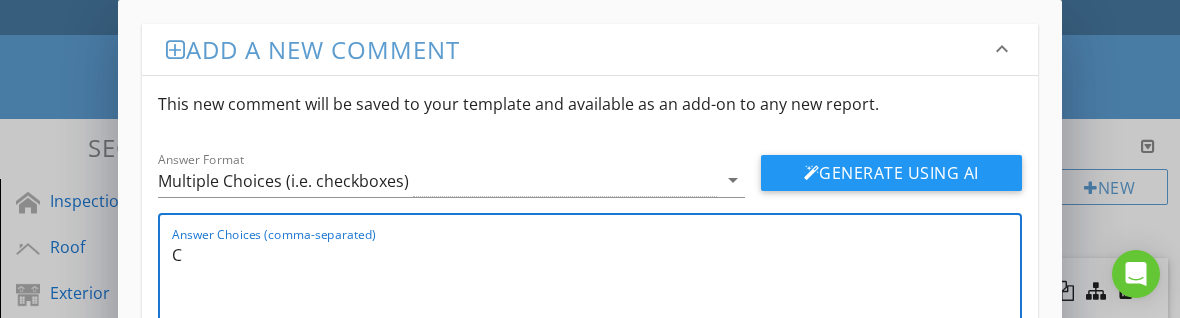 type 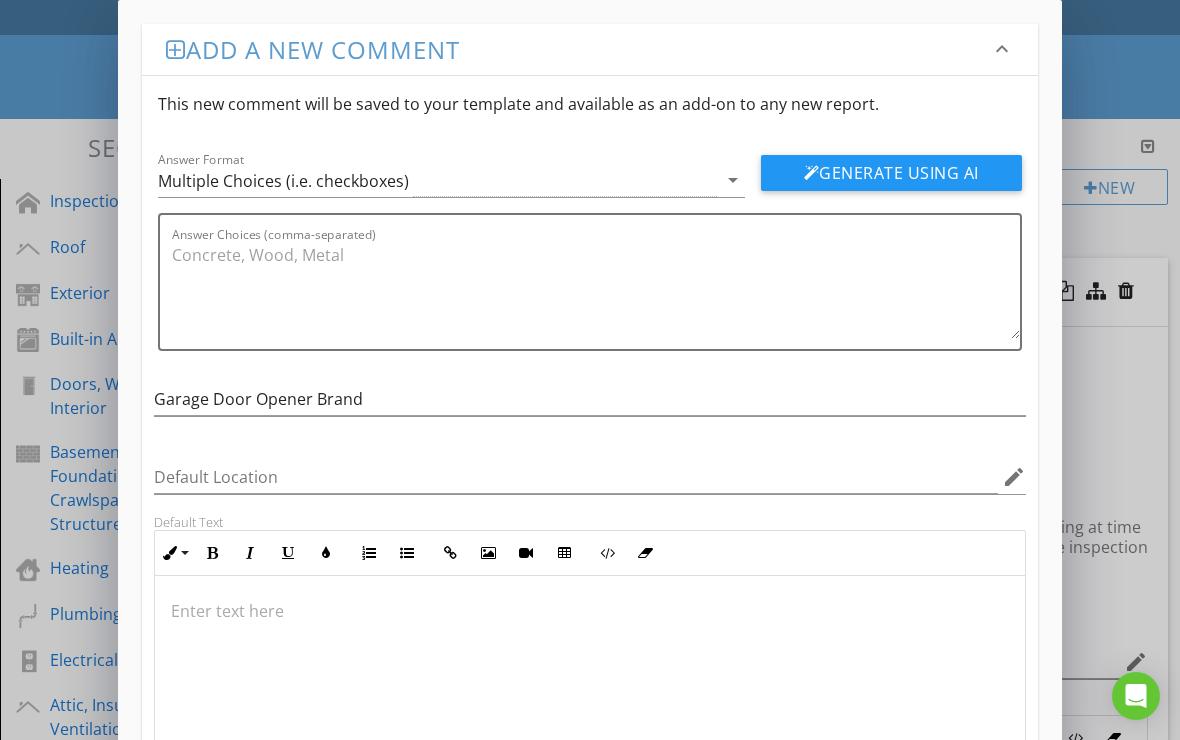 scroll, scrollTop: 1, scrollLeft: 0, axis: vertical 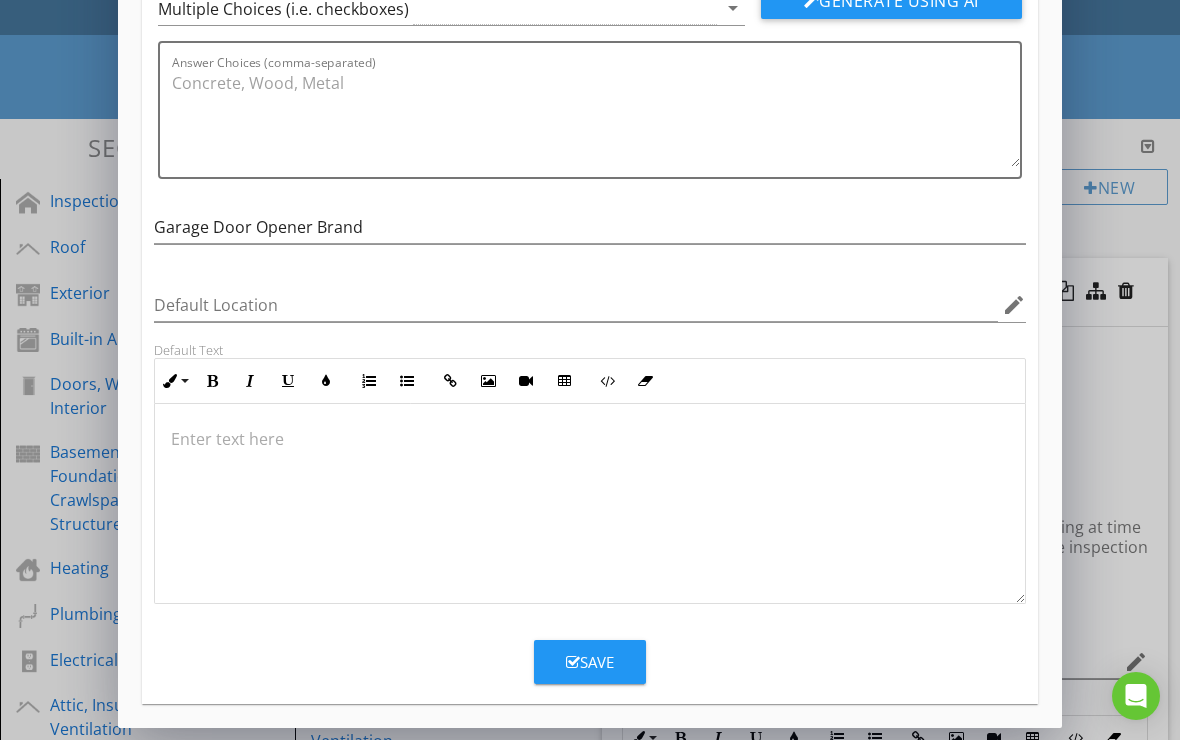 click on "Save" at bounding box center (590, 662) 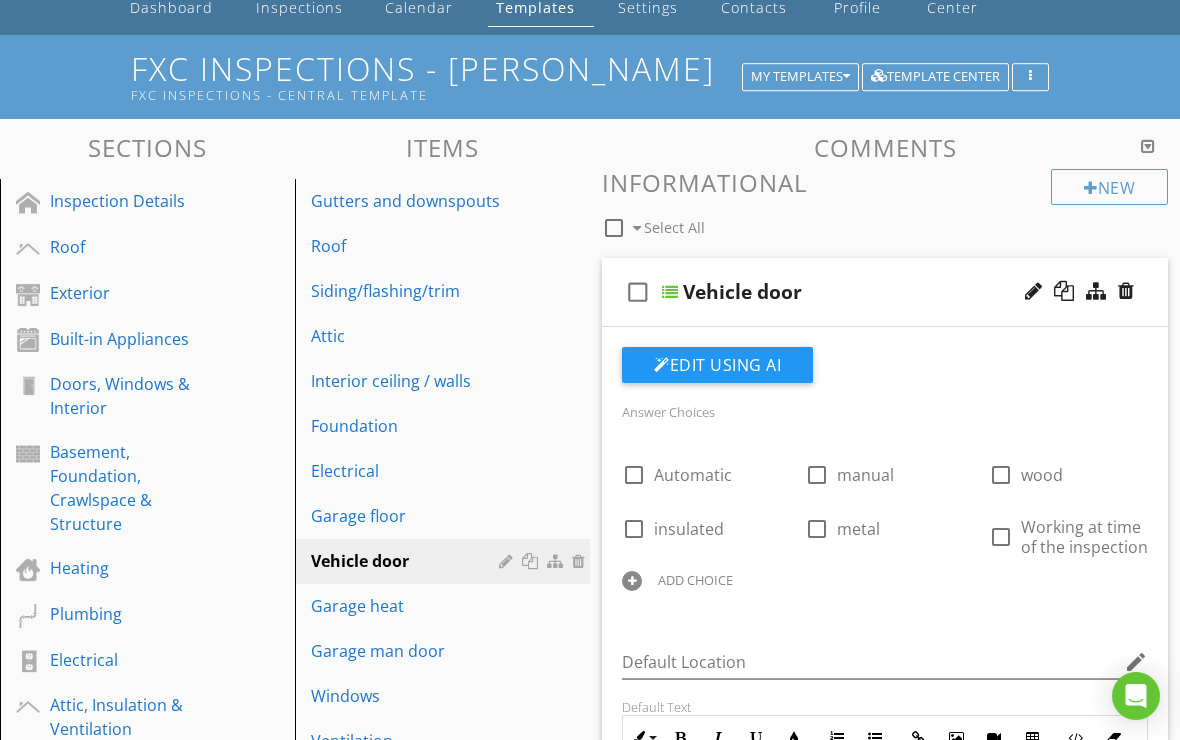 scroll, scrollTop: 75, scrollLeft: 0, axis: vertical 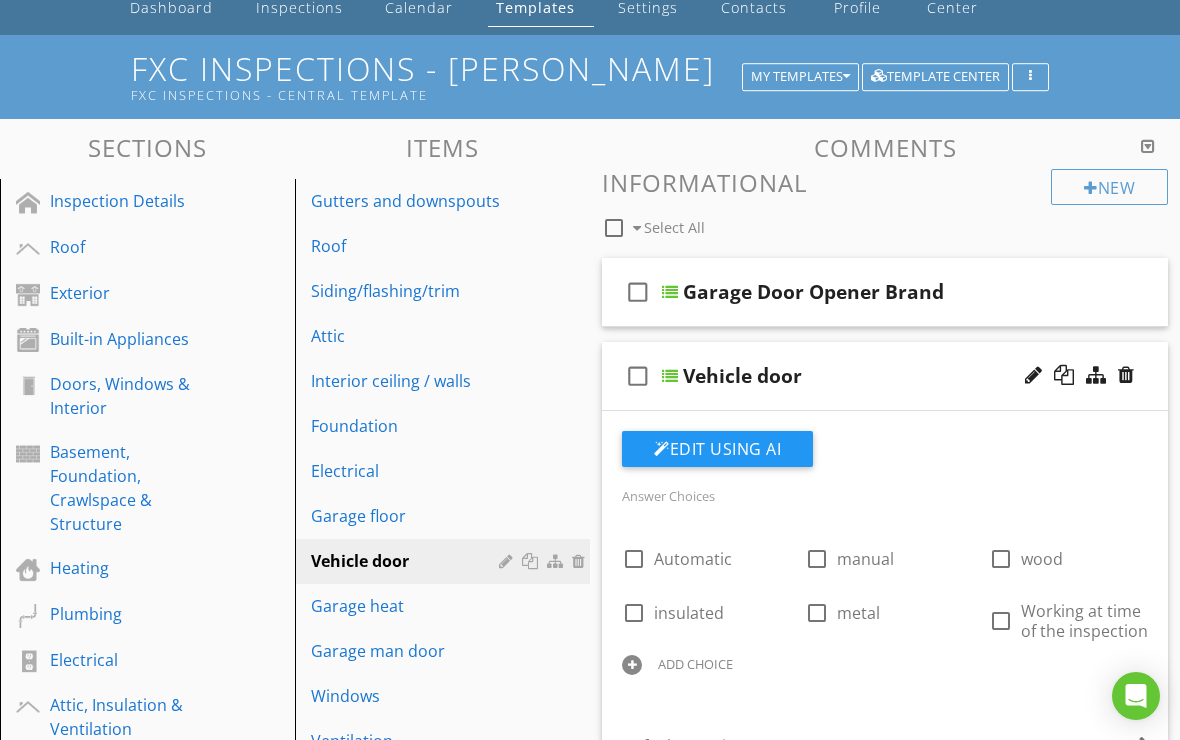click at bounding box center [670, 292] 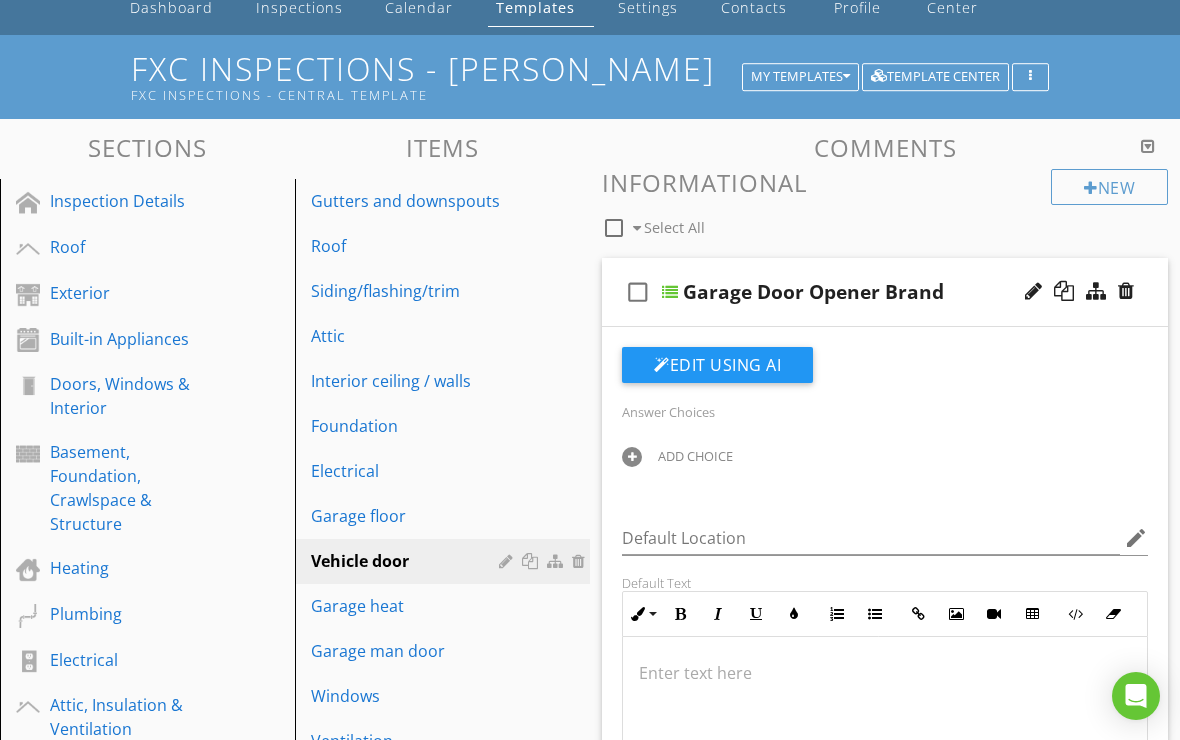 click on "ADD CHOICE" at bounding box center [695, 456] 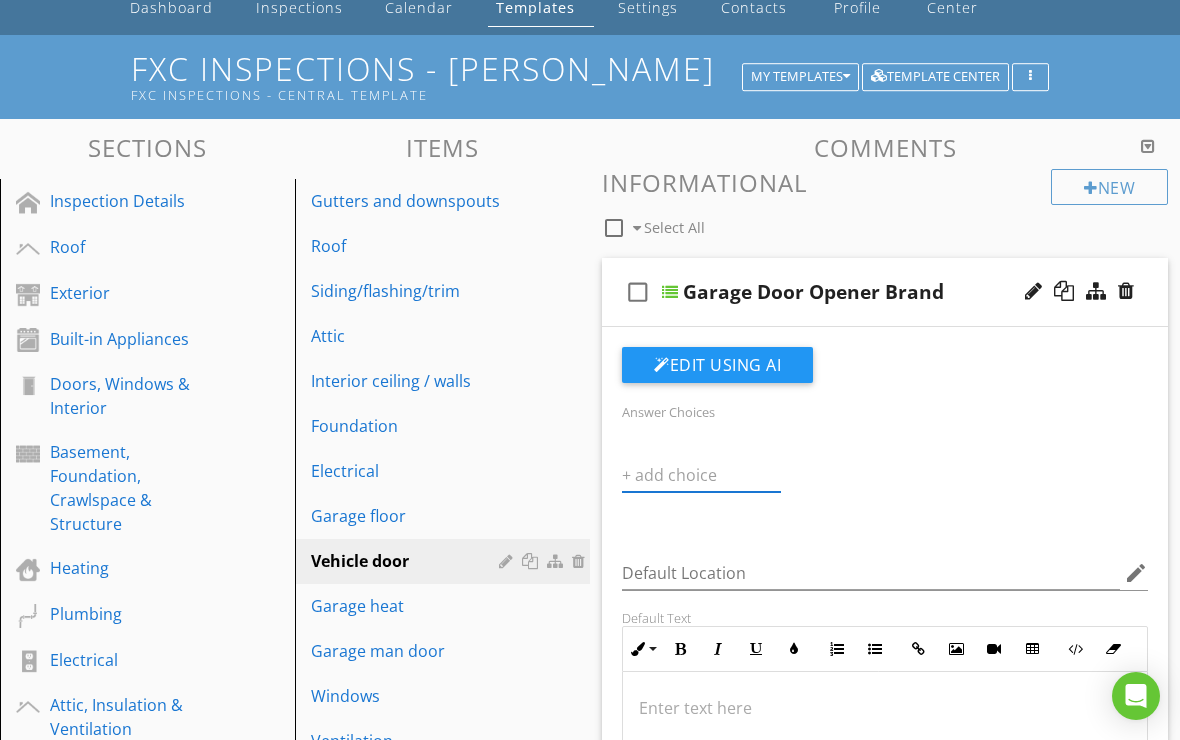 click at bounding box center [701, 475] 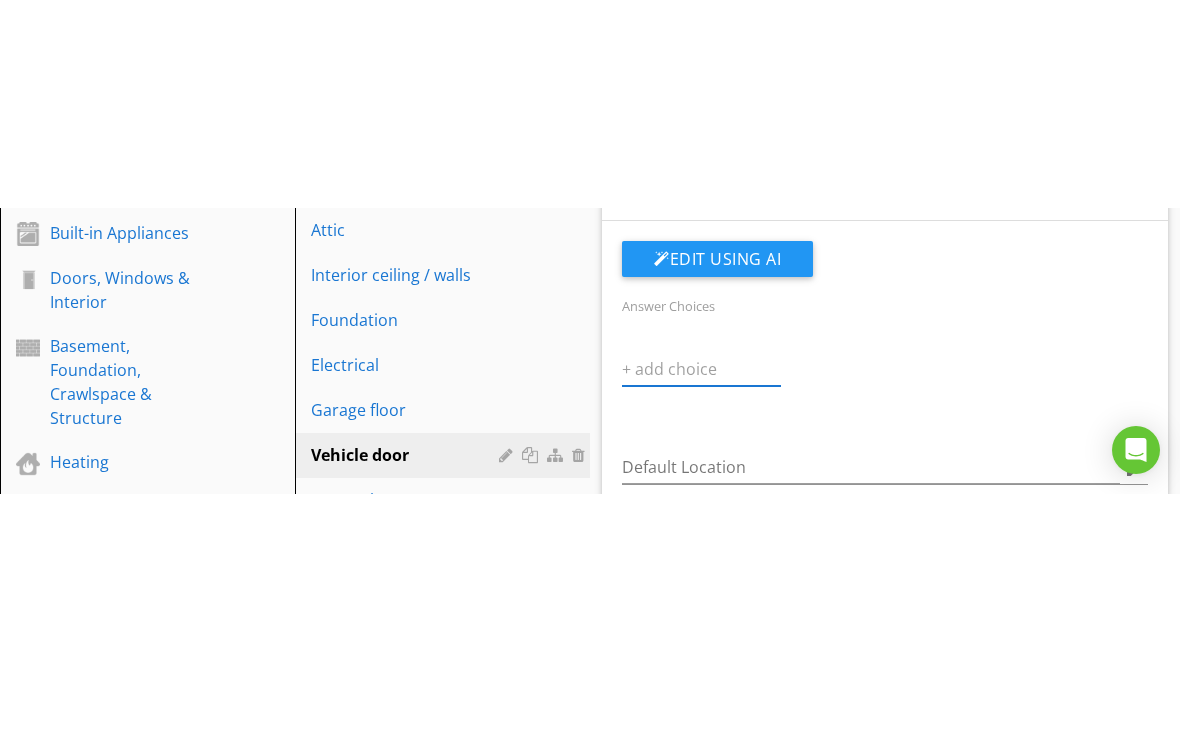 scroll, scrollTop: 417, scrollLeft: 0, axis: vertical 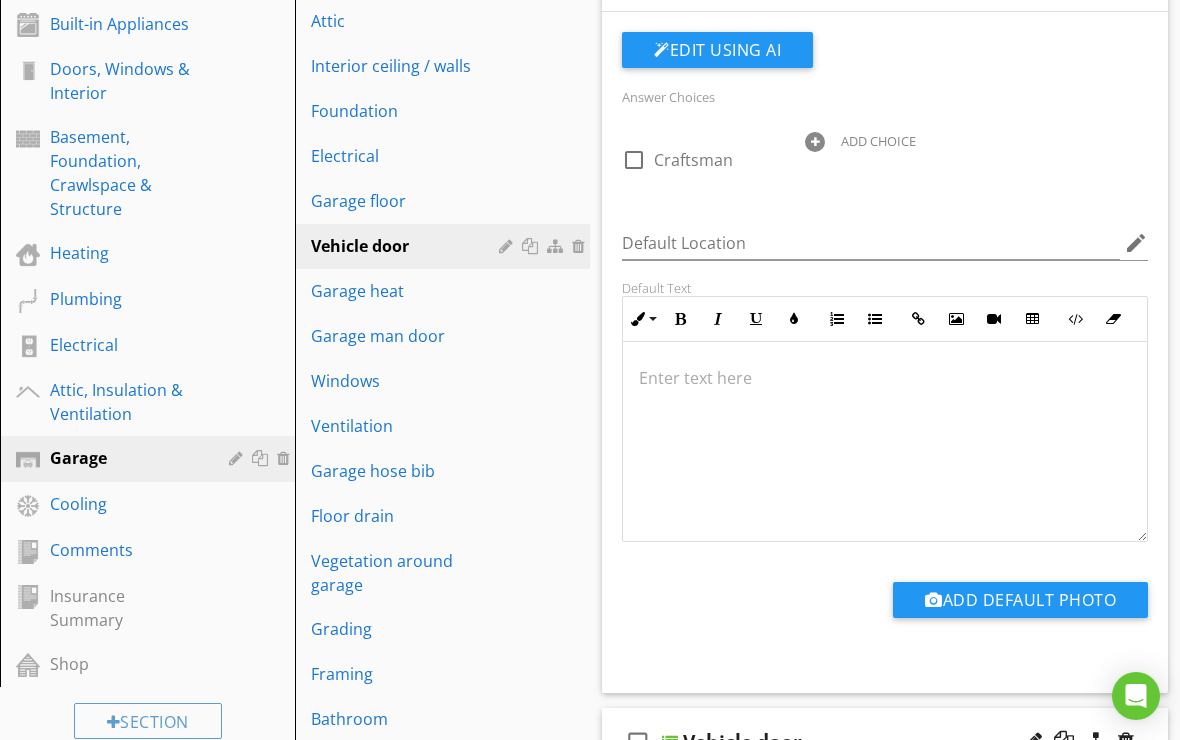 click on "ADD CHOICE" at bounding box center [884, 140] 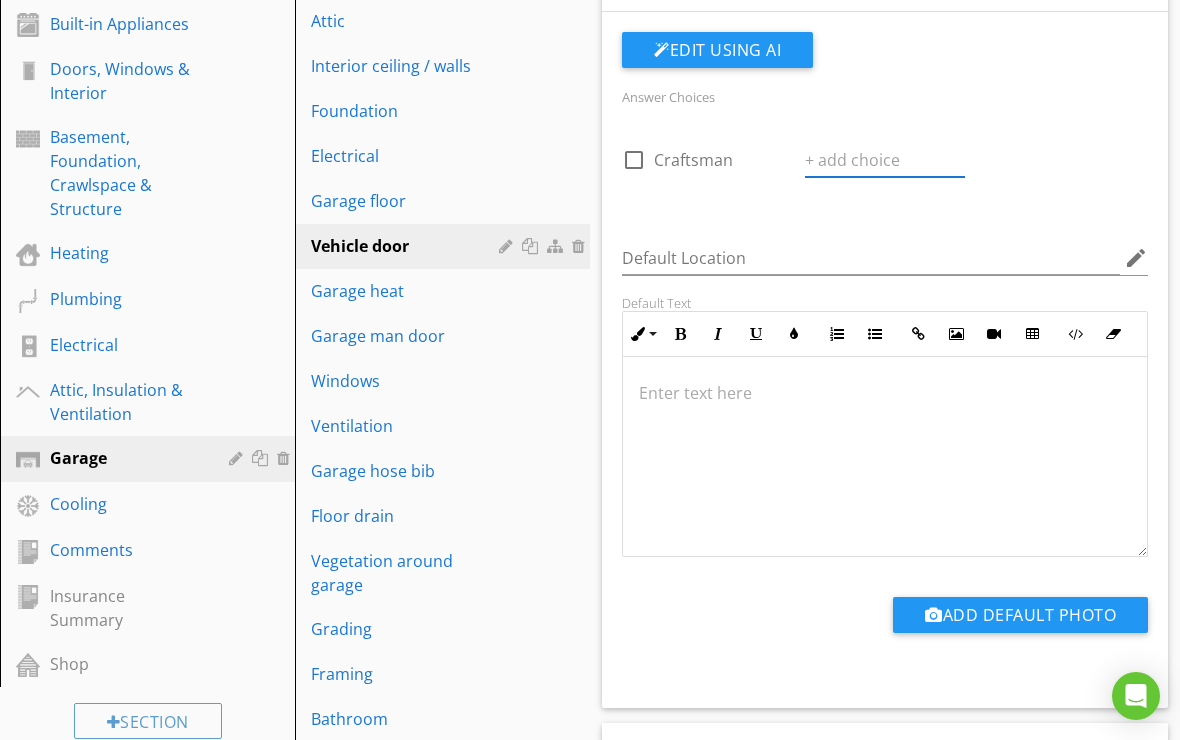 click at bounding box center [884, 160] 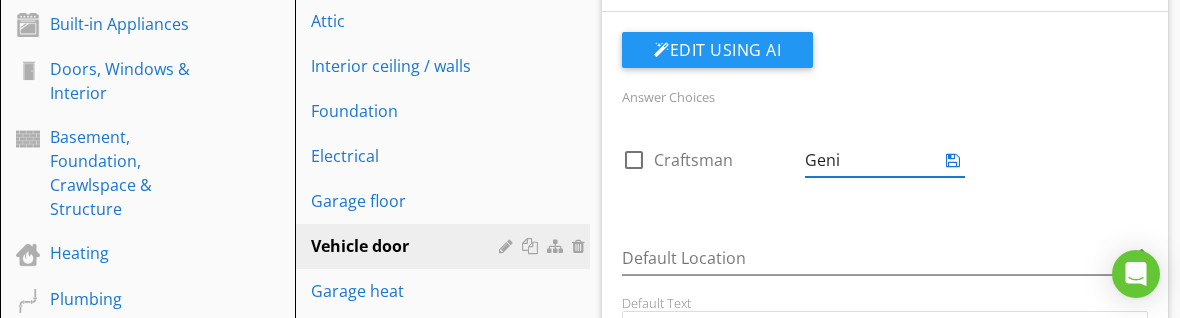 type on "Genie" 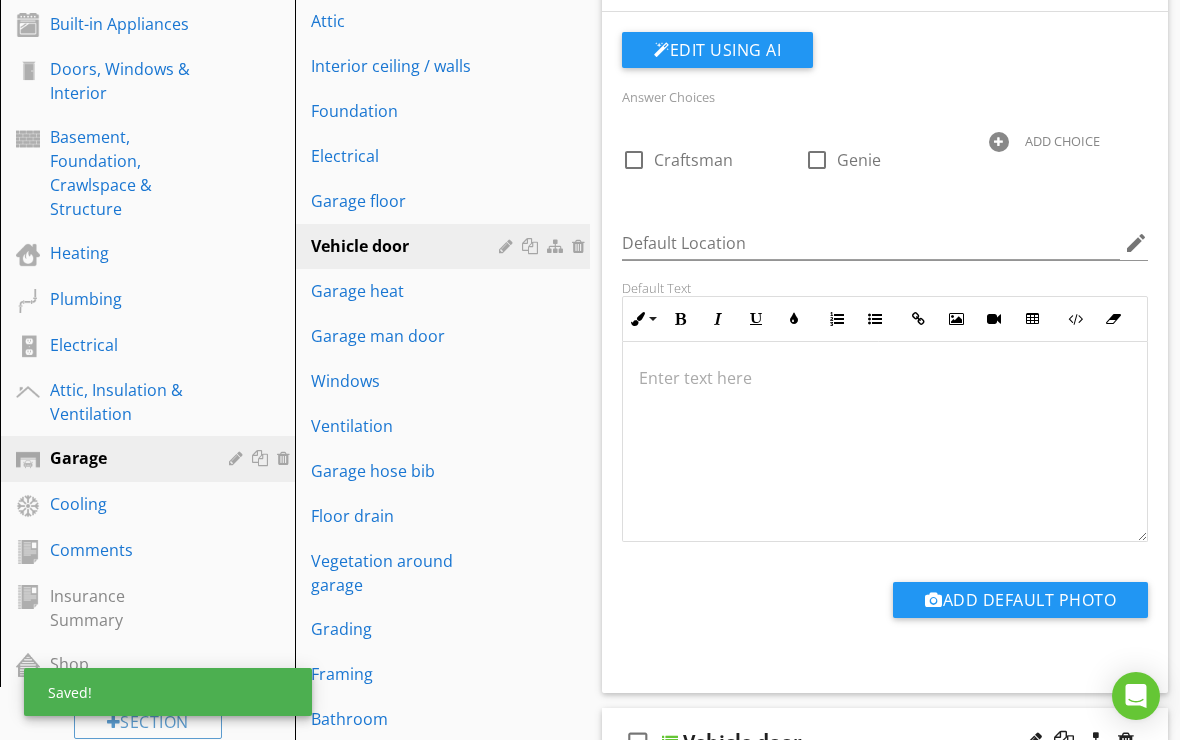 click at bounding box center [885, 378] 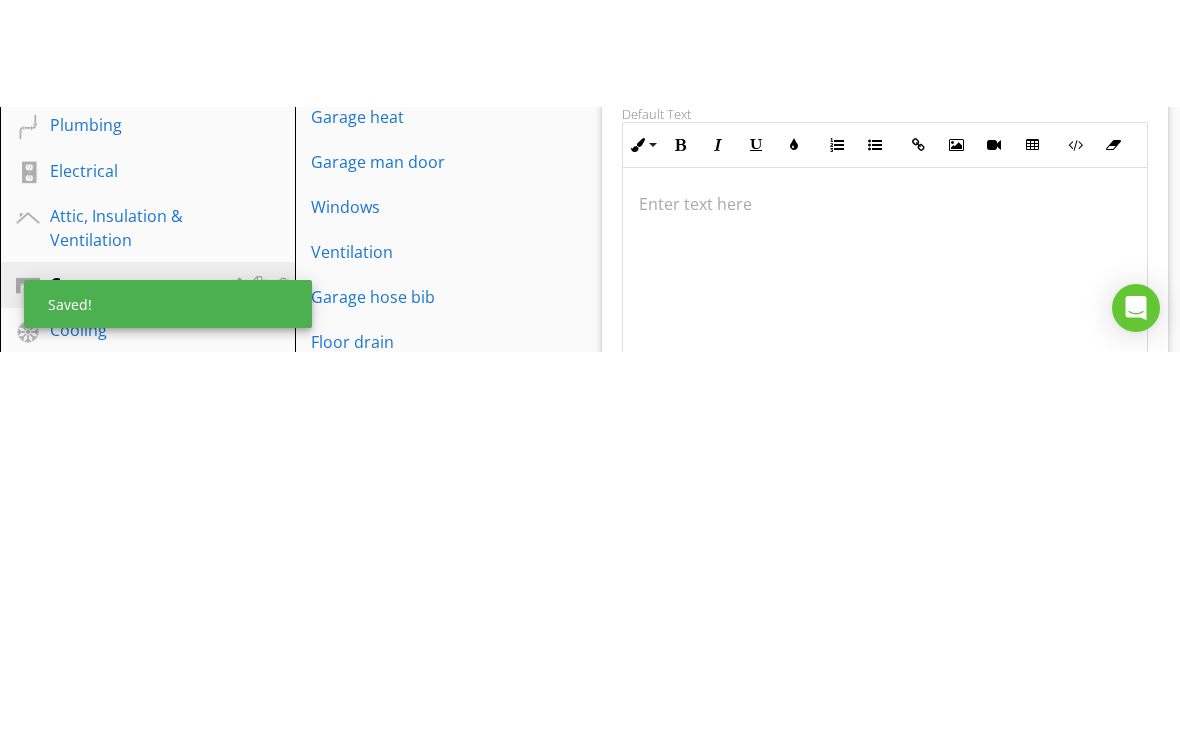 scroll, scrollTop: 699, scrollLeft: 0, axis: vertical 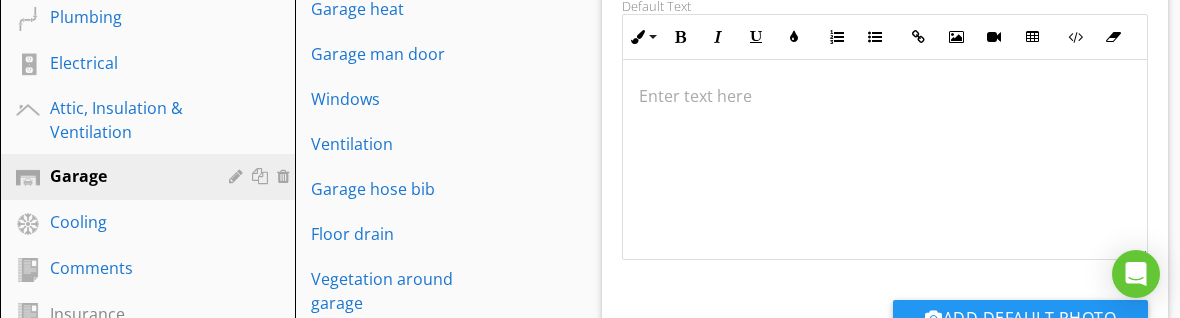 type 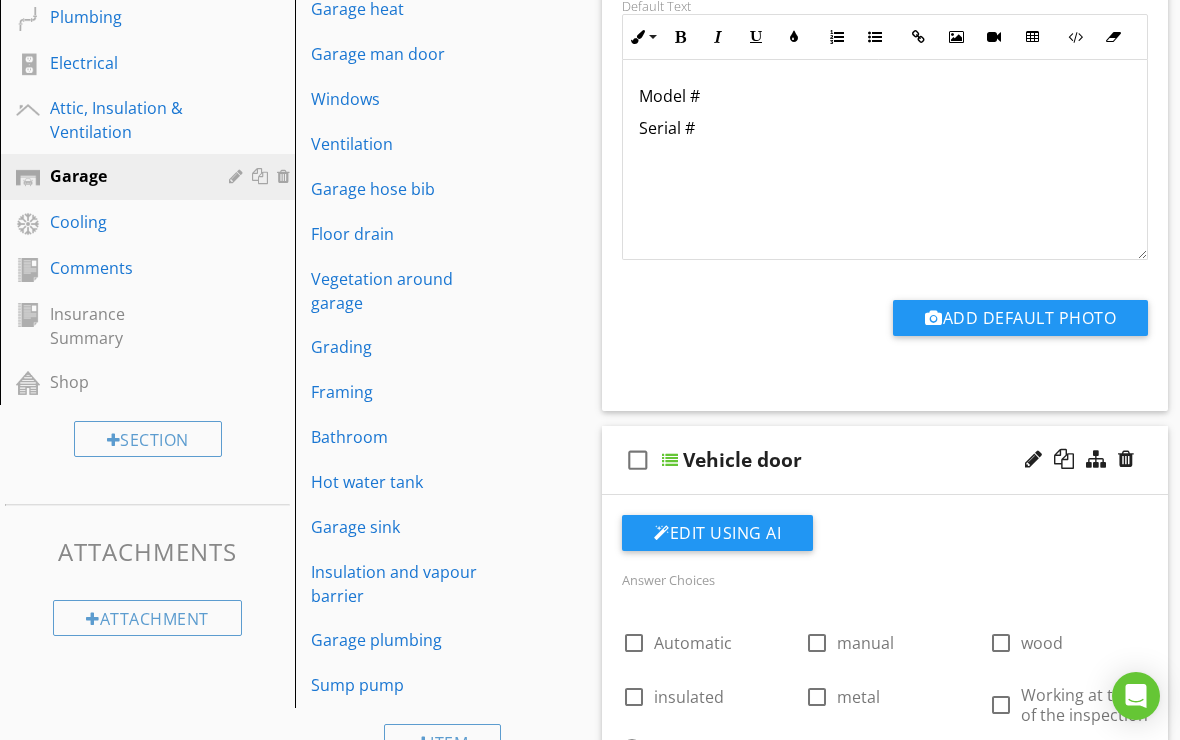click on "check_box_outline_blank" at bounding box center (642, 460) 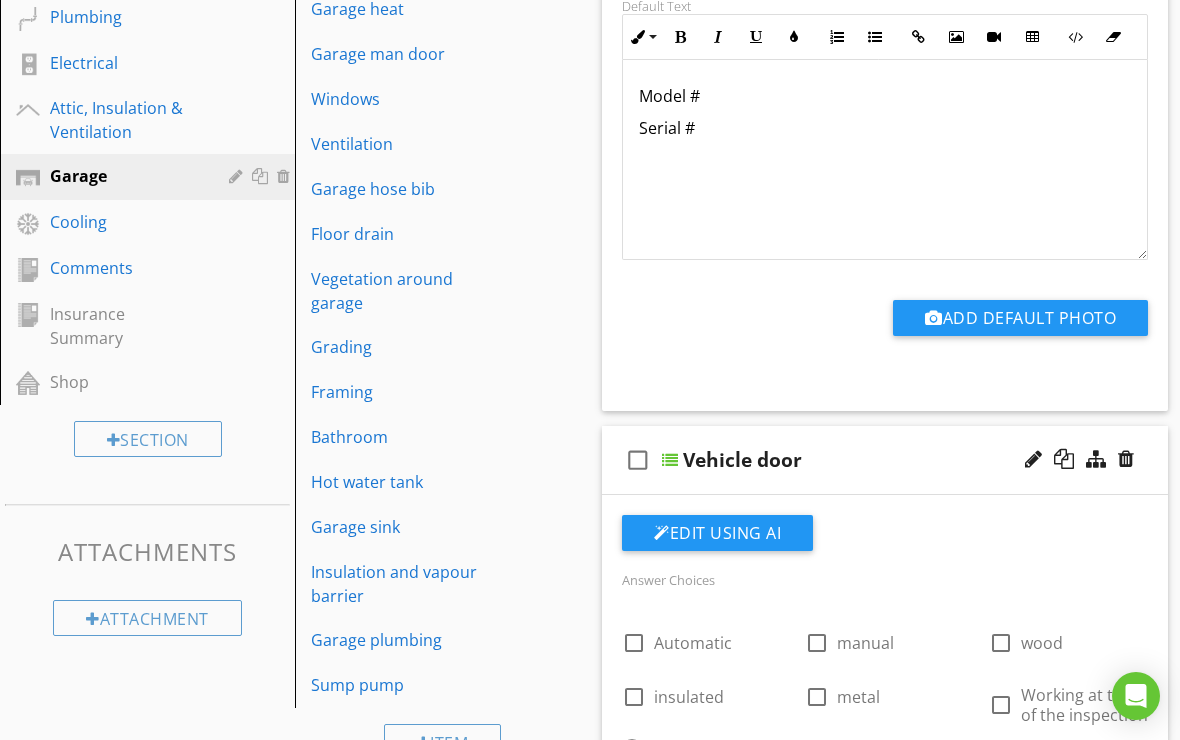 click at bounding box center [670, 460] 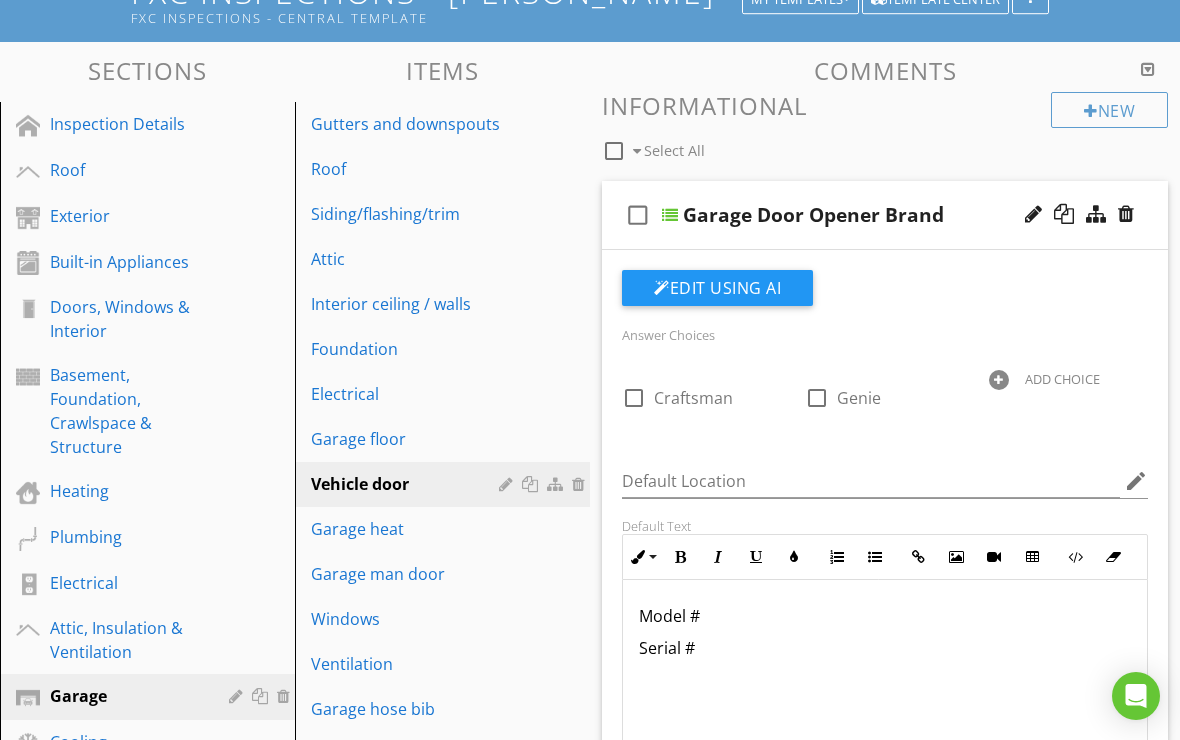 scroll, scrollTop: 178, scrollLeft: 0, axis: vertical 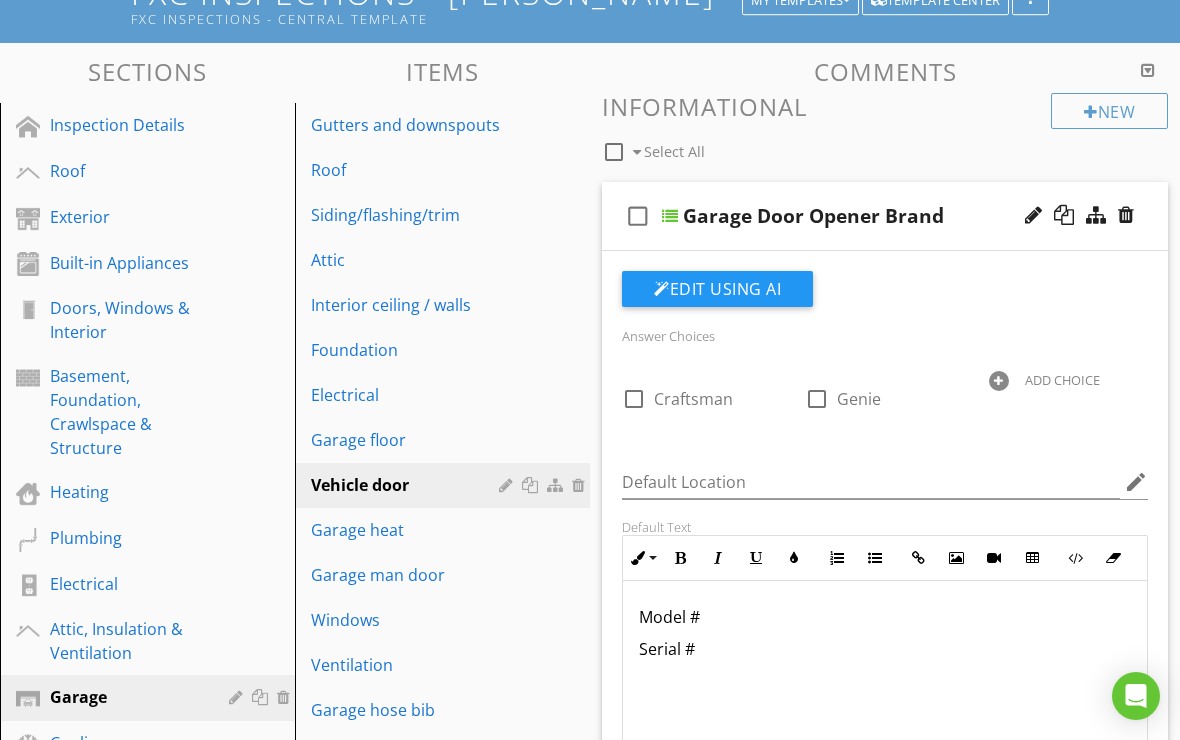 click on "New
Informational   check_box_outline_blank     Select All" at bounding box center (885, 130) 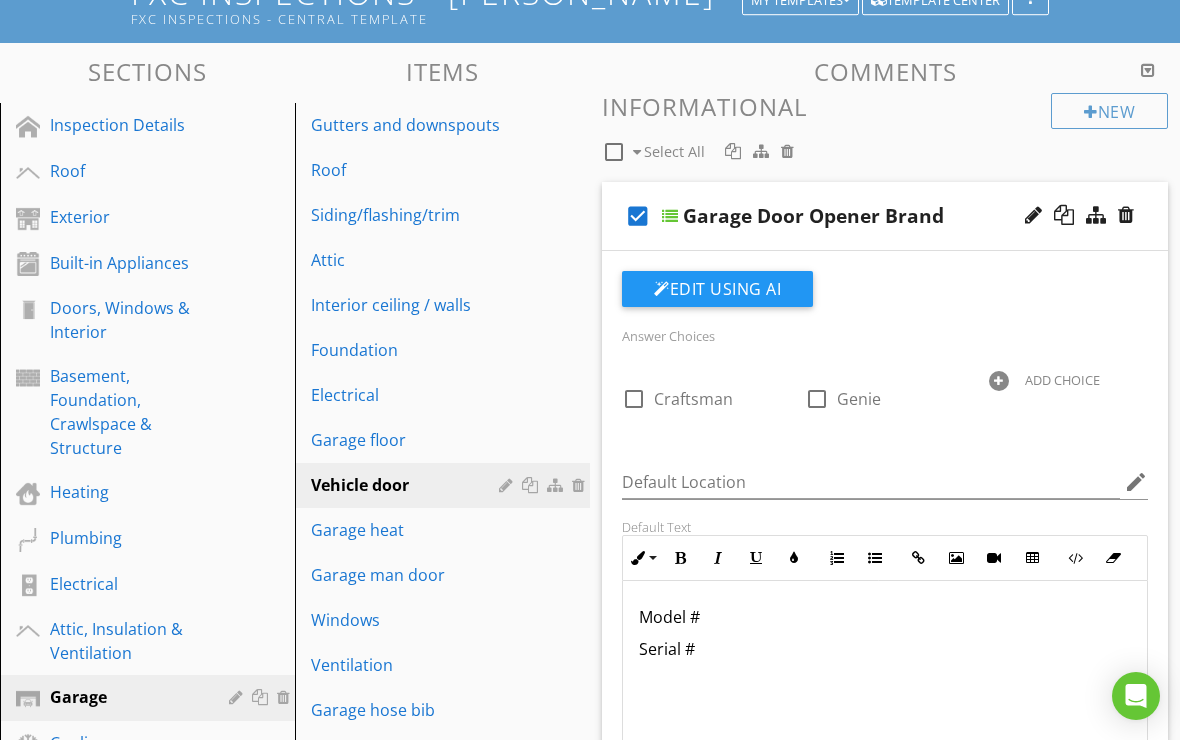 click at bounding box center [670, 216] 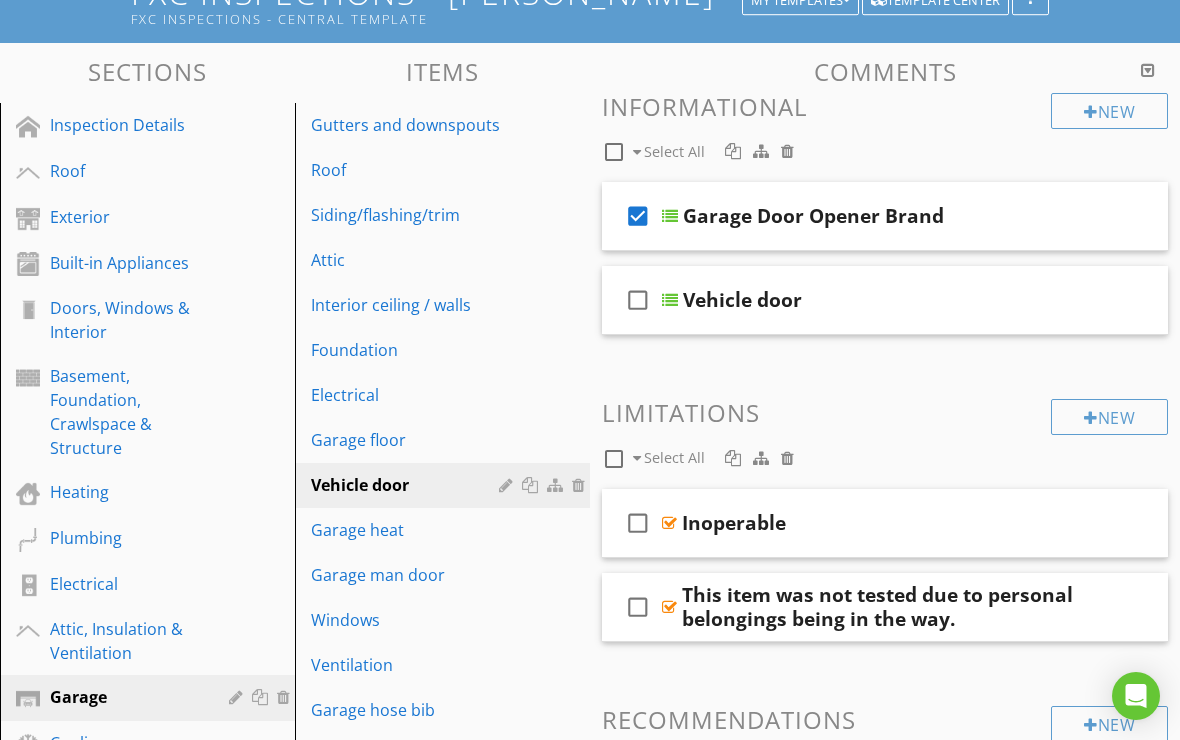 click on "check_box" at bounding box center [638, 216] 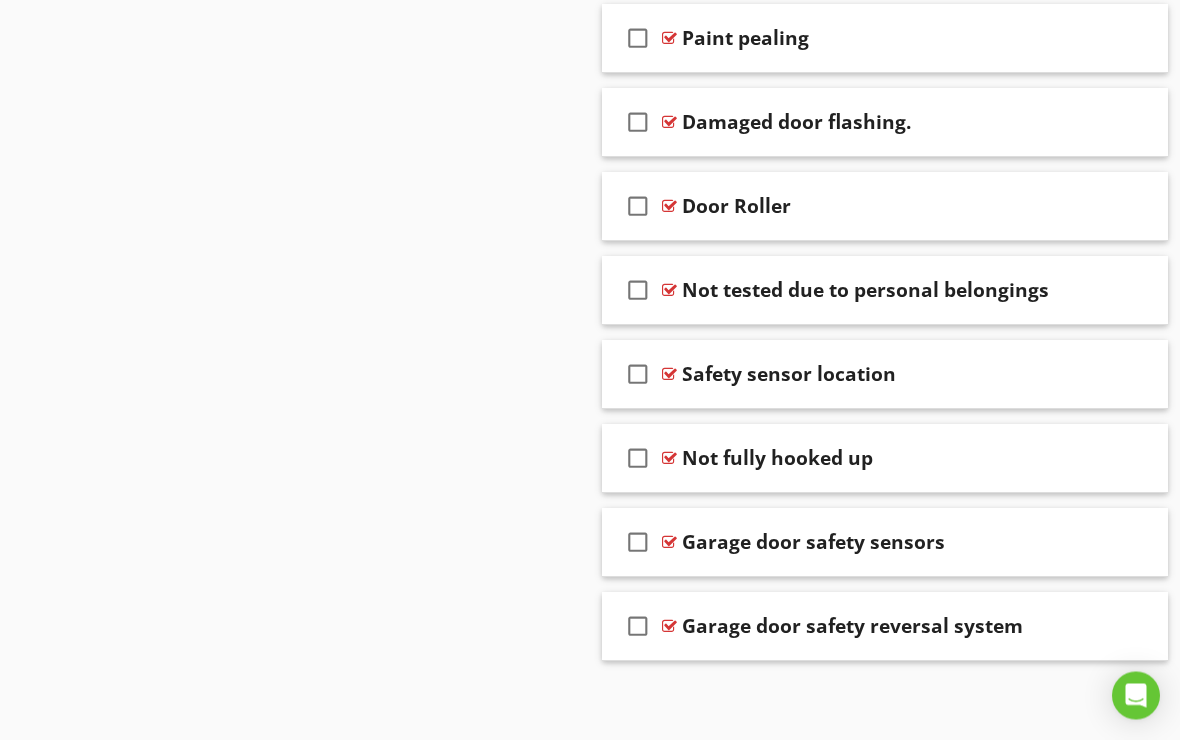 scroll, scrollTop: 3492, scrollLeft: 0, axis: vertical 